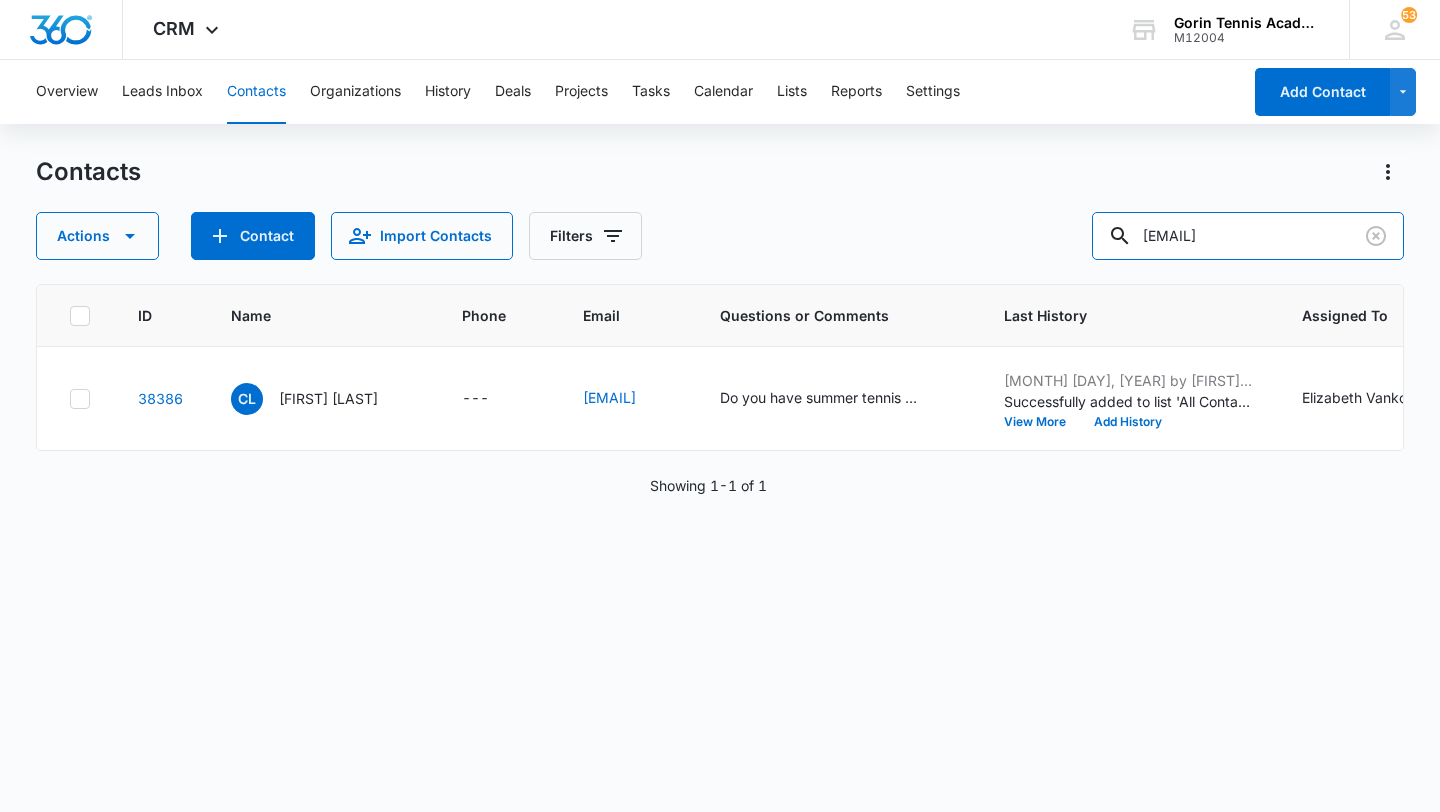 scroll, scrollTop: 0, scrollLeft: 0, axis: both 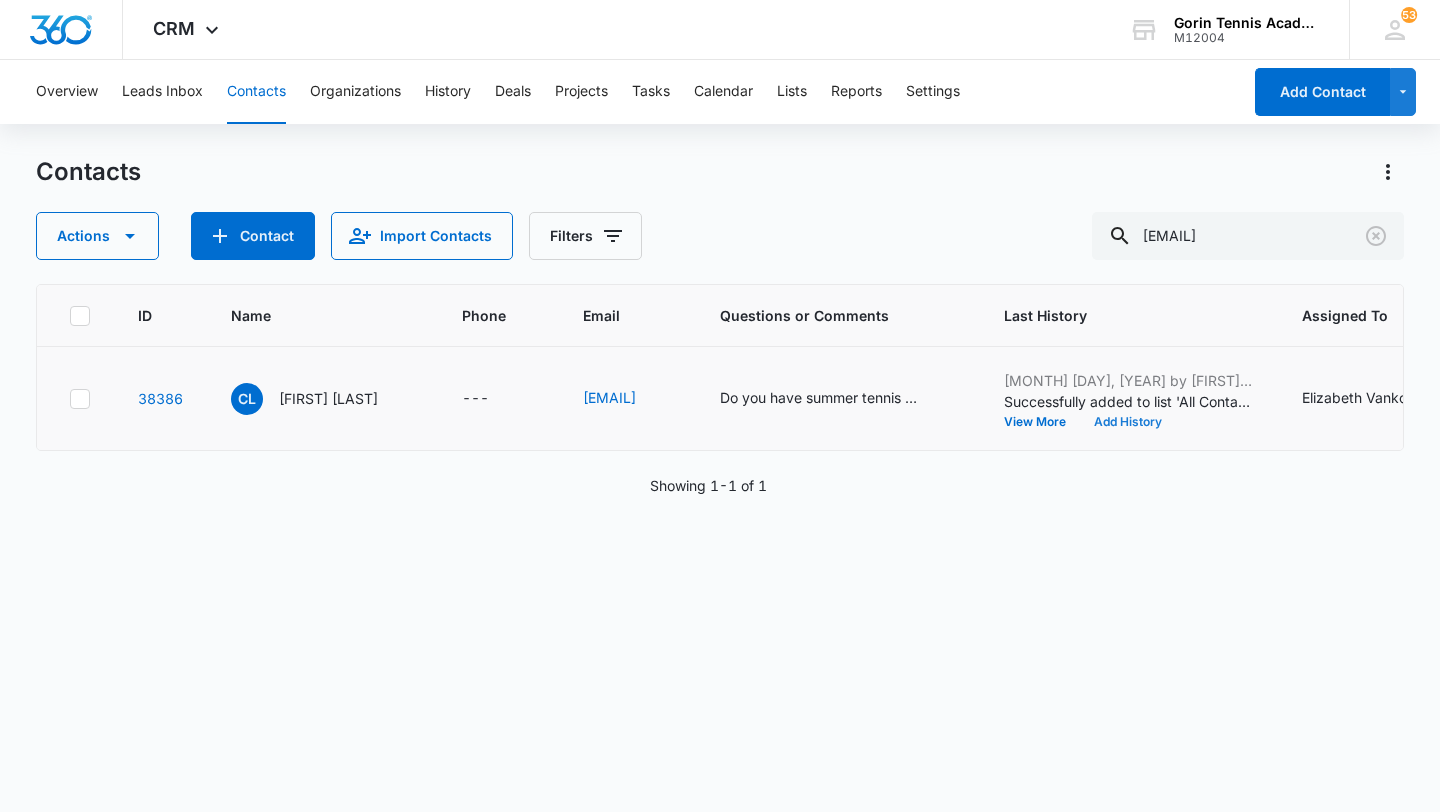 click on "Add History" at bounding box center (1128, 422) 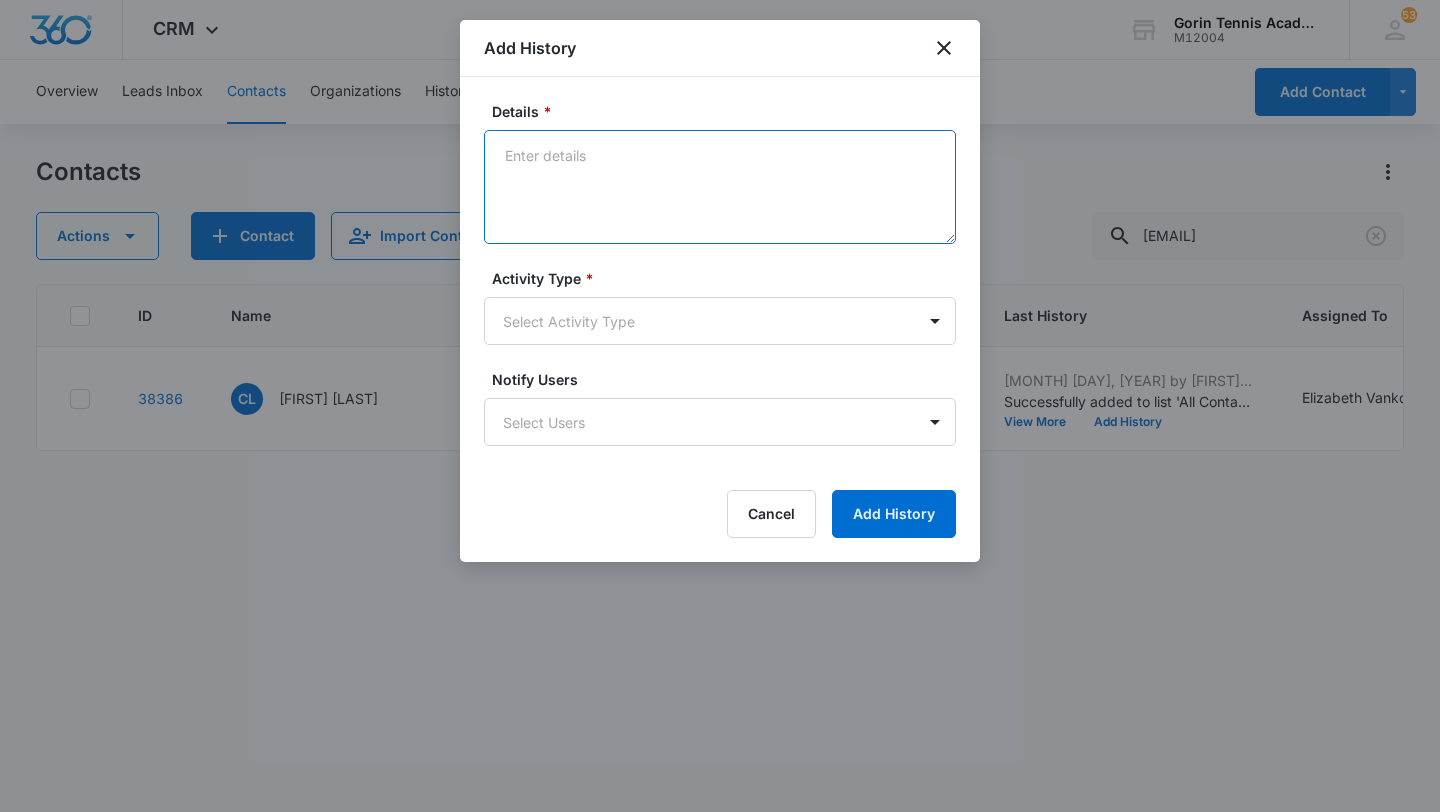 click on "Details *" at bounding box center [720, 187] 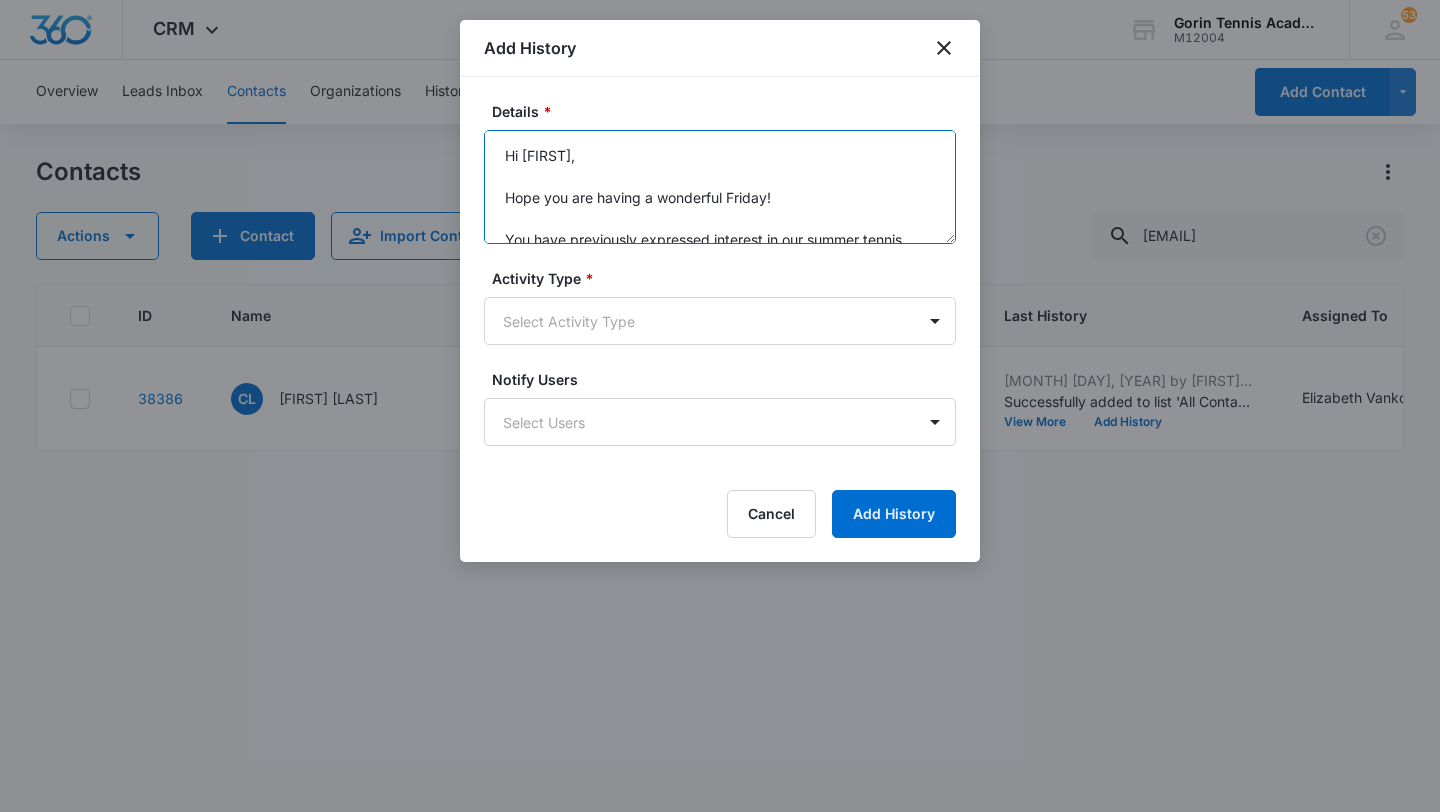 scroll, scrollTop: 194, scrollLeft: 0, axis: vertical 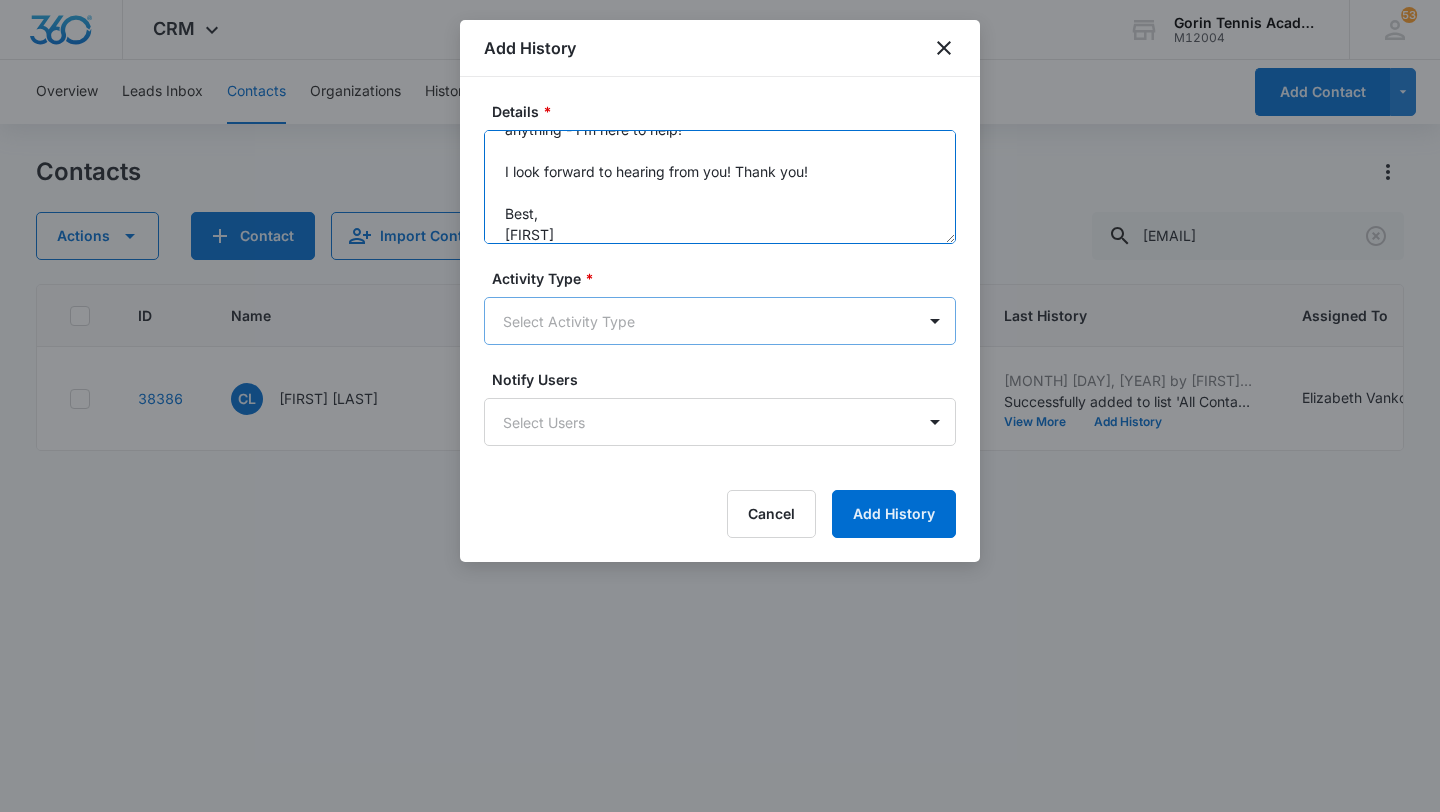 type on "Hi [FIRST],
Hope you are having a wonderful Friday!
You have previously expressed interest in our summer tennis program for your young player, and I just wanted to follow up and see if you were still interested and if there were any questions I could answer for you! Please don't hesitate to contact me with anything - I'm here to help!
I look forward to hearing from you! Thank you!
Best,
[FIRST]" 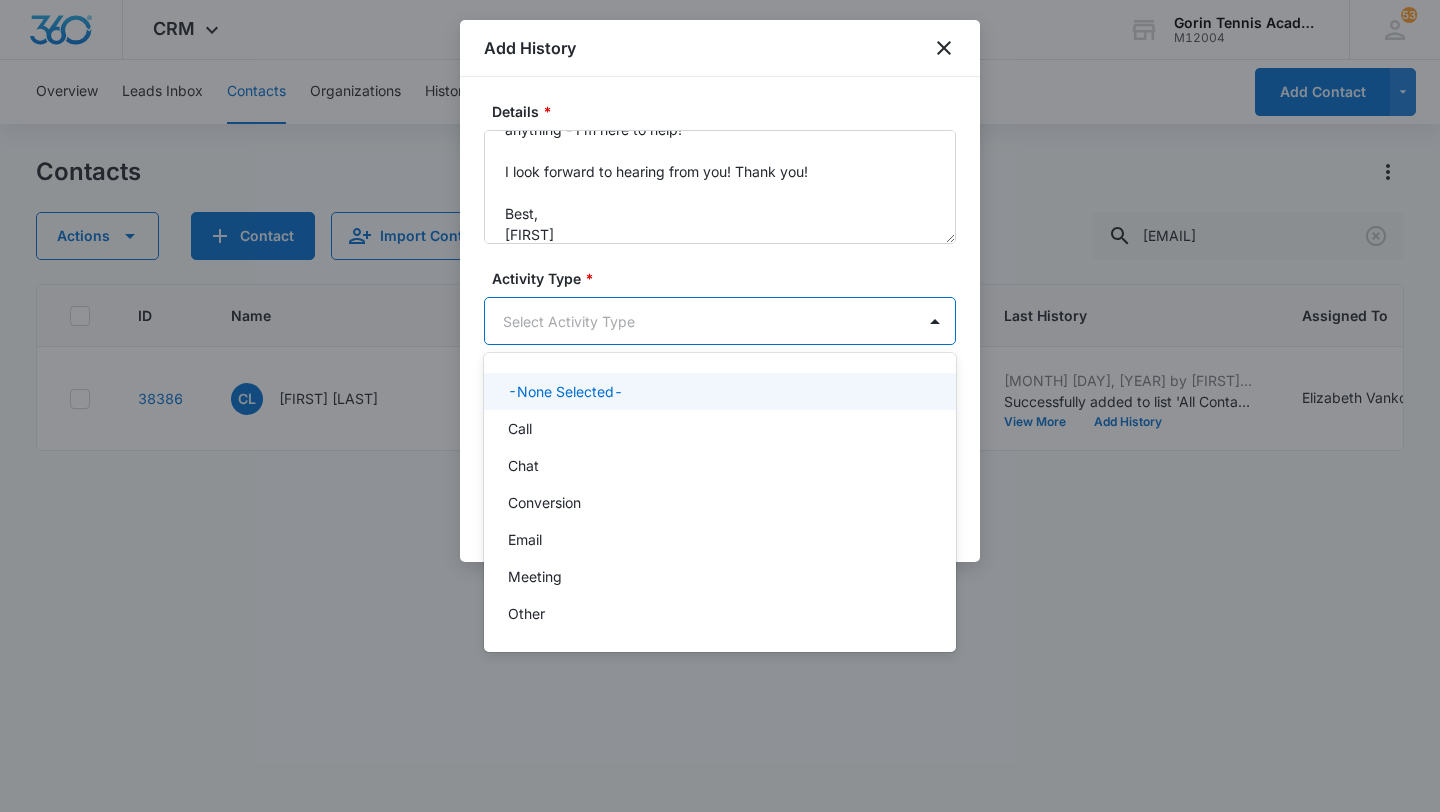 click on "CRM Apps Reputation Websites Forms CRM Email Social Shop Payments POS Content Ads Intelligence Files Brand Settings Gorin Tennis Academy M12004 Your Accounts View All 53 EV [FIRST] [LAST] [EMAIL] My Profile 53 Notifications Support Logout Terms & Conditions &nbsp; • &nbsp; Privacy Policy Overview Leads Inbox Contacts Organizations History Deals Projects Tasks Calendar Lists Reports Settings Add Contact Contacts Actions Contact Import Contacts Filters [EMAIL] ID Name Phone Email Questions or Comments Last History Assigned To Type Status Address Camp Interest Origin Location Mobile Phone Home Phone Work Phone 38386 CL [FIRST] [LAST] --- [EMAIL] Do you have summer tennis program for August for kids going off to college that want to play competitively on a club team? [MONTH] [DAY], [YEAR] by [FIRST] [LAST] Successfully added to list 'All Contacts - Email 2 (copy)'. View More Add History [FIRST] [LAST] [LOCATION], [LOCATION], [CITY] --- --- --- ---" at bounding box center [720, 406] 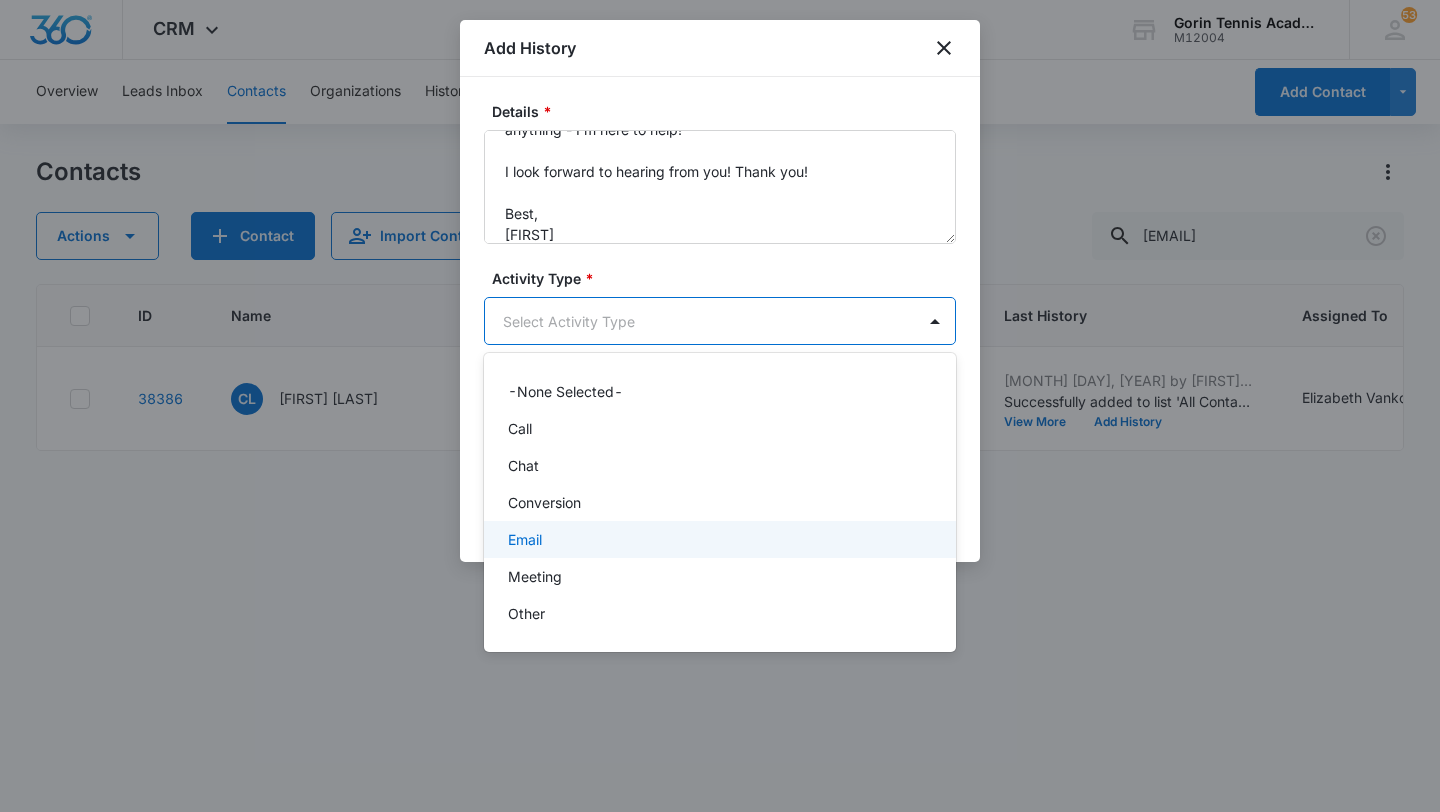 click on "Email" at bounding box center (718, 539) 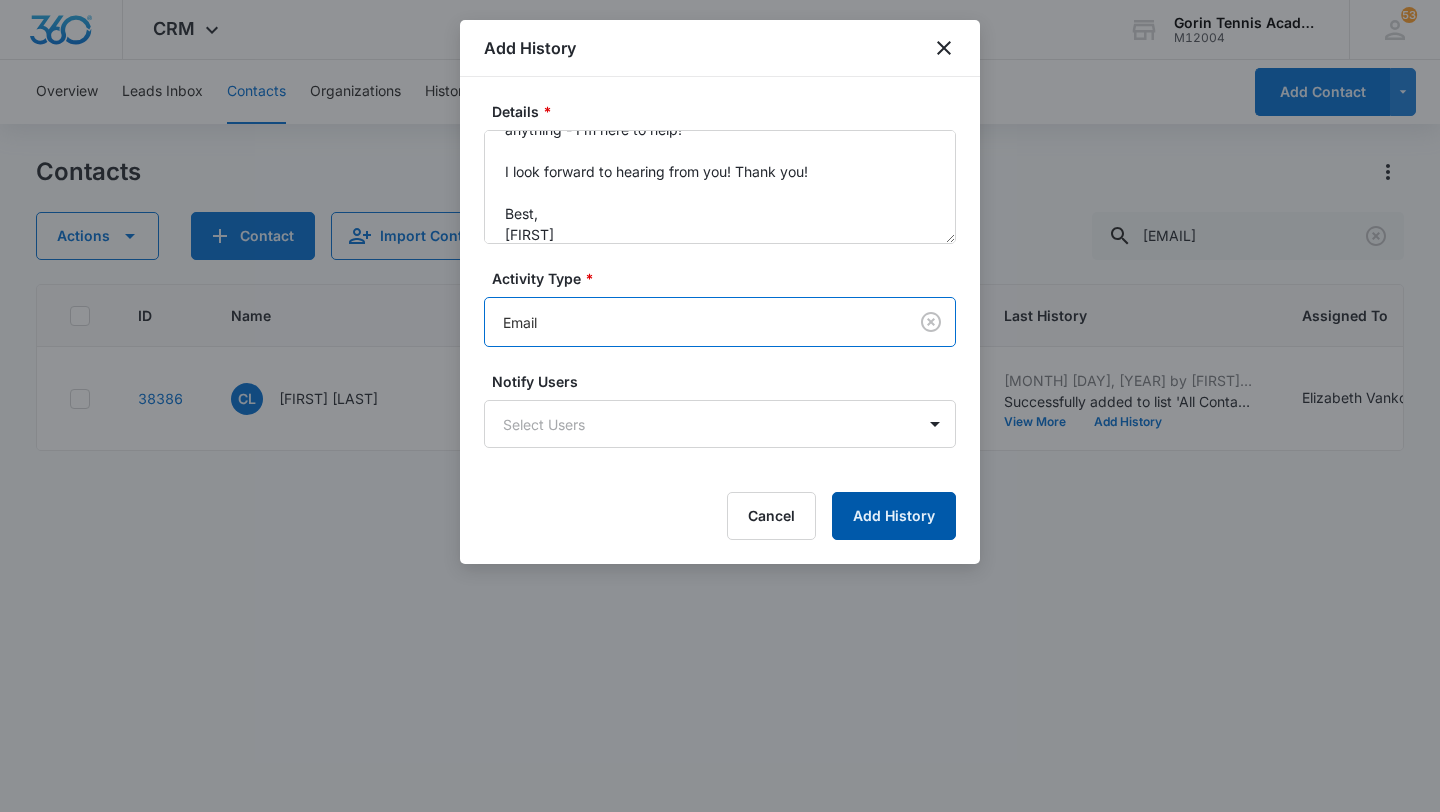 click on "Add History" at bounding box center (894, 516) 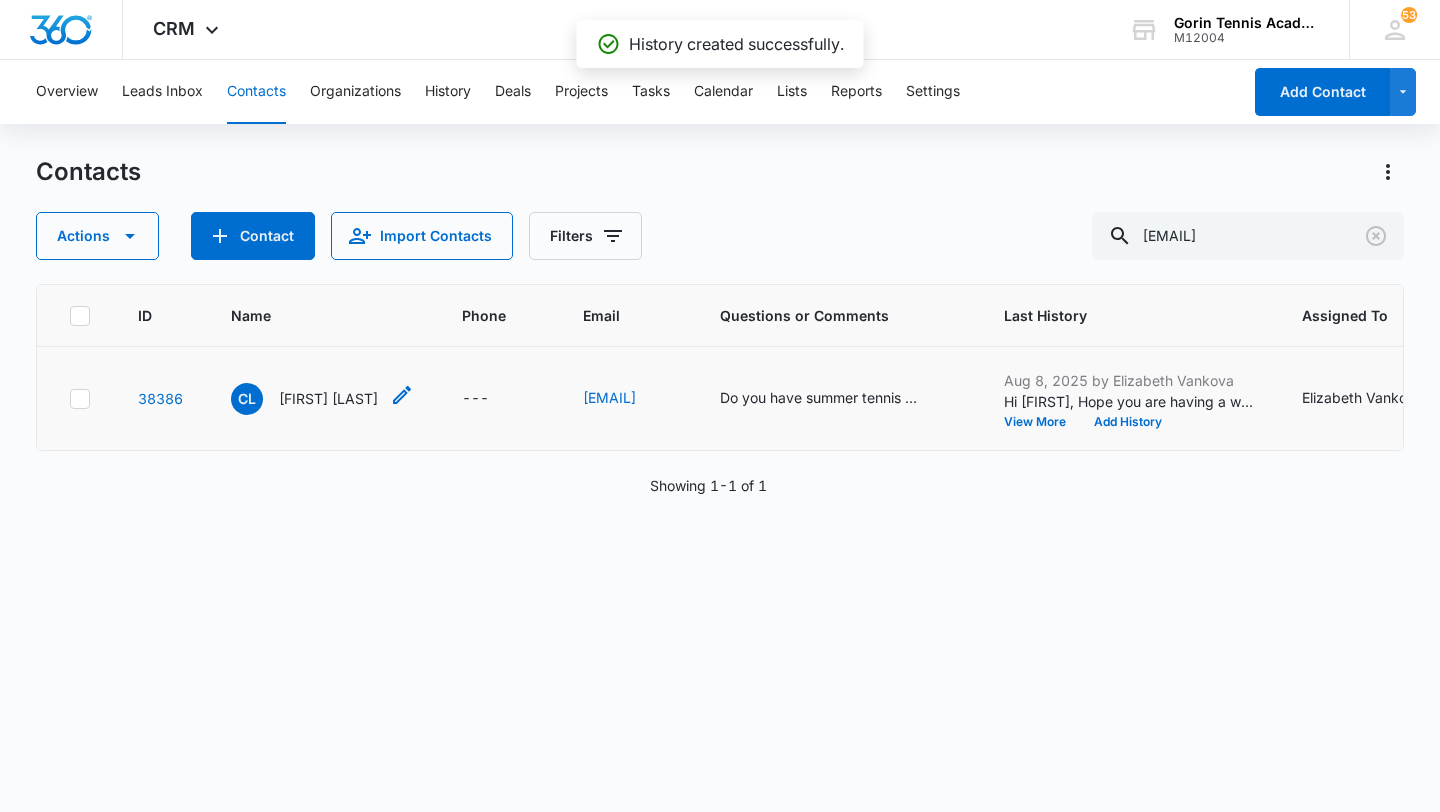 click on "[FIRST] [LAST]" at bounding box center (328, 398) 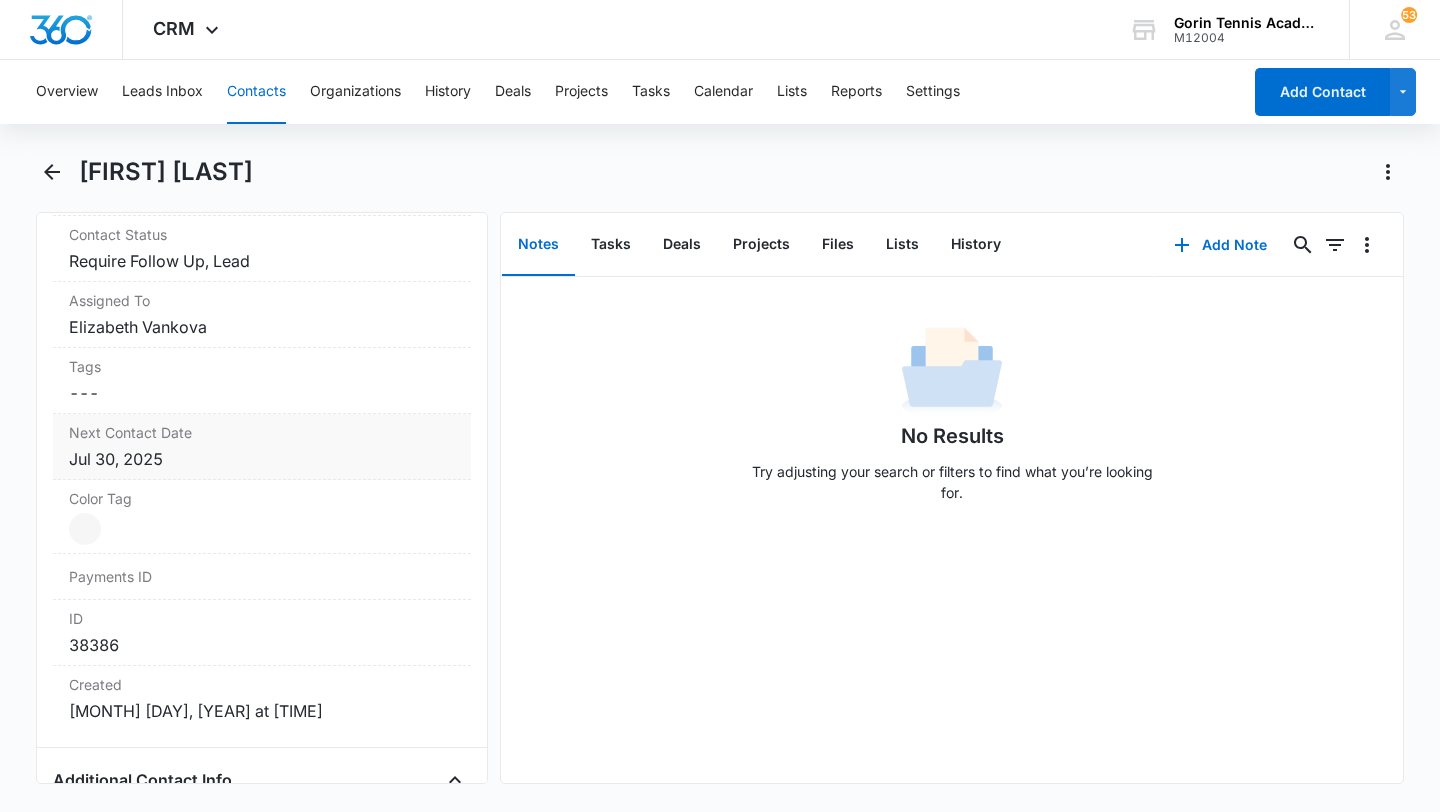 click on "Next Contact Date Cancel Save Changes [MONTH] [DAY], [YEAR]" at bounding box center (262, 447) 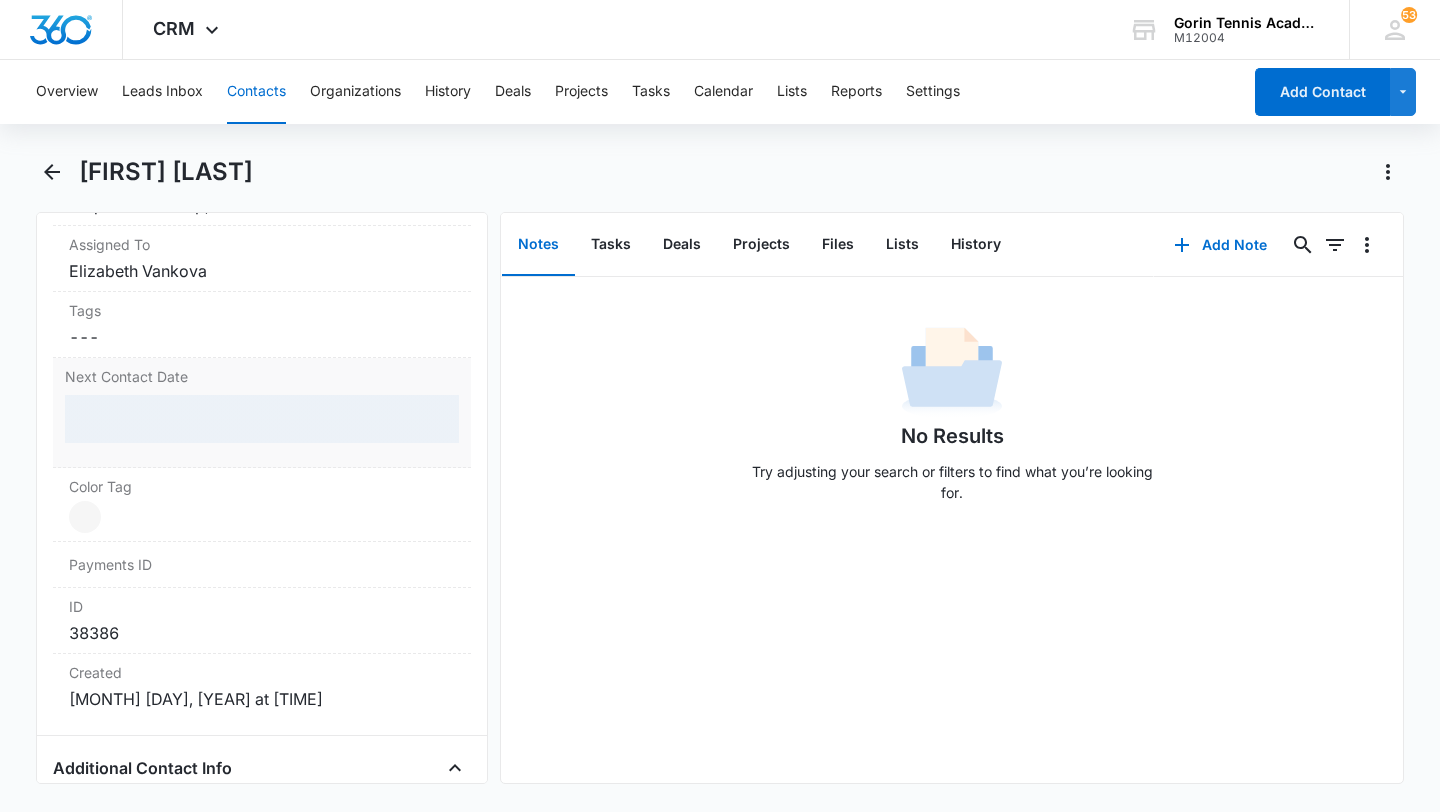 scroll, scrollTop: 995, scrollLeft: 0, axis: vertical 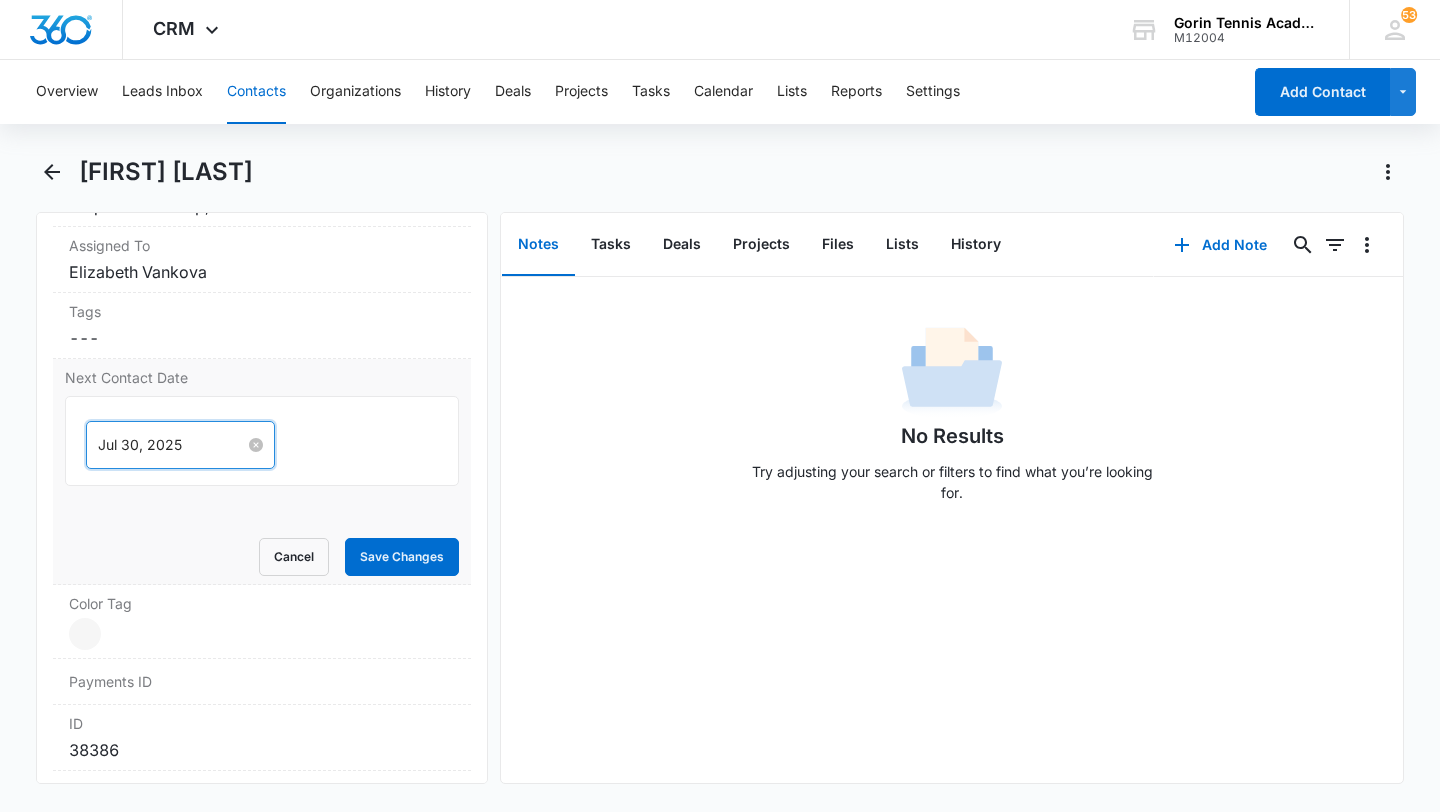 click on "Jul 30, 2025" at bounding box center [171, 445] 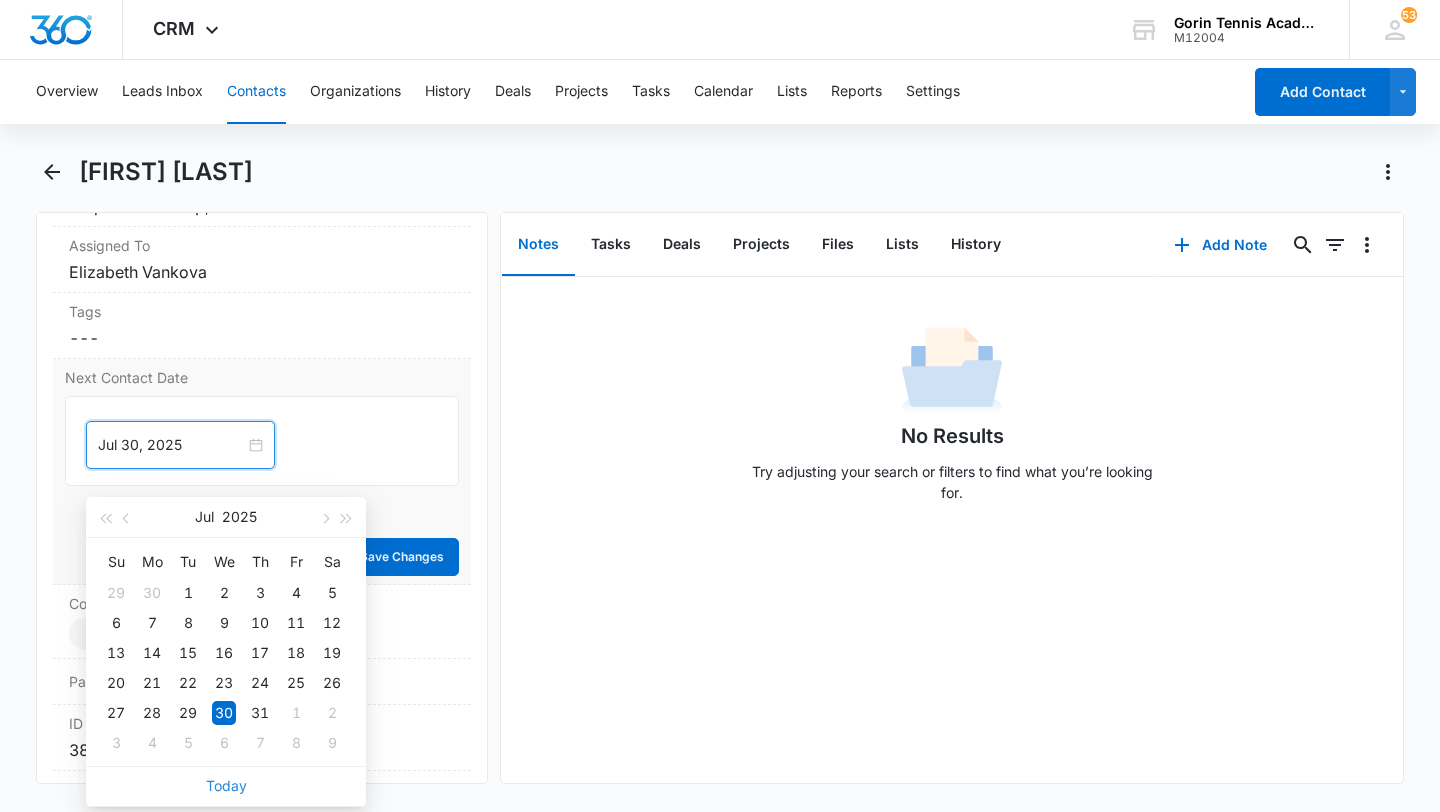click on "Today" at bounding box center (226, 785) 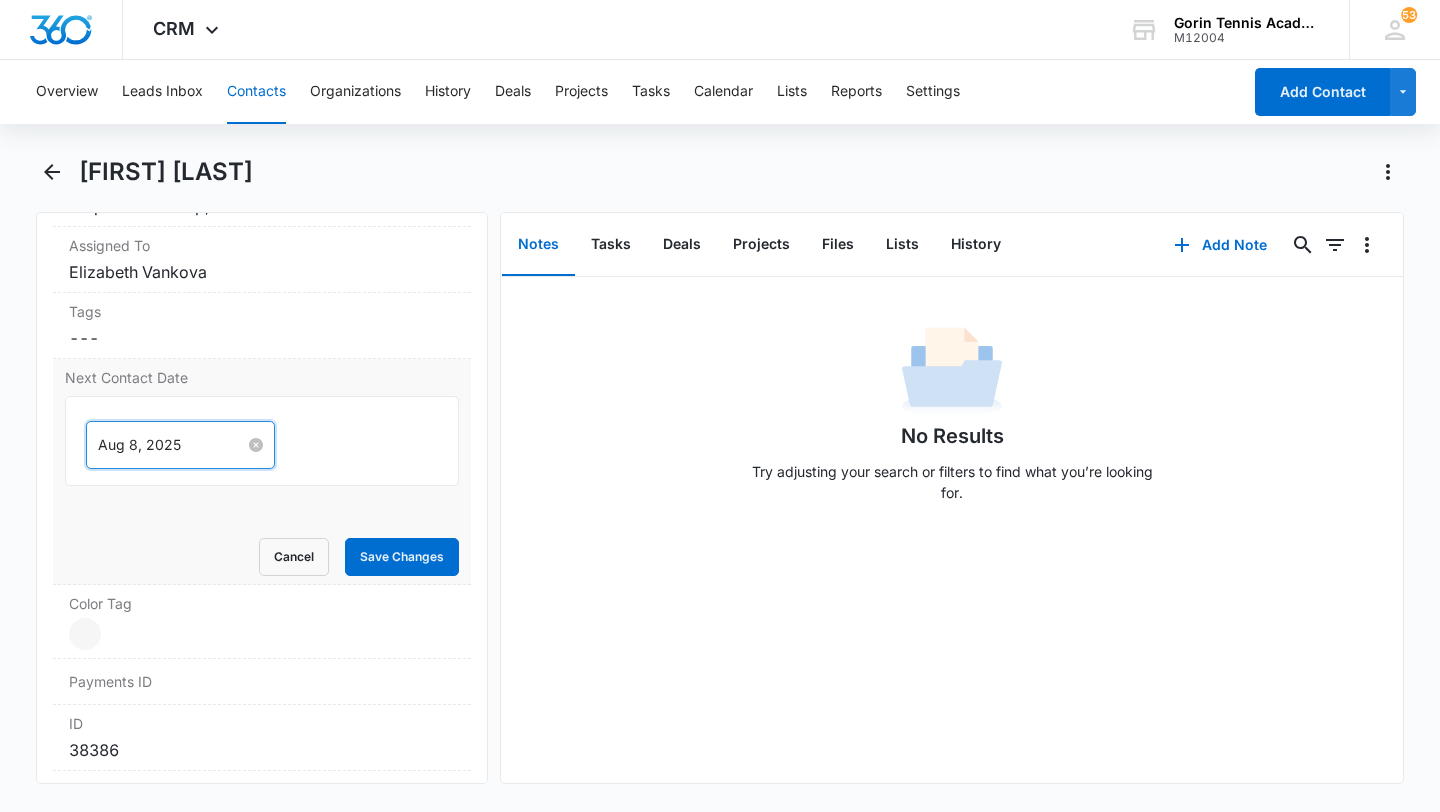 click on "Aug 8, 2025" at bounding box center [171, 445] 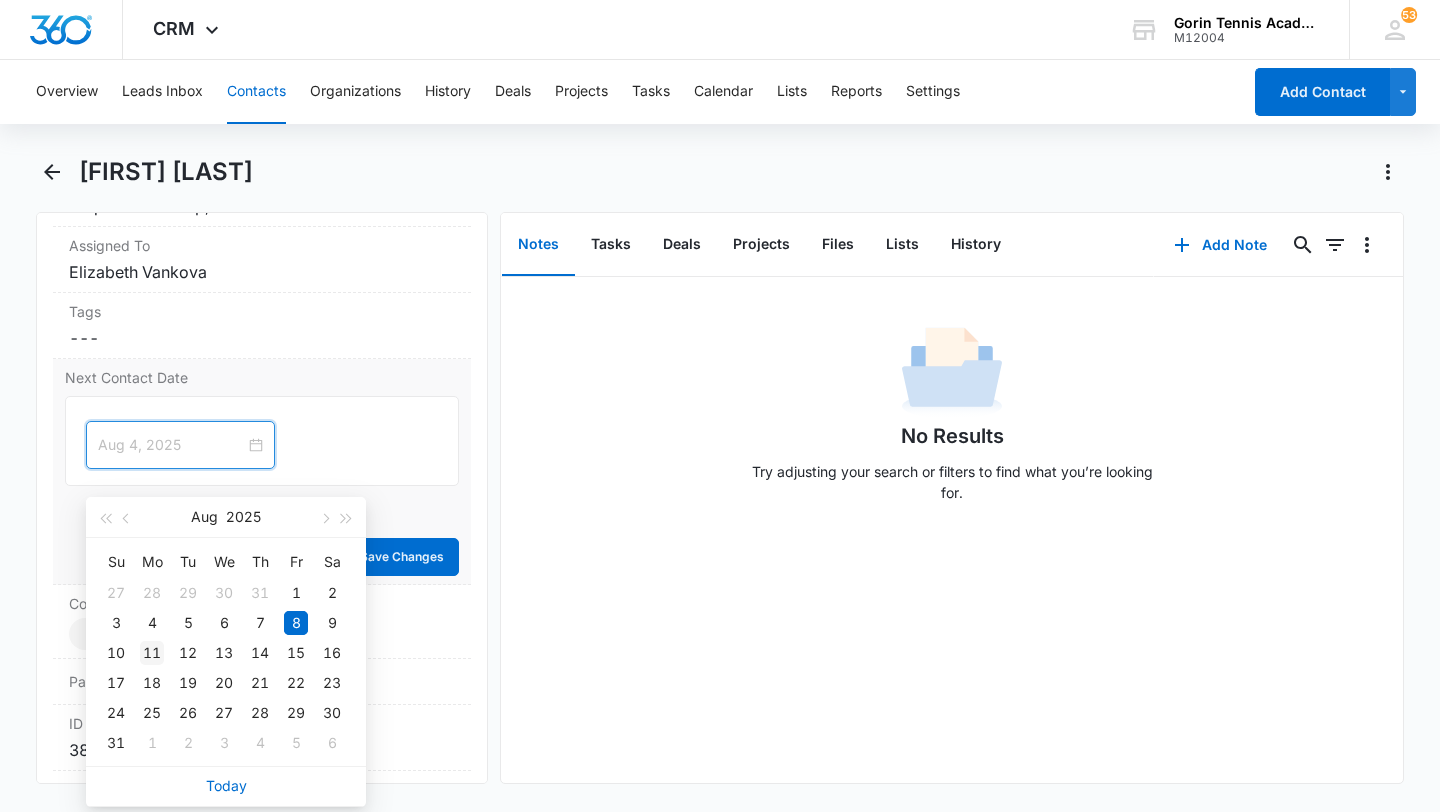 type on "Aug 11, 2025" 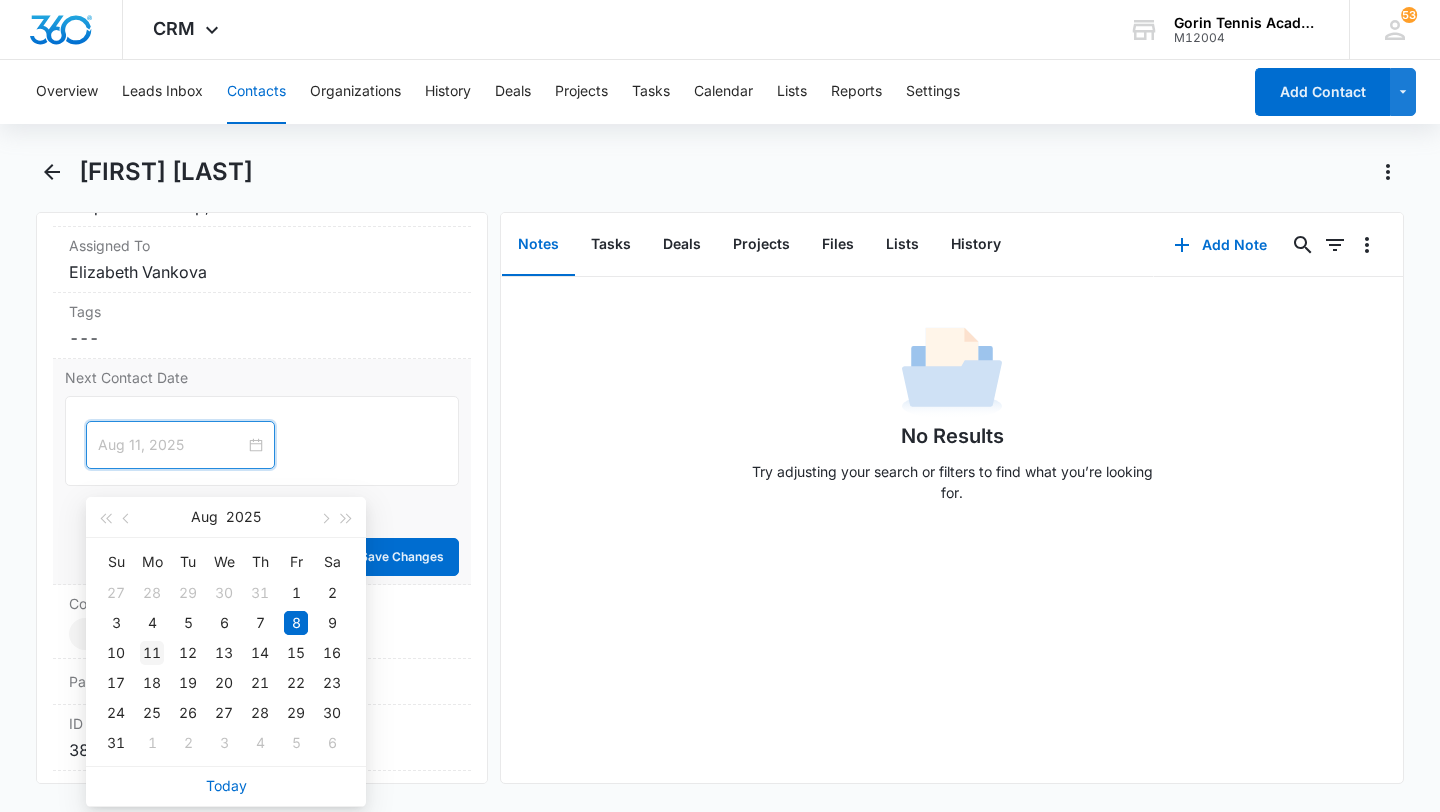 click on "11" at bounding box center (152, 653) 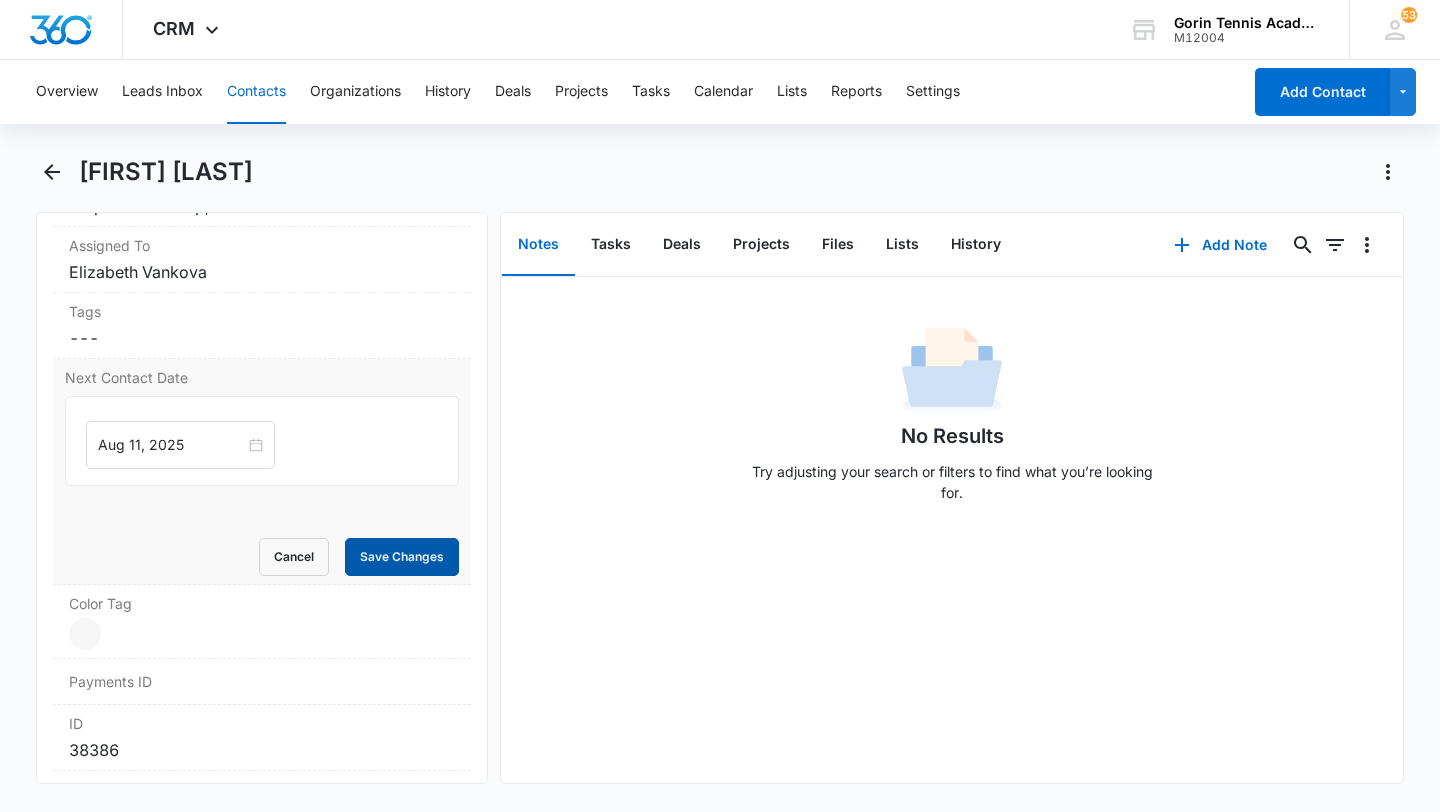 click on "Save Changes" at bounding box center (402, 557) 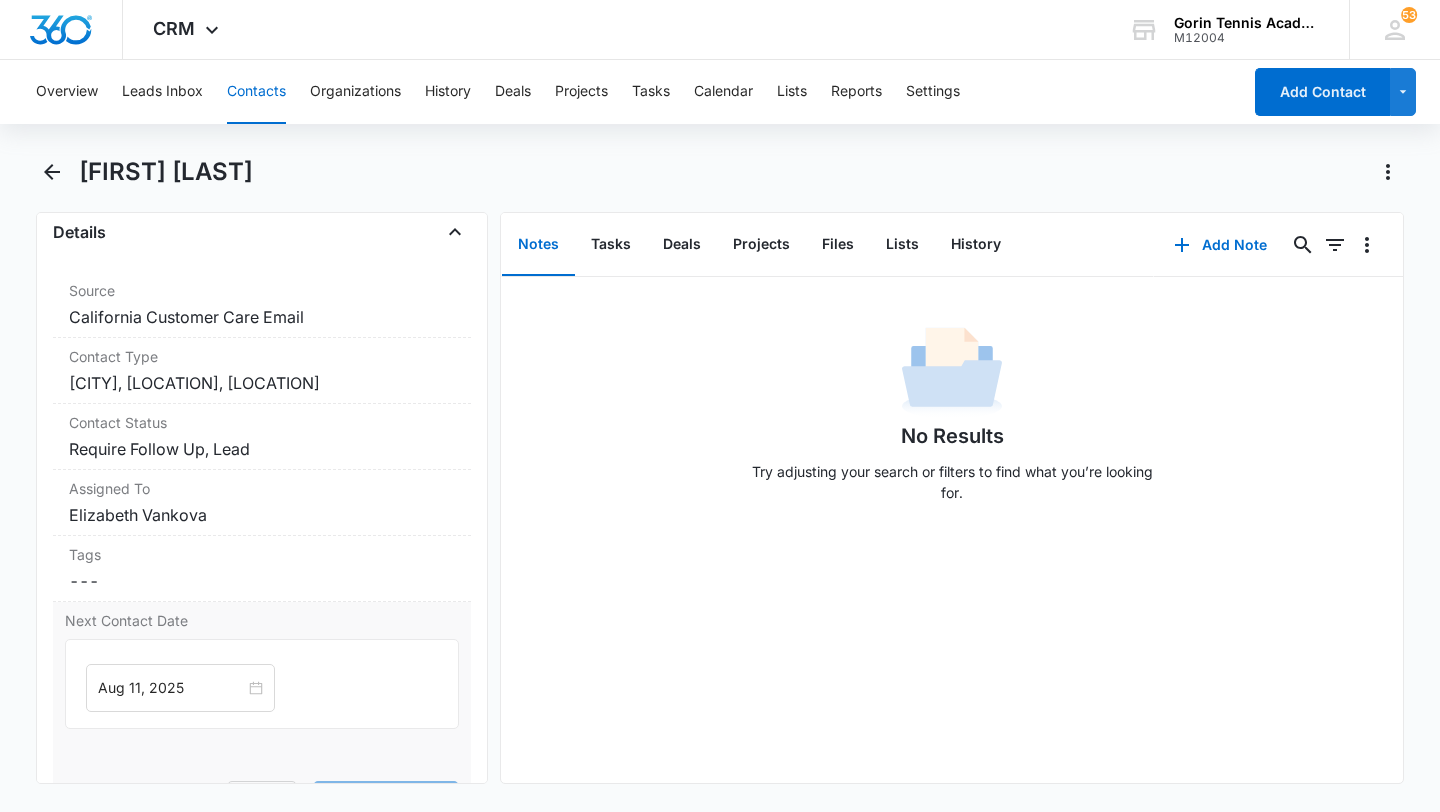 scroll, scrollTop: 751, scrollLeft: 0, axis: vertical 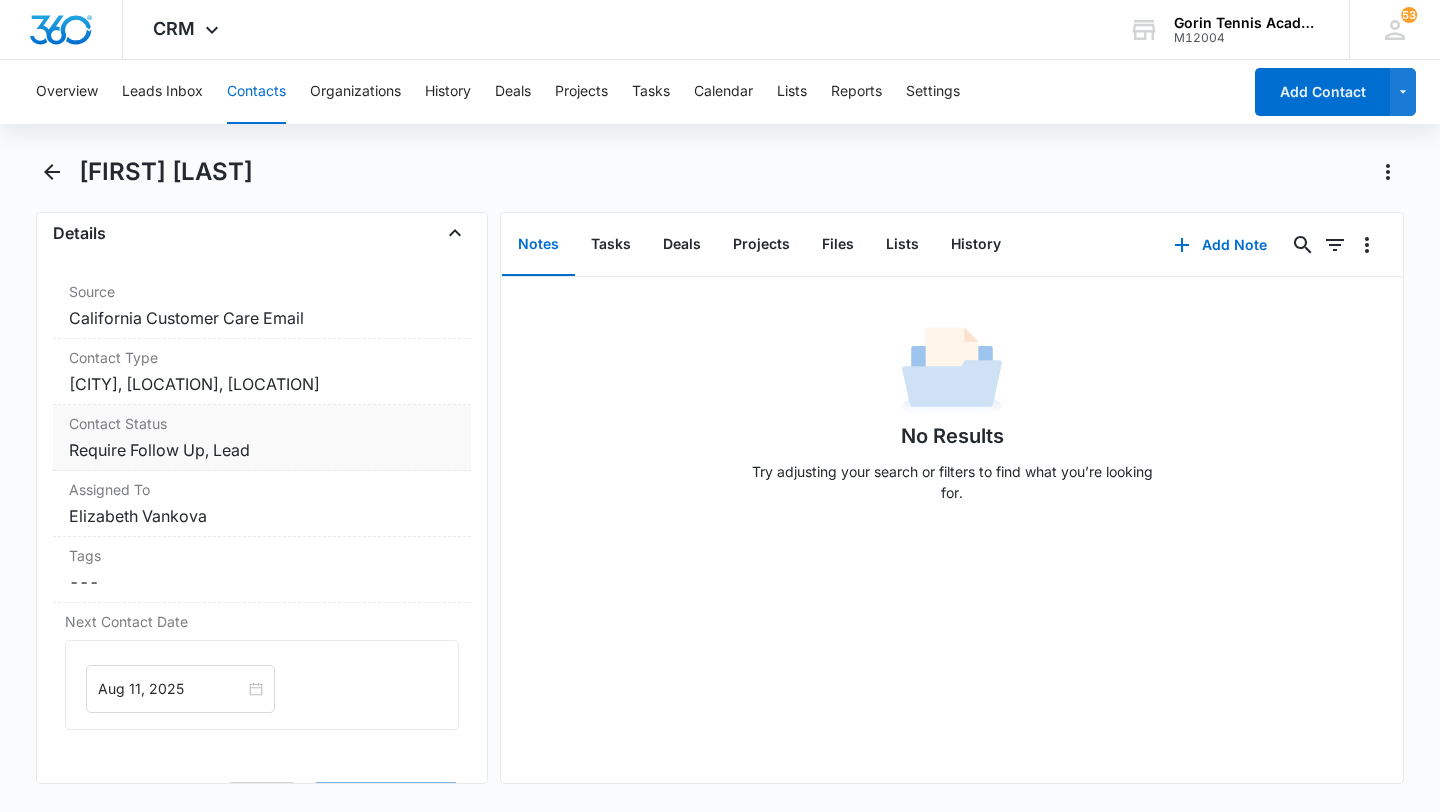 click on "Cancel Save Changes Require Follow Up, Lead" at bounding box center [262, 450] 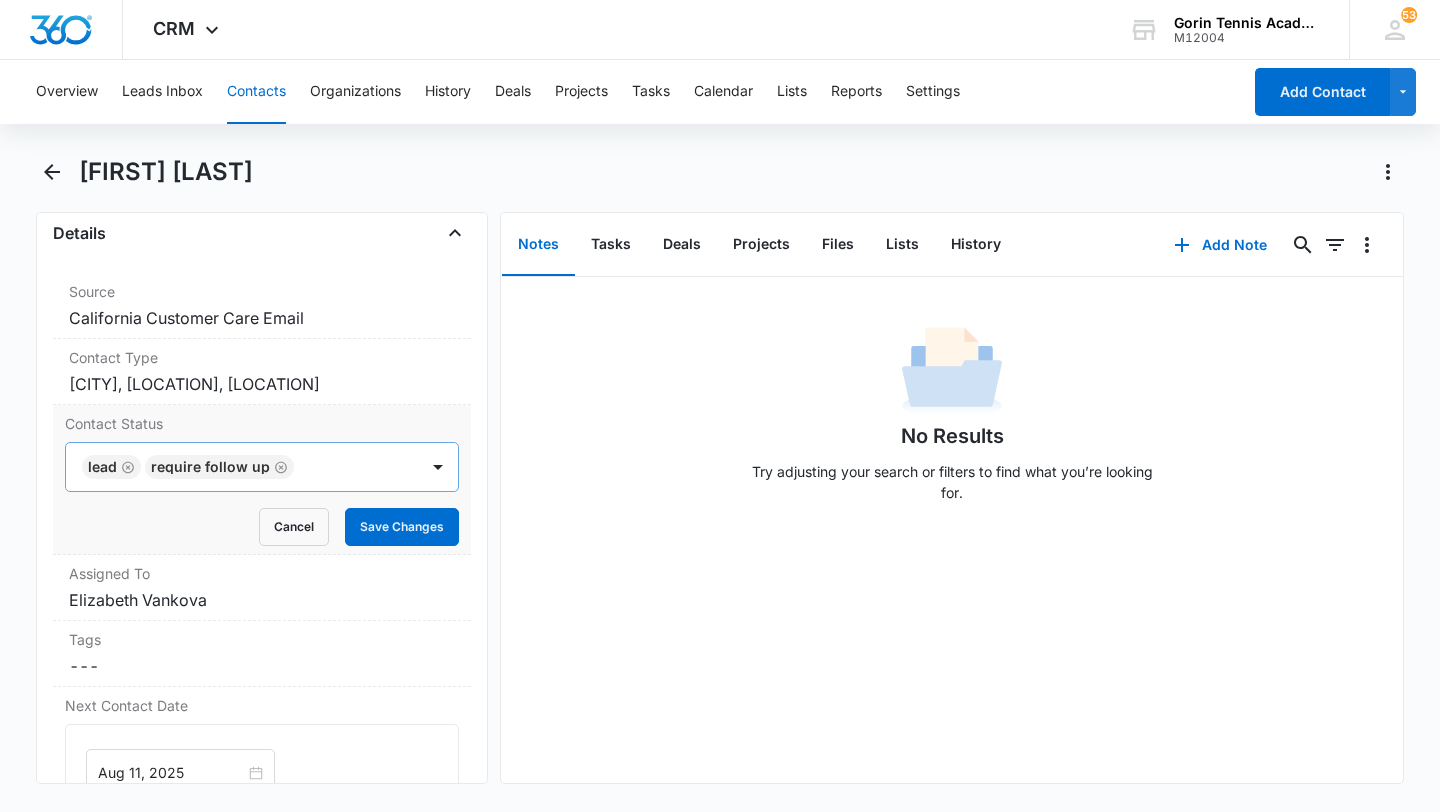 click at bounding box center [346, 467] 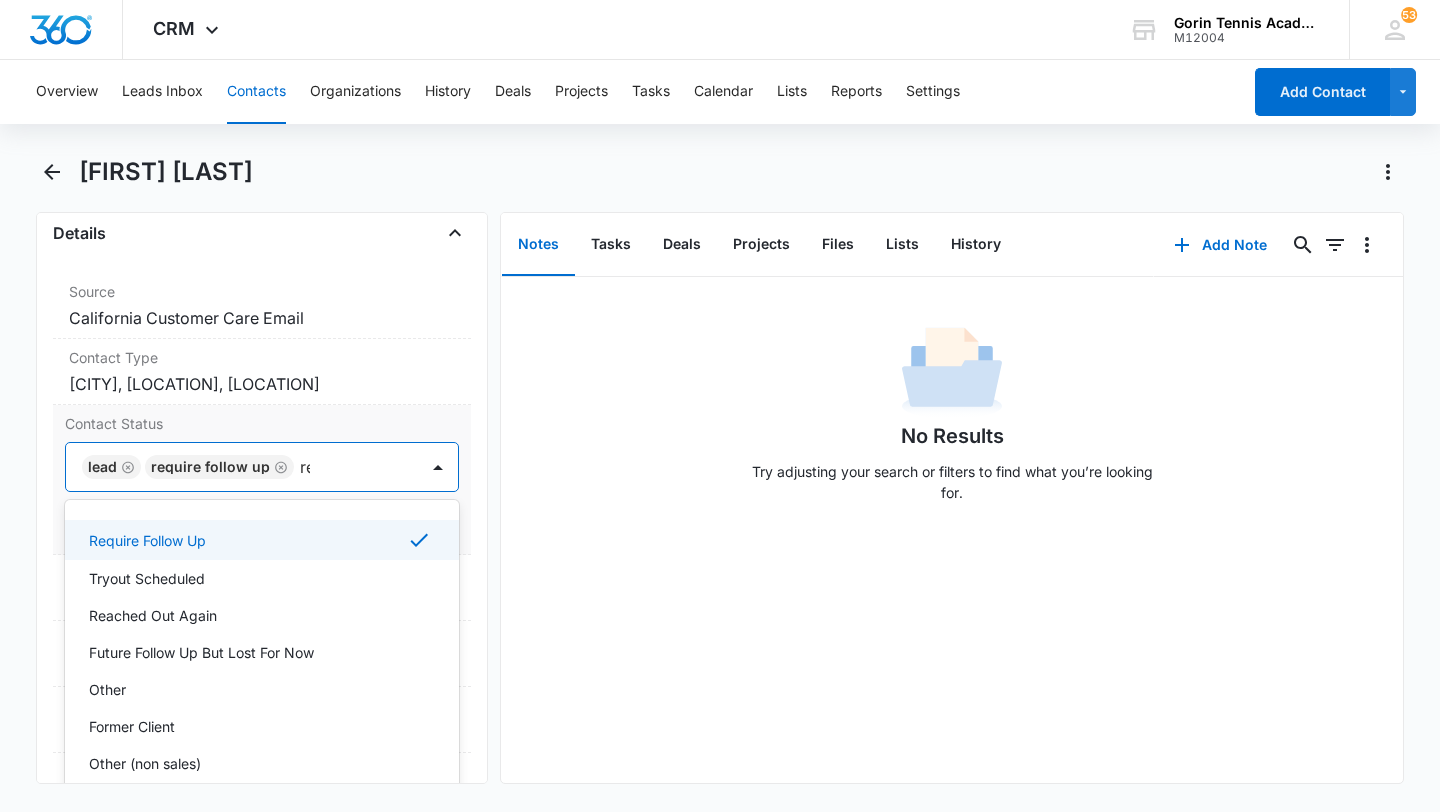 type on "rea" 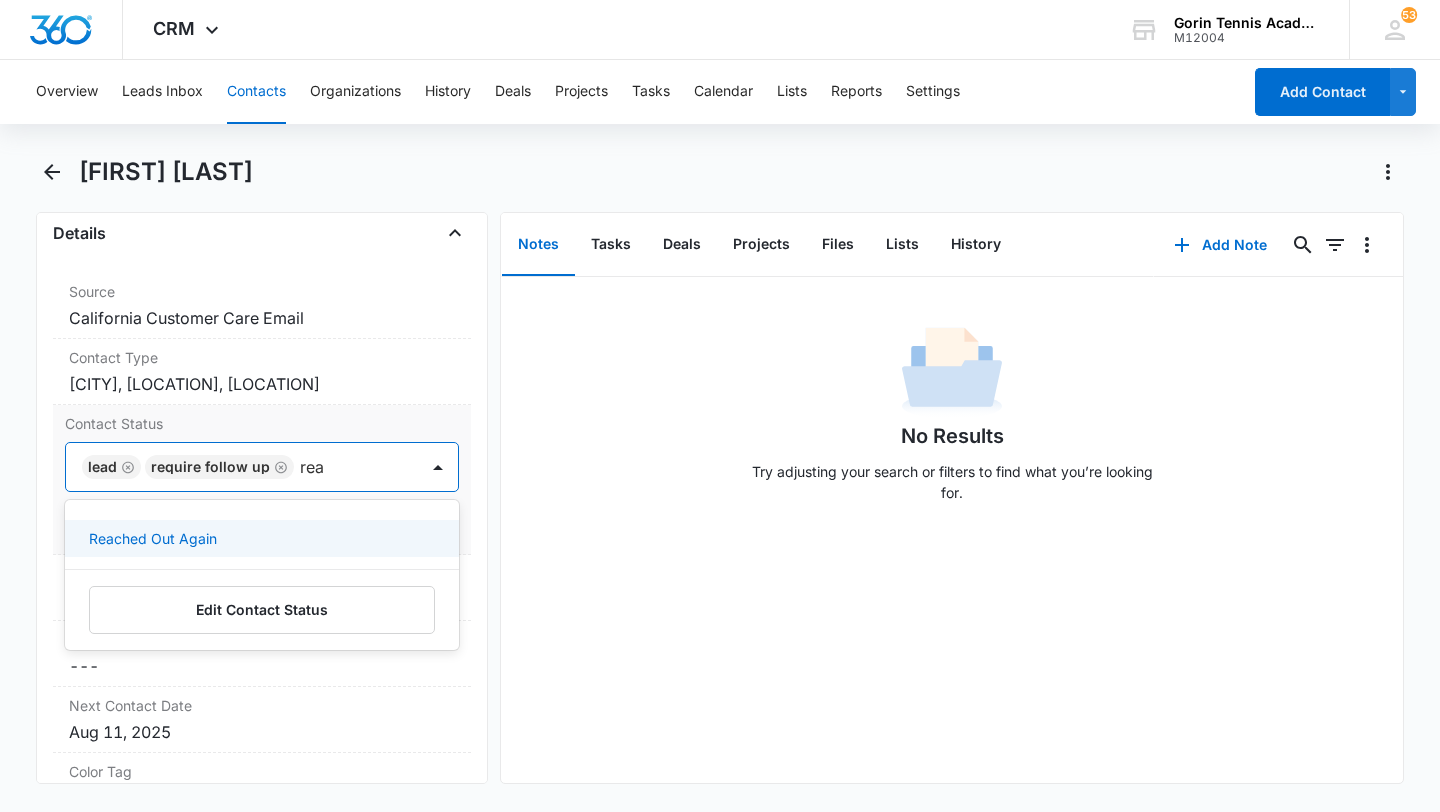 click on "Reached Out Again" at bounding box center (260, 538) 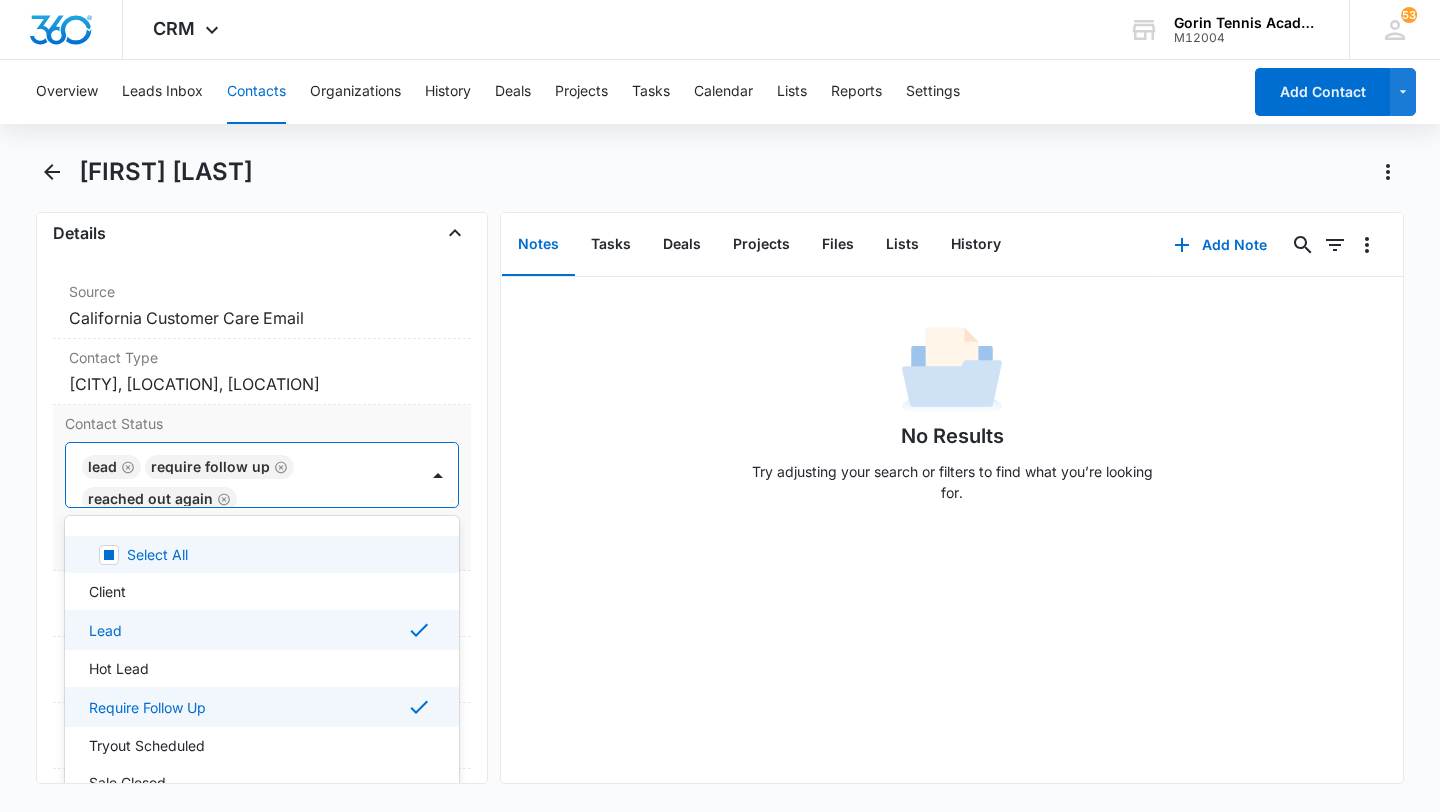 click at bounding box center [317, 499] 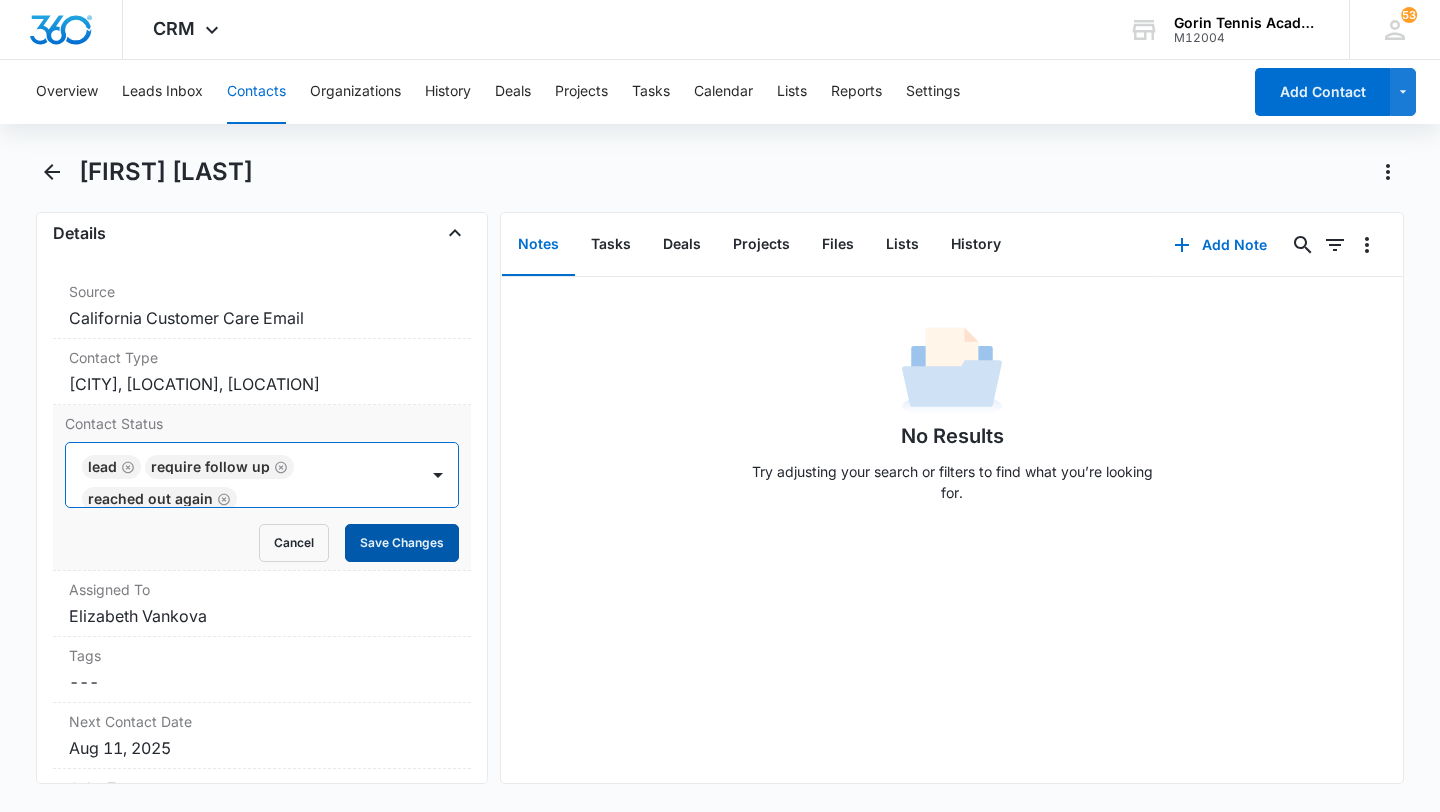 click on "Save Changes" at bounding box center [402, 543] 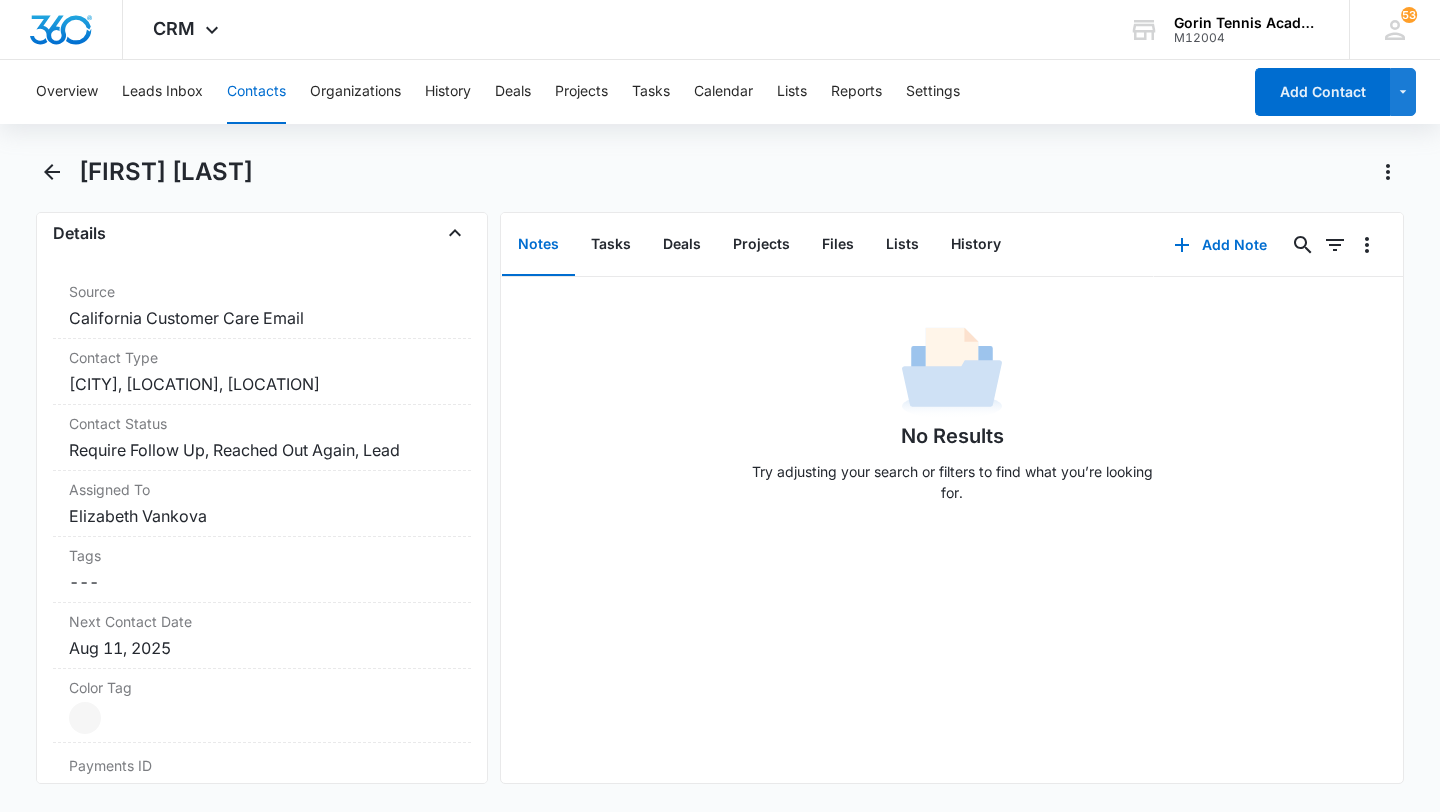 click on "Contacts" at bounding box center (256, 92) 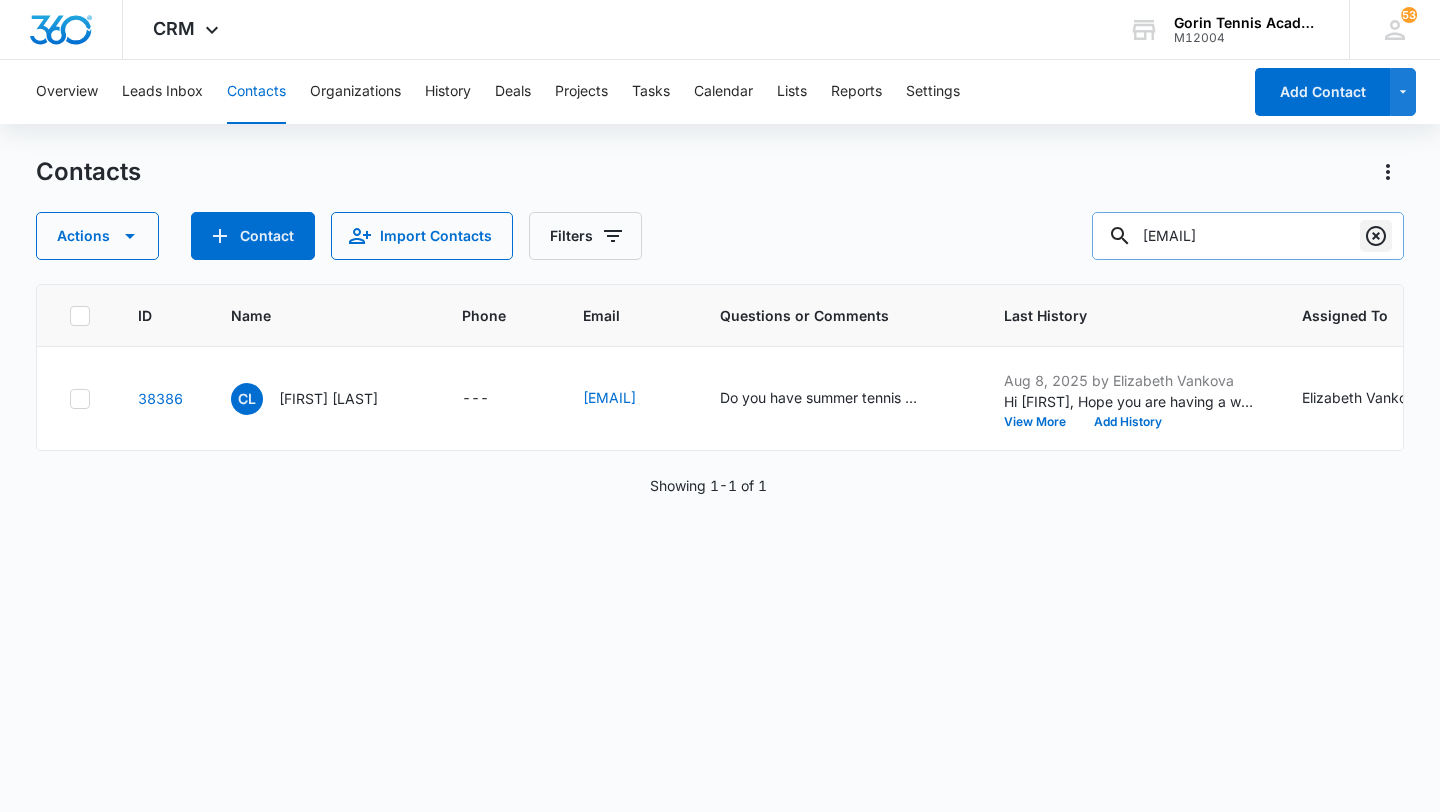 click 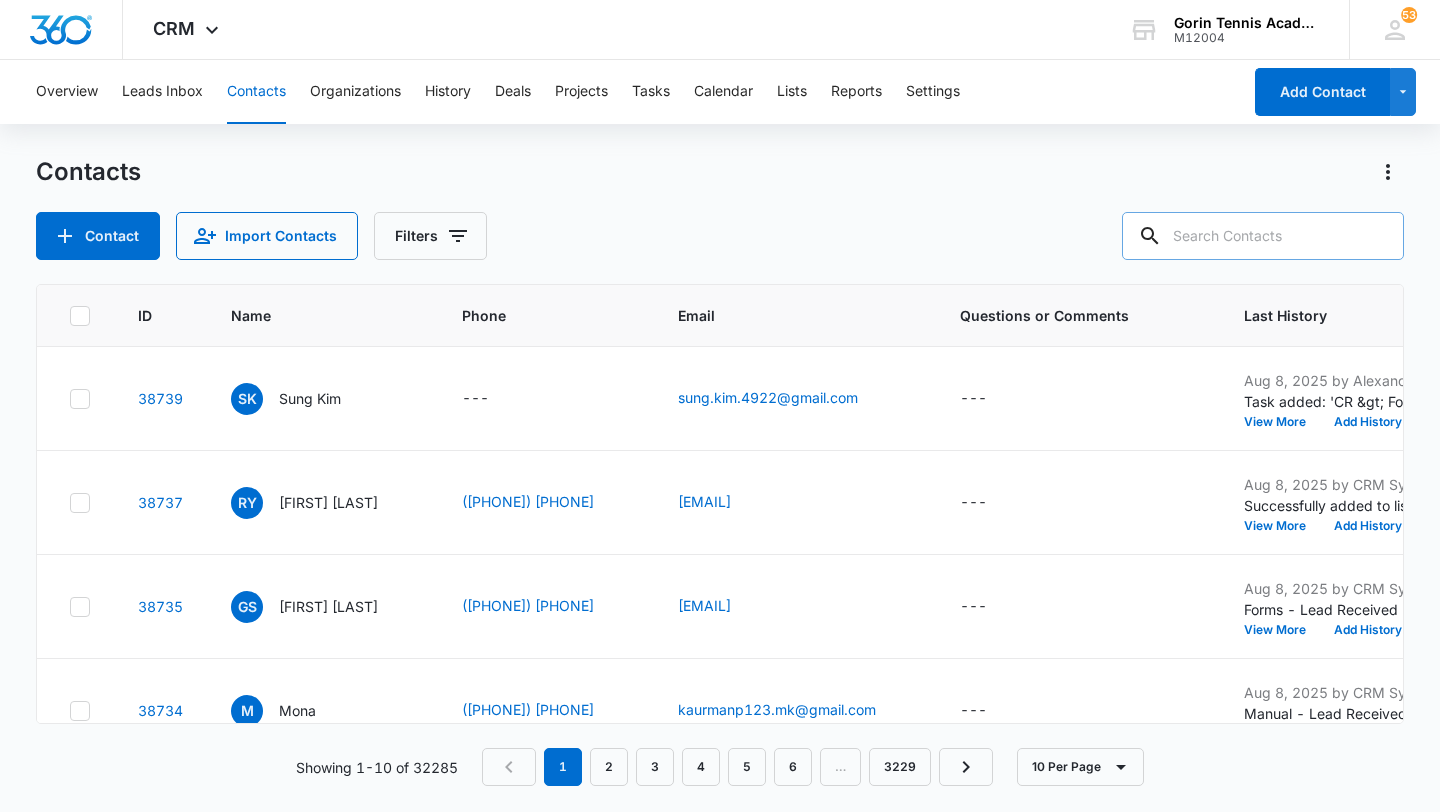 paste on "[EMAIL]" 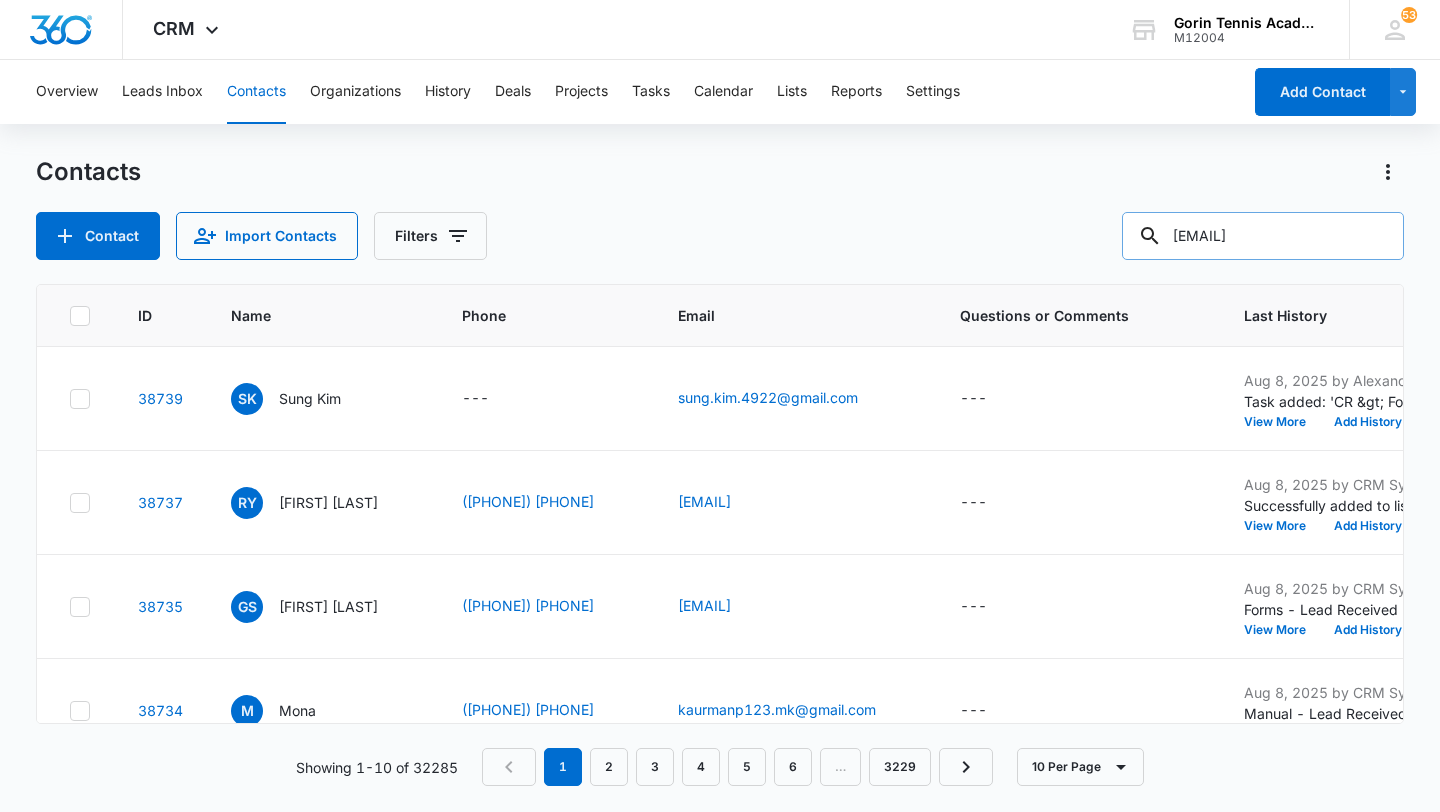 scroll, scrollTop: 0, scrollLeft: 17, axis: horizontal 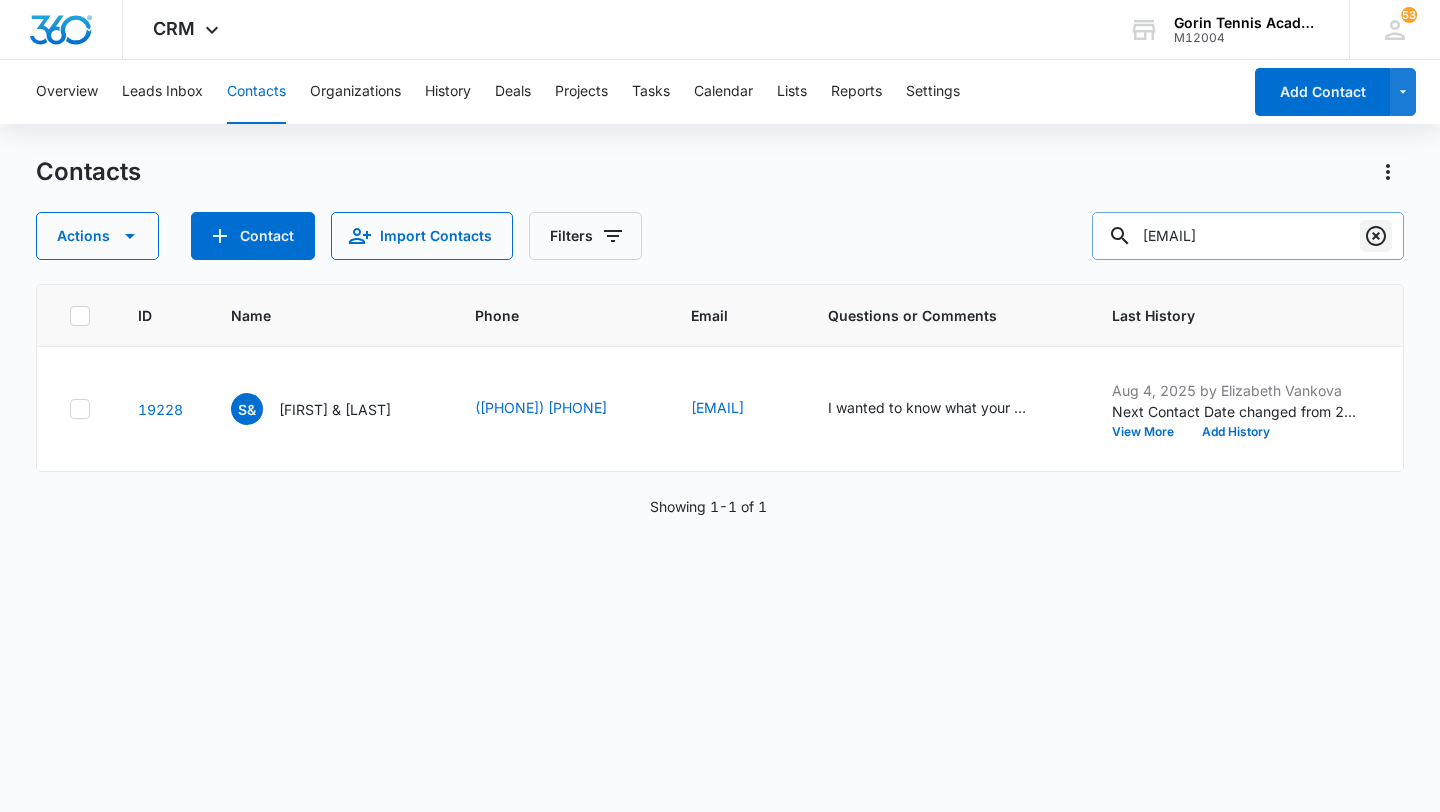 click 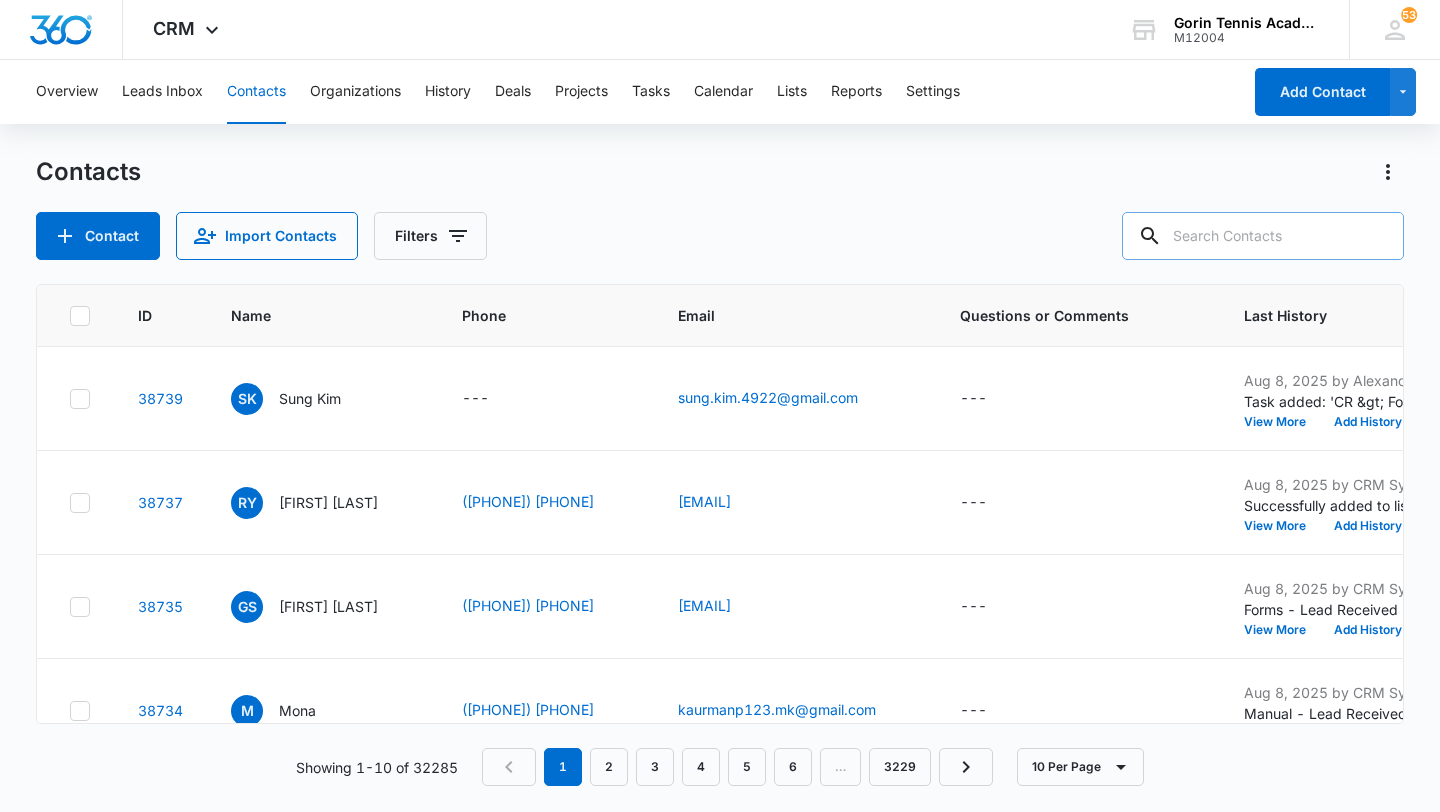 paste on "[EMAIL]" 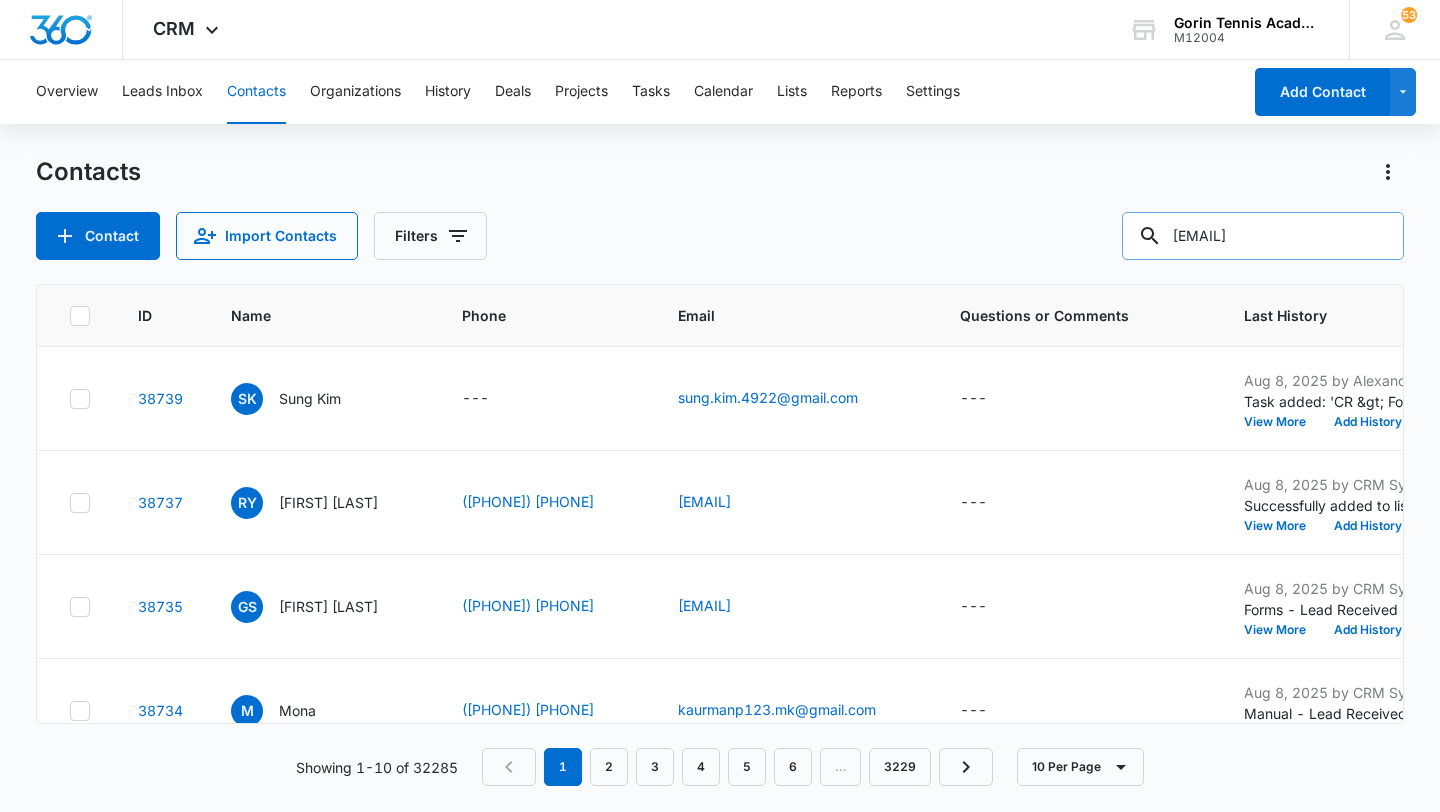 type on "[EMAIL]" 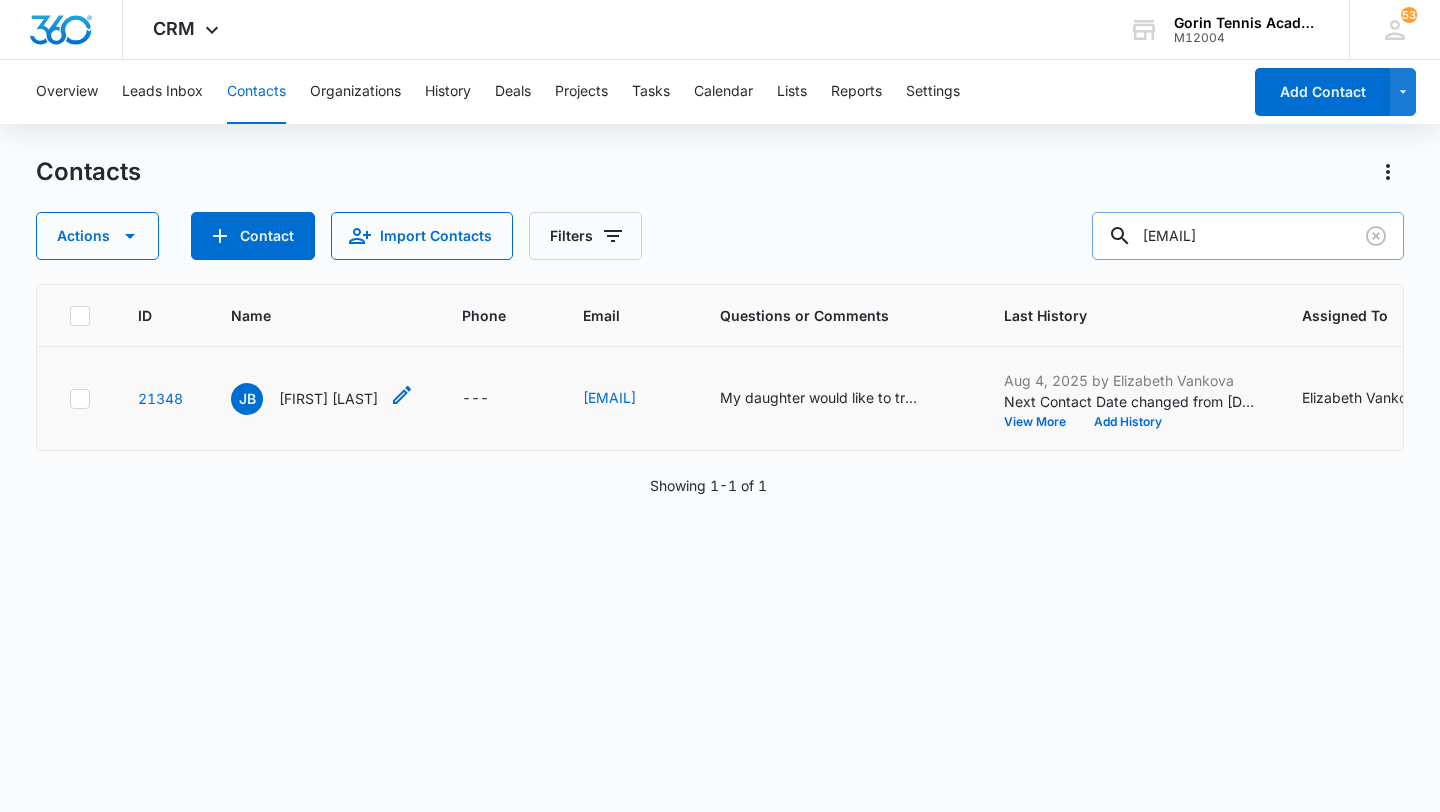 click on "[FIRST] [LAST]" at bounding box center [328, 398] 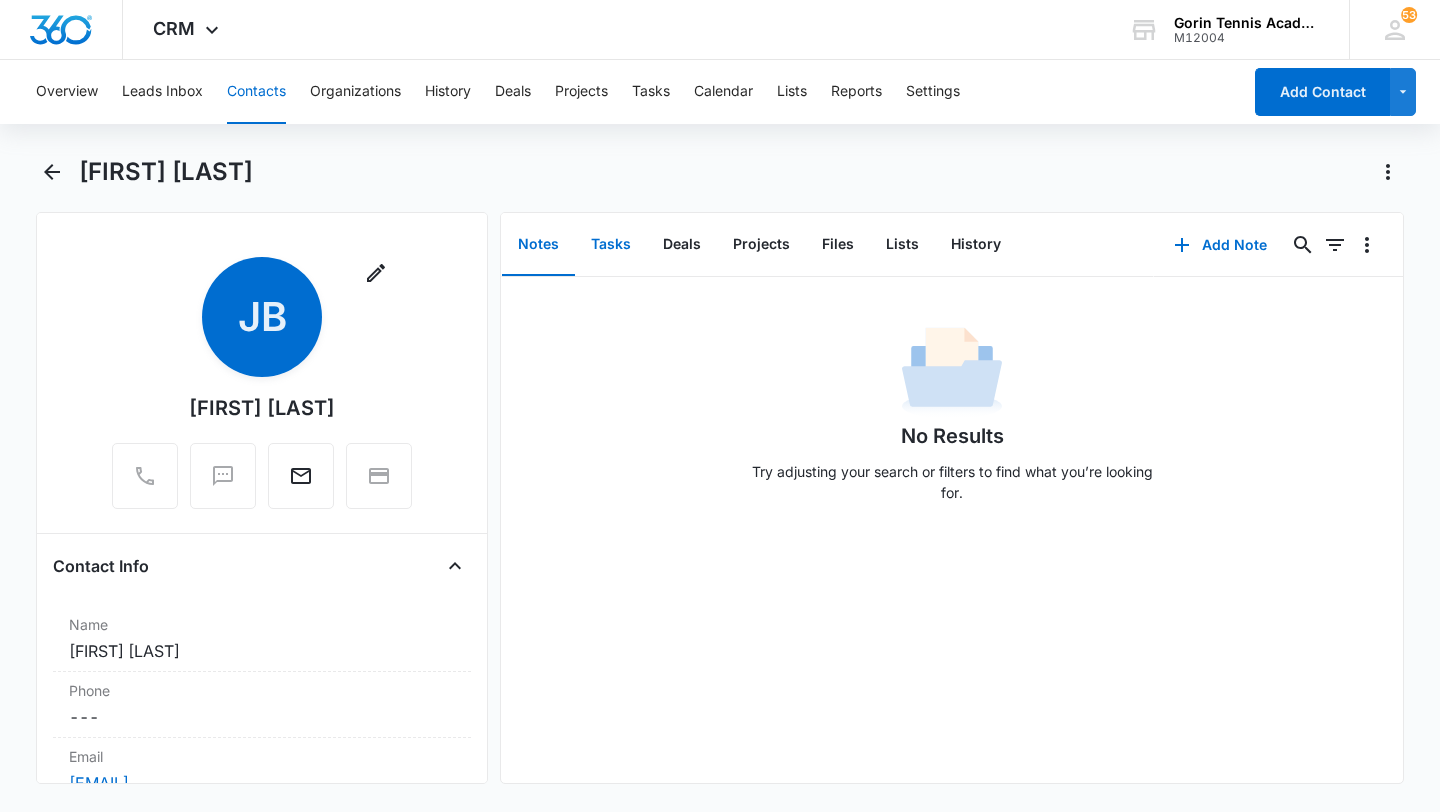 click on "Tasks" at bounding box center (611, 245) 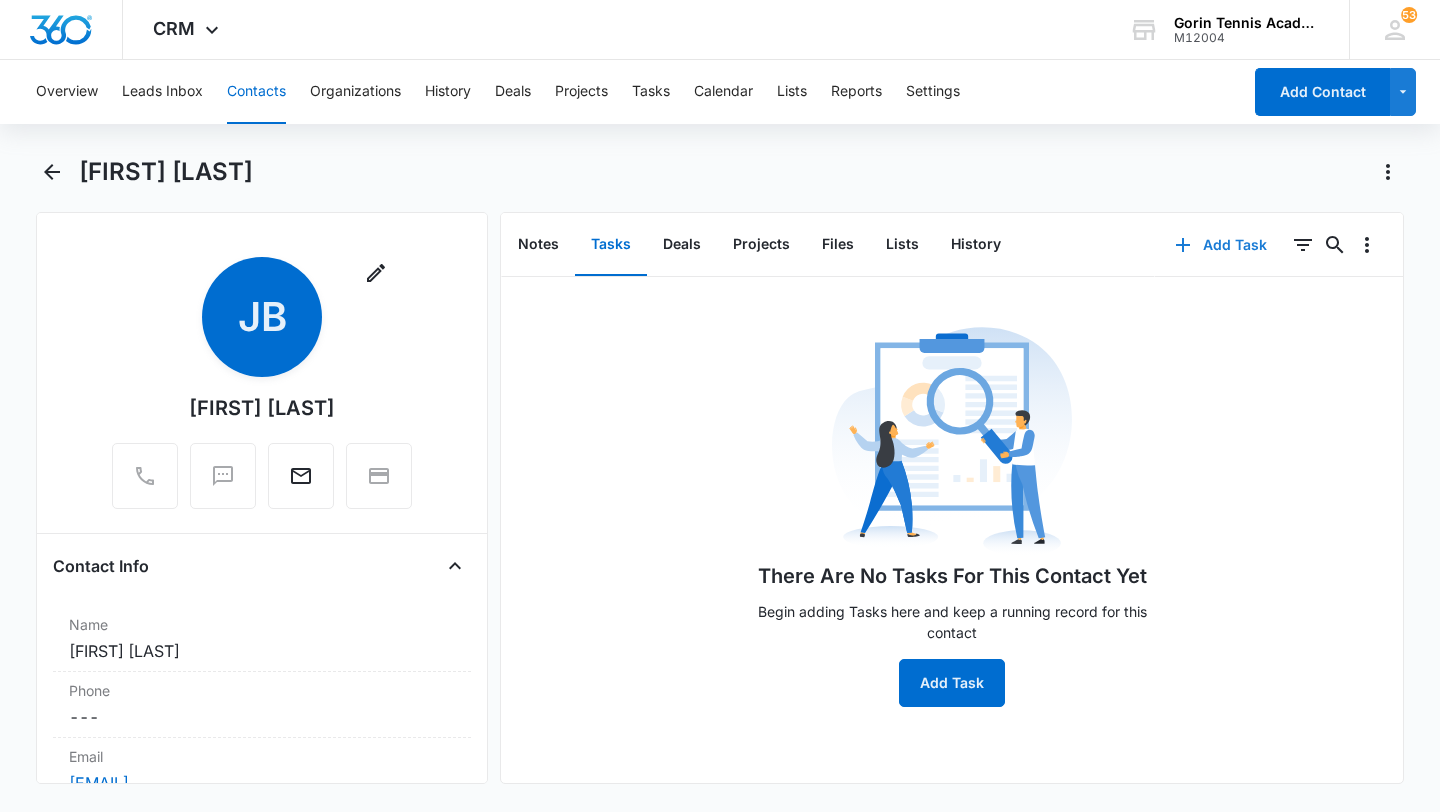 click on "Add Task" at bounding box center (1221, 245) 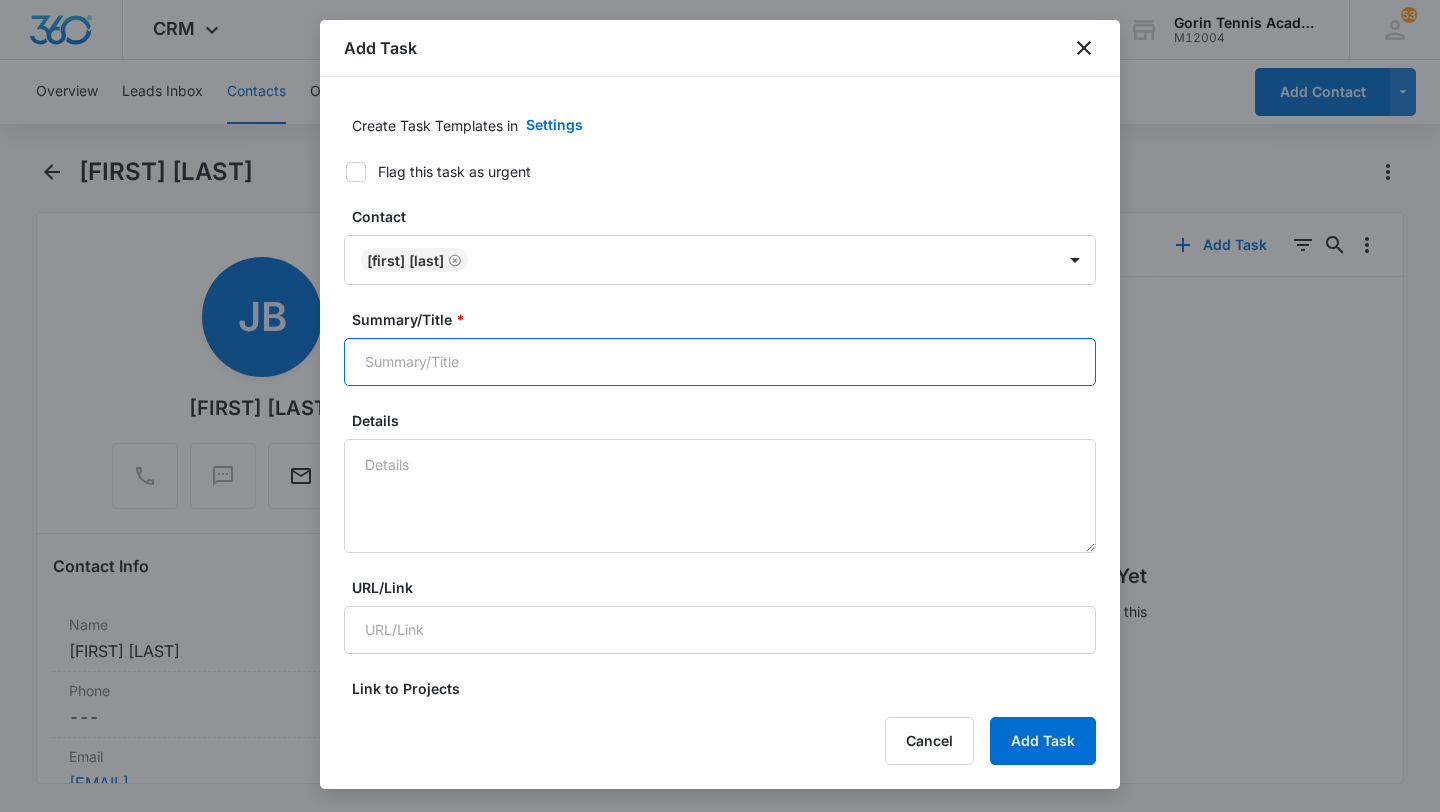 click on "Summary/Title *" at bounding box center (720, 362) 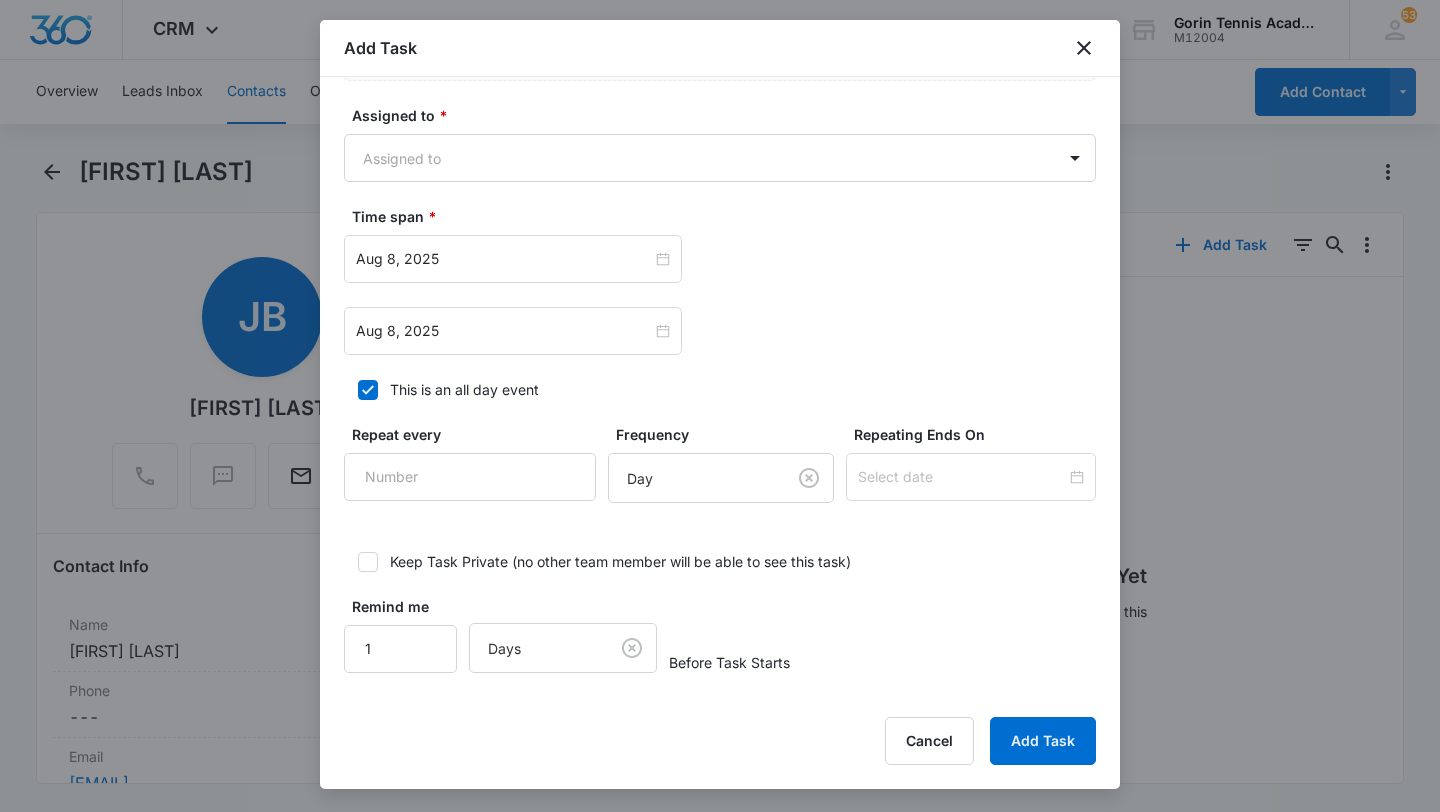 scroll, scrollTop: 1034, scrollLeft: 0, axis: vertical 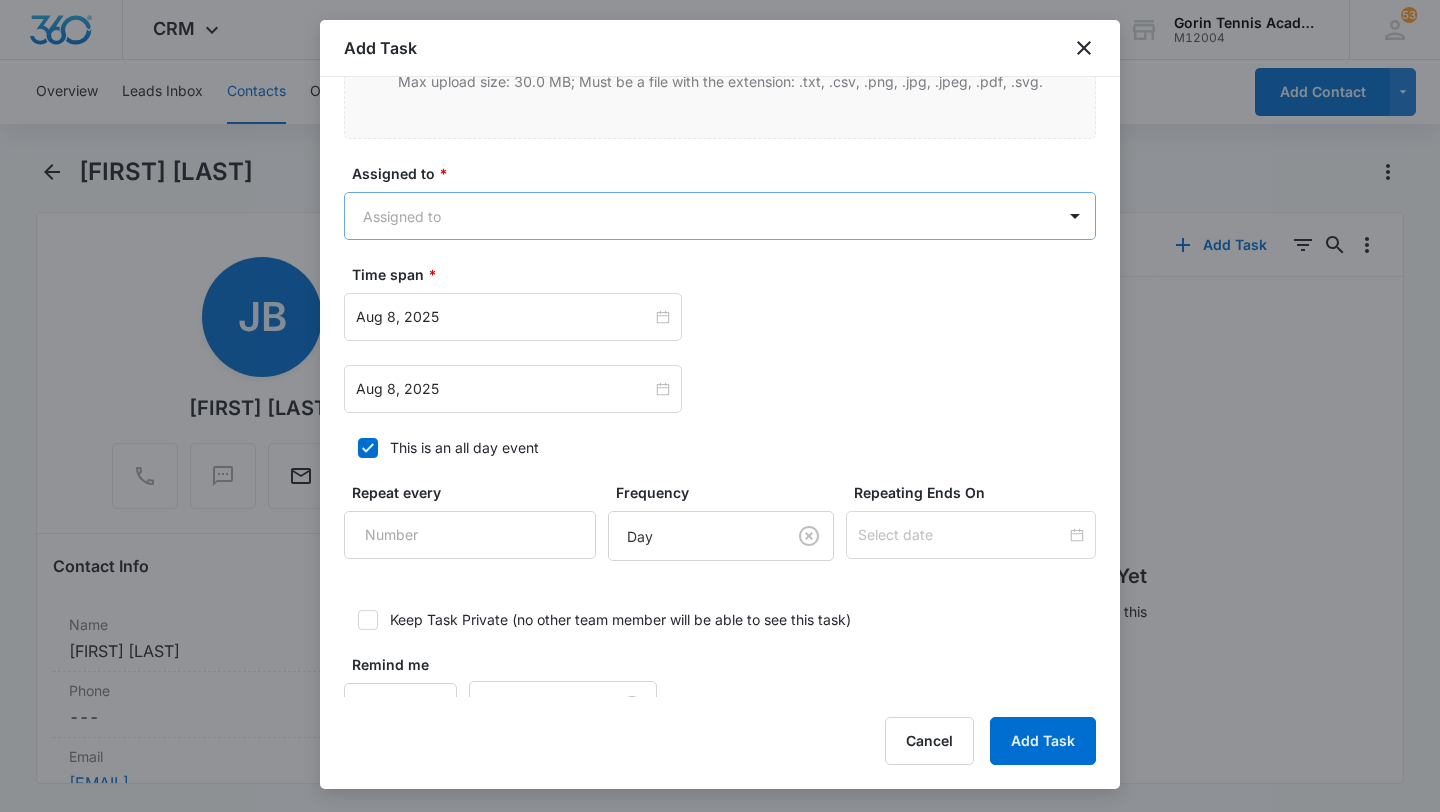 type on "check on them" 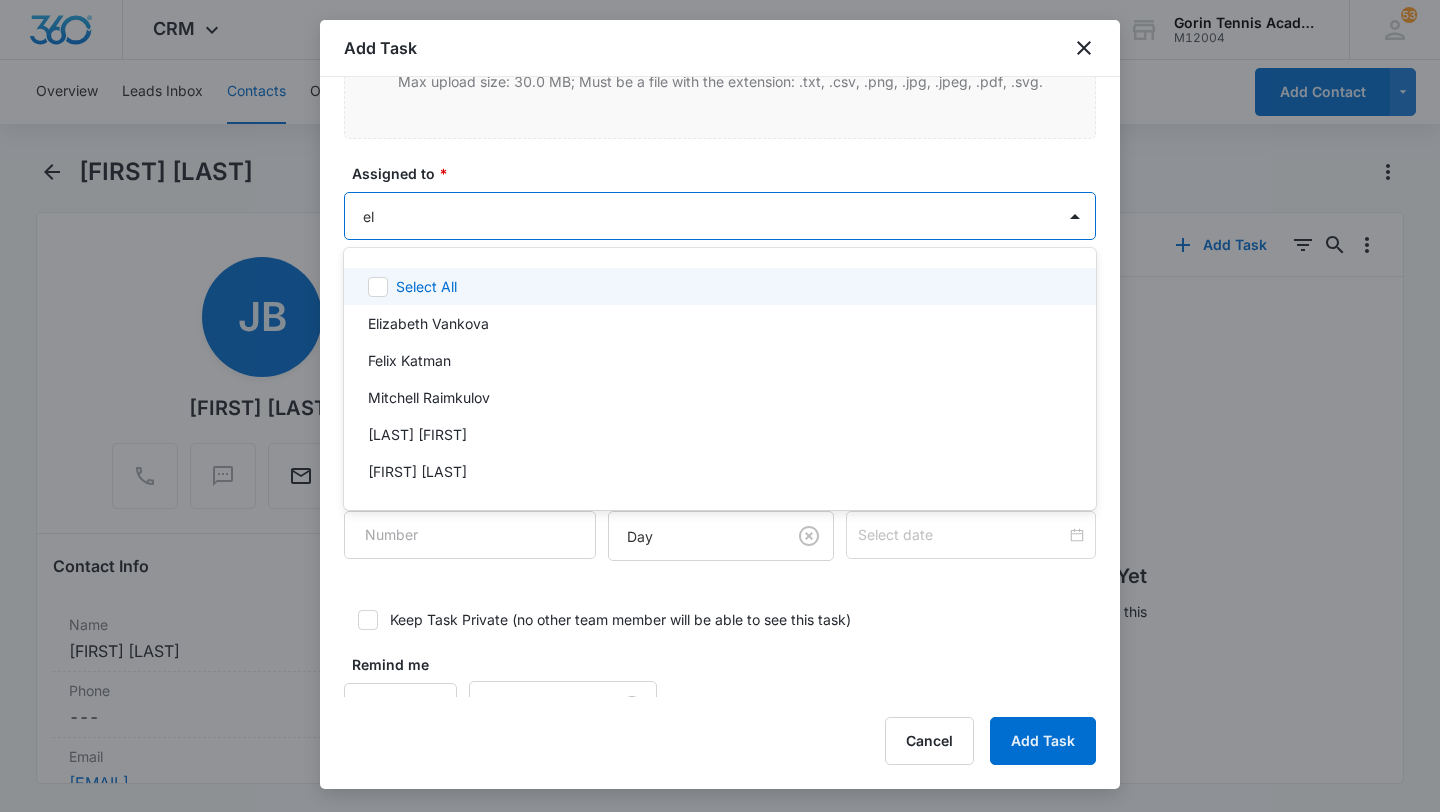 type on "eli" 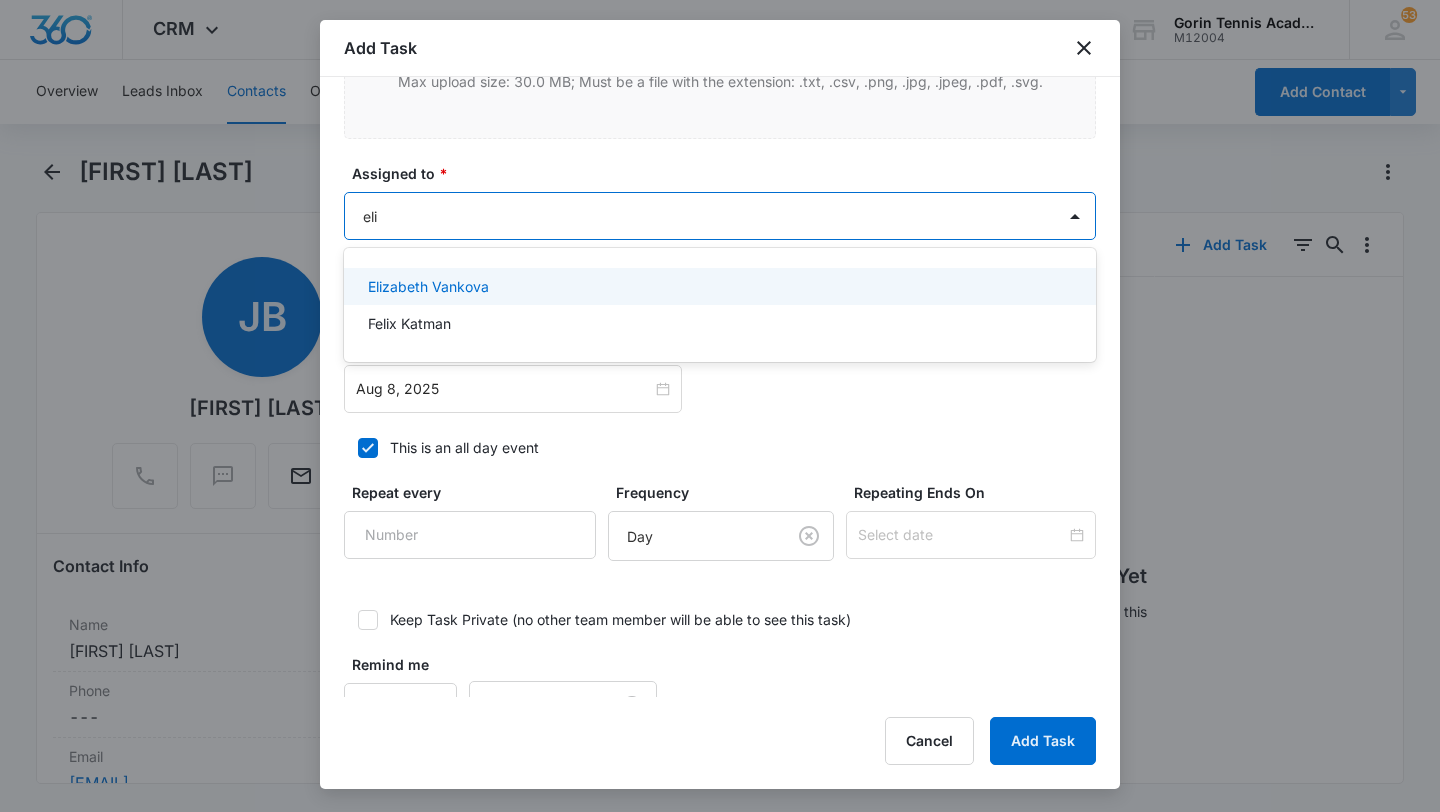 click on "Elizabeth Vankova" at bounding box center [428, 286] 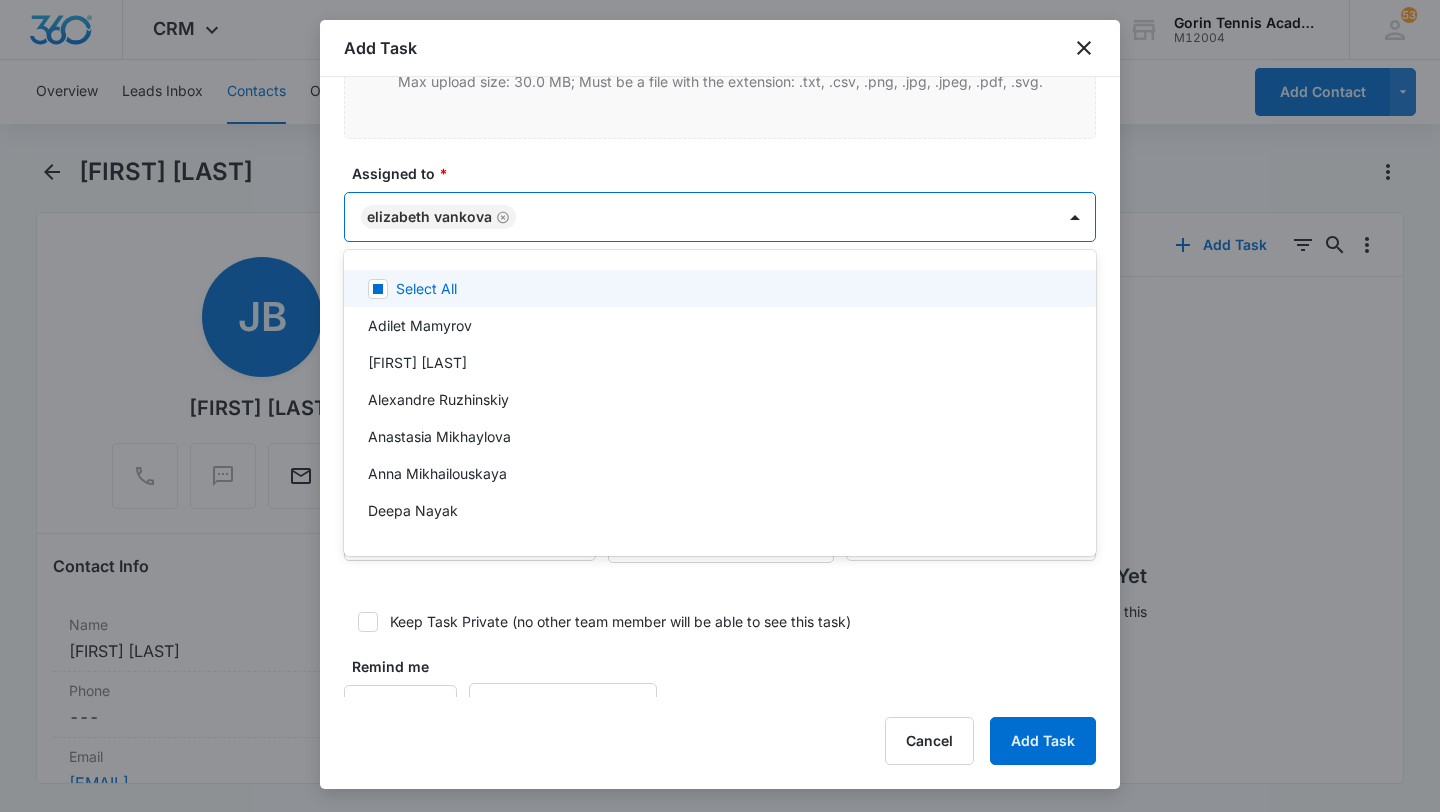 click at bounding box center [720, 406] 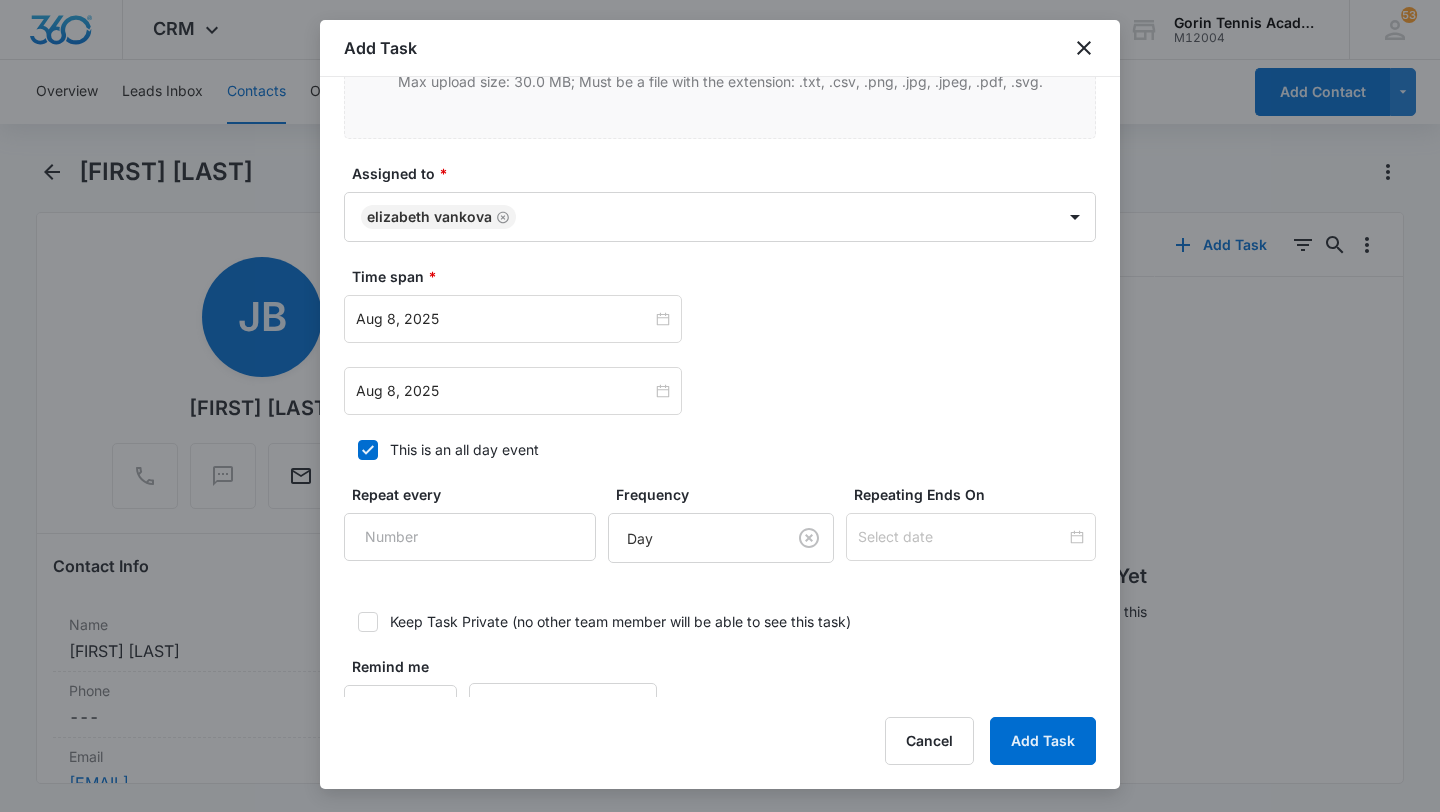 click at bounding box center (720, 406) 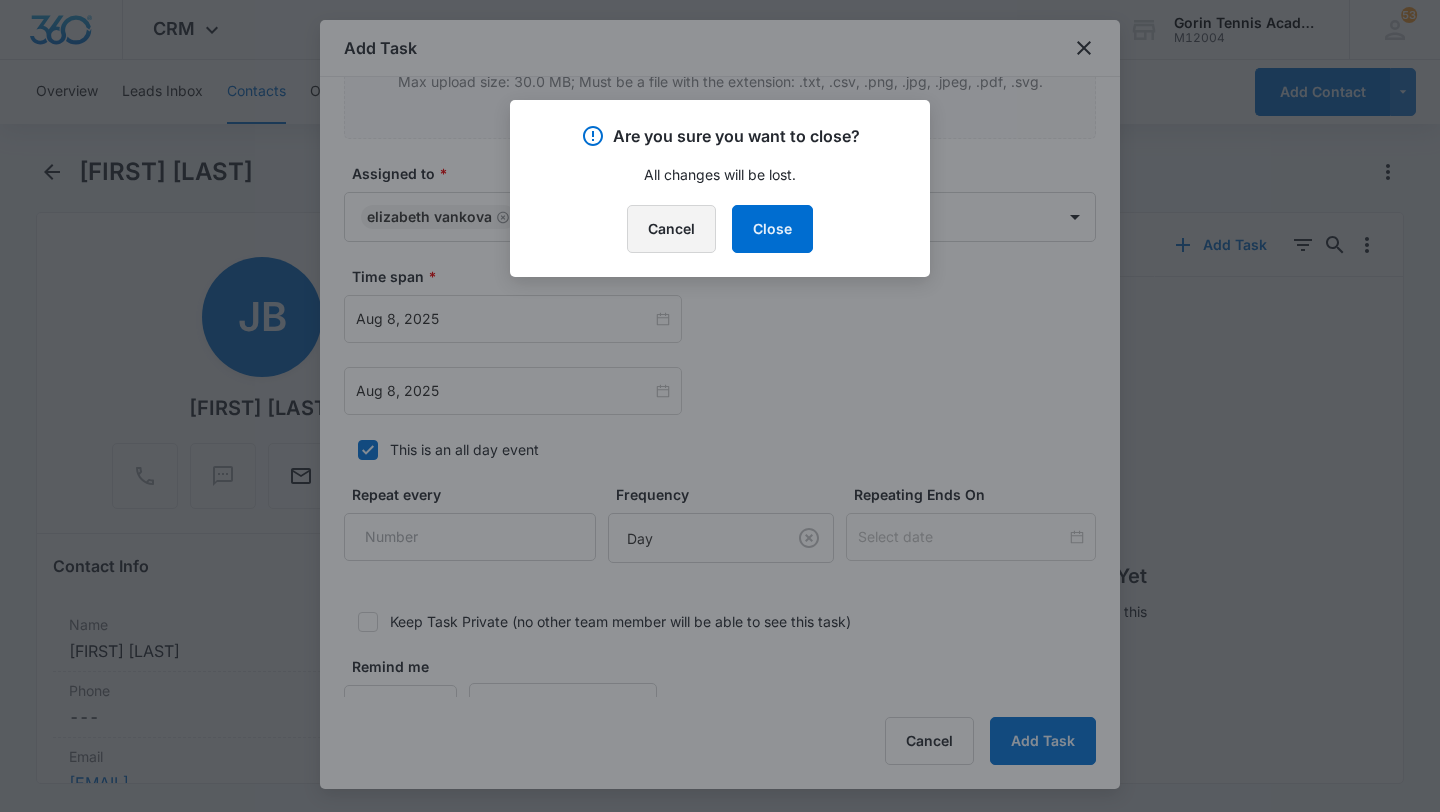 click on "Cancel" at bounding box center [671, 229] 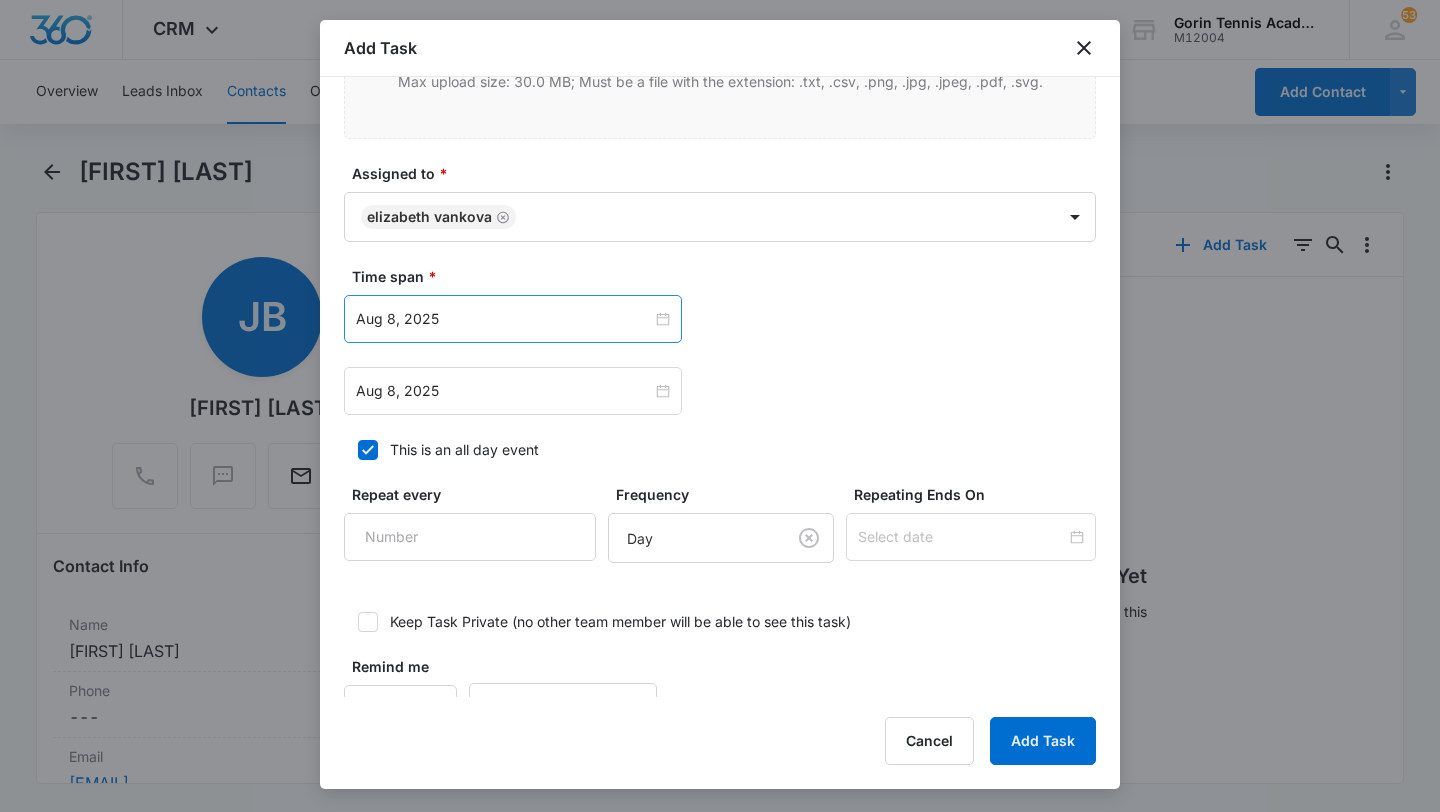 click on "Aug 8, 2025" at bounding box center [513, 319] 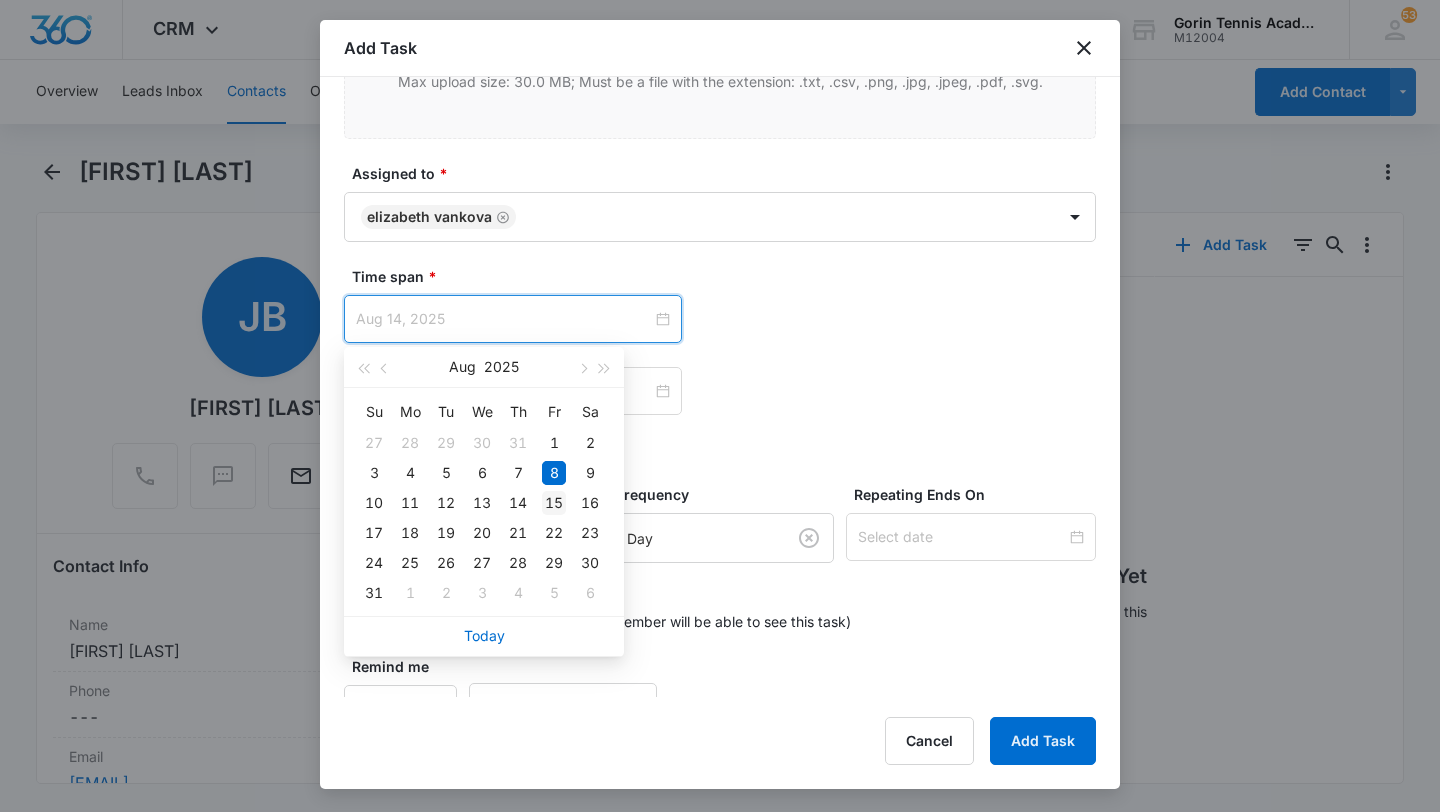 type on "Aug 15, 2025" 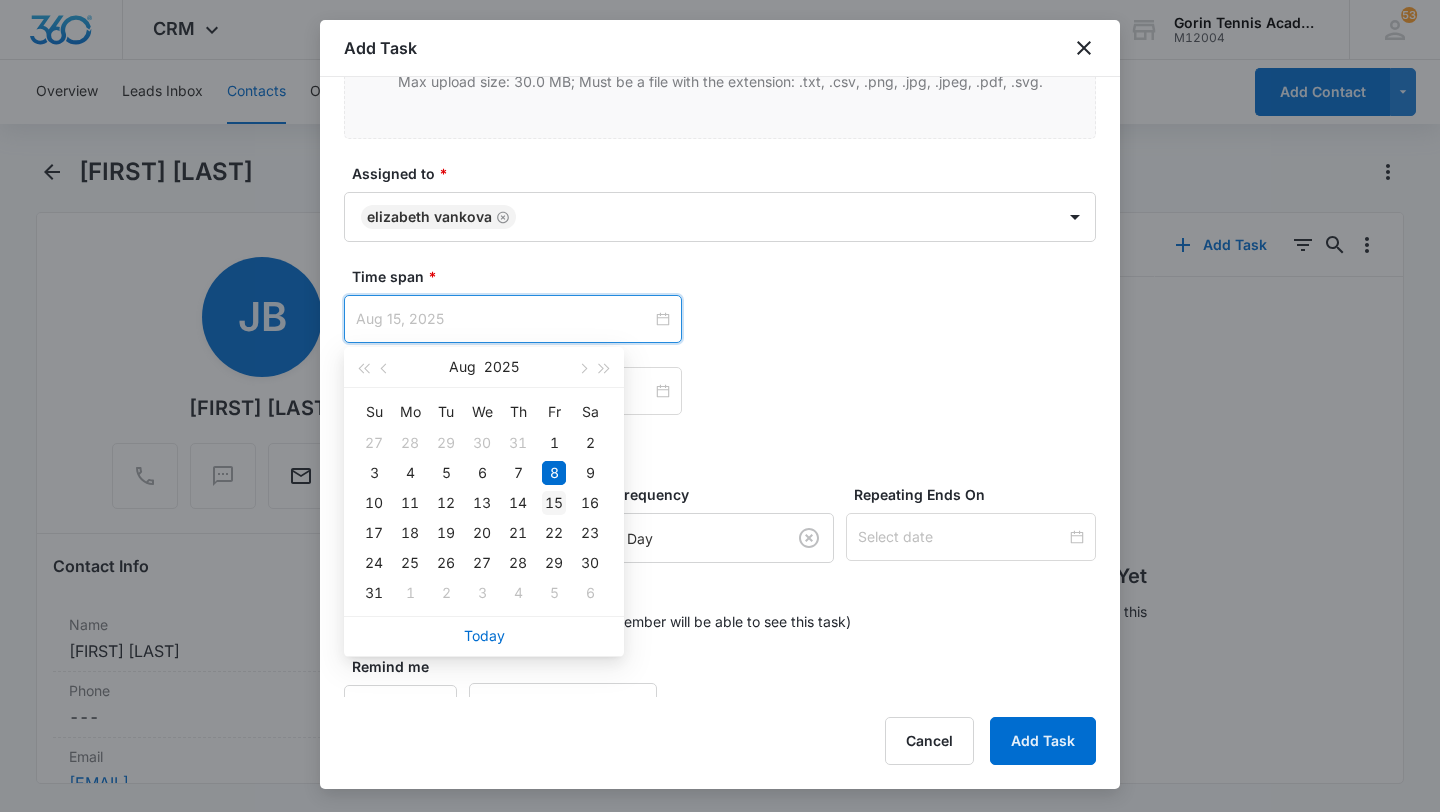 click on "15" at bounding box center [554, 503] 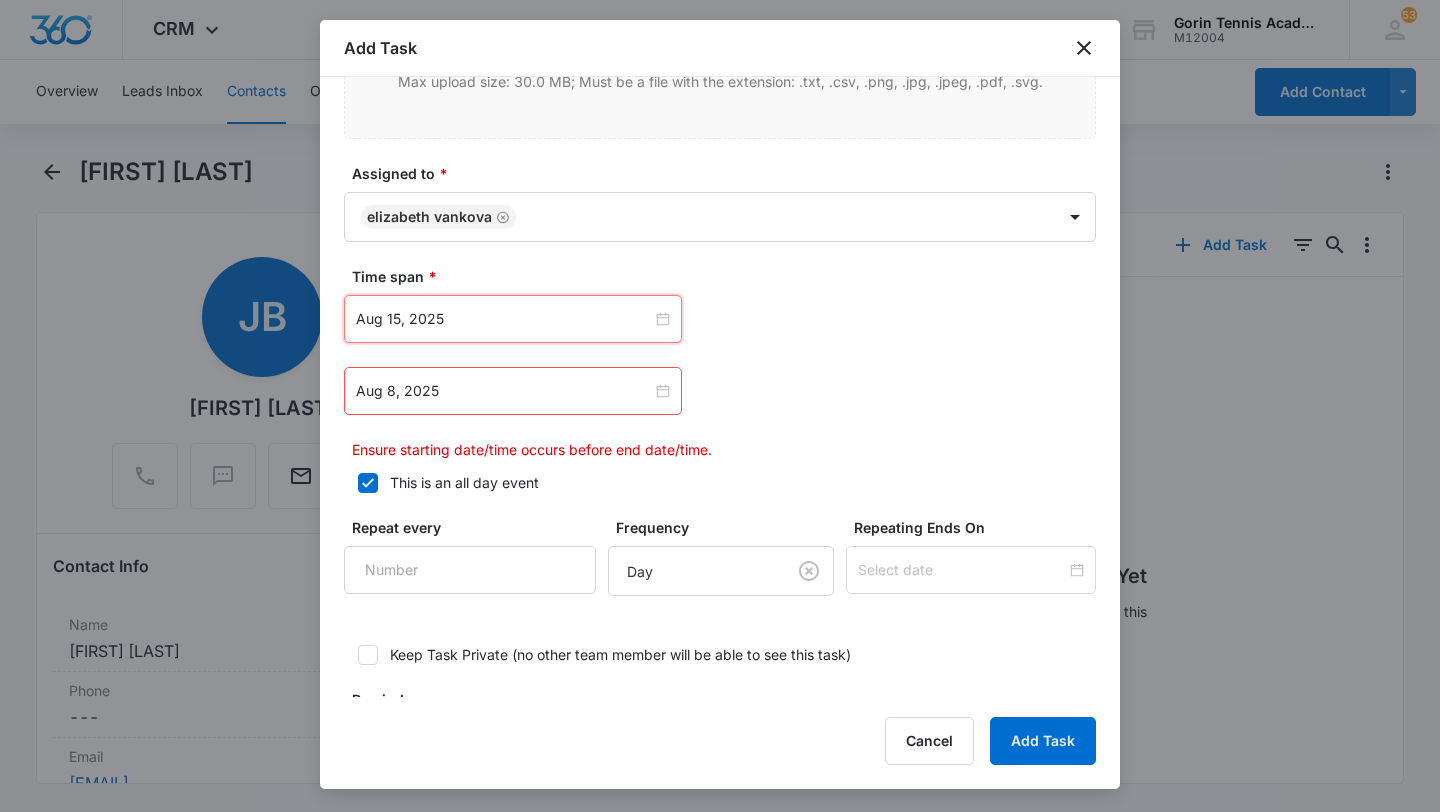 click on "Aug 8, 2025" at bounding box center [513, 391] 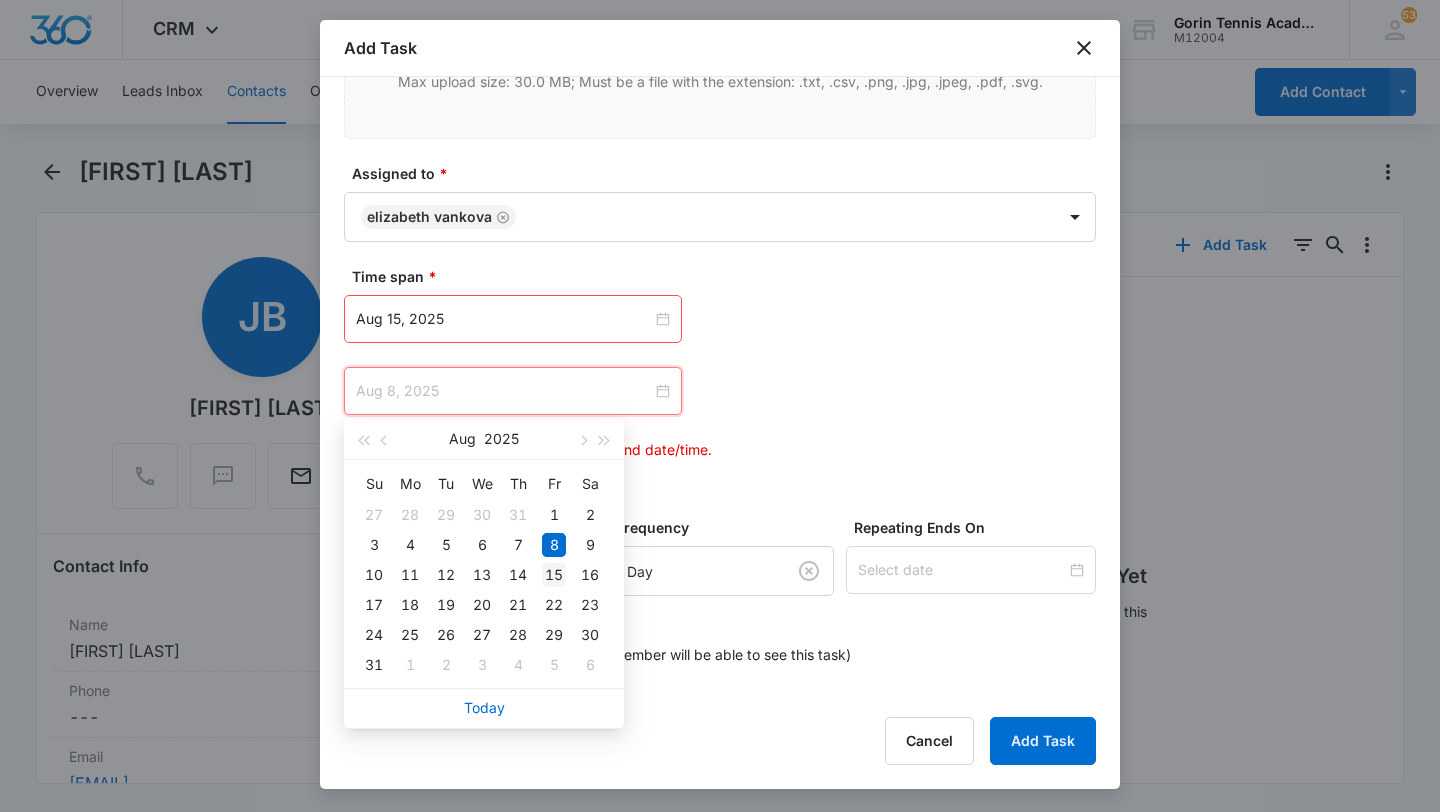 type on "Aug 15, 2025" 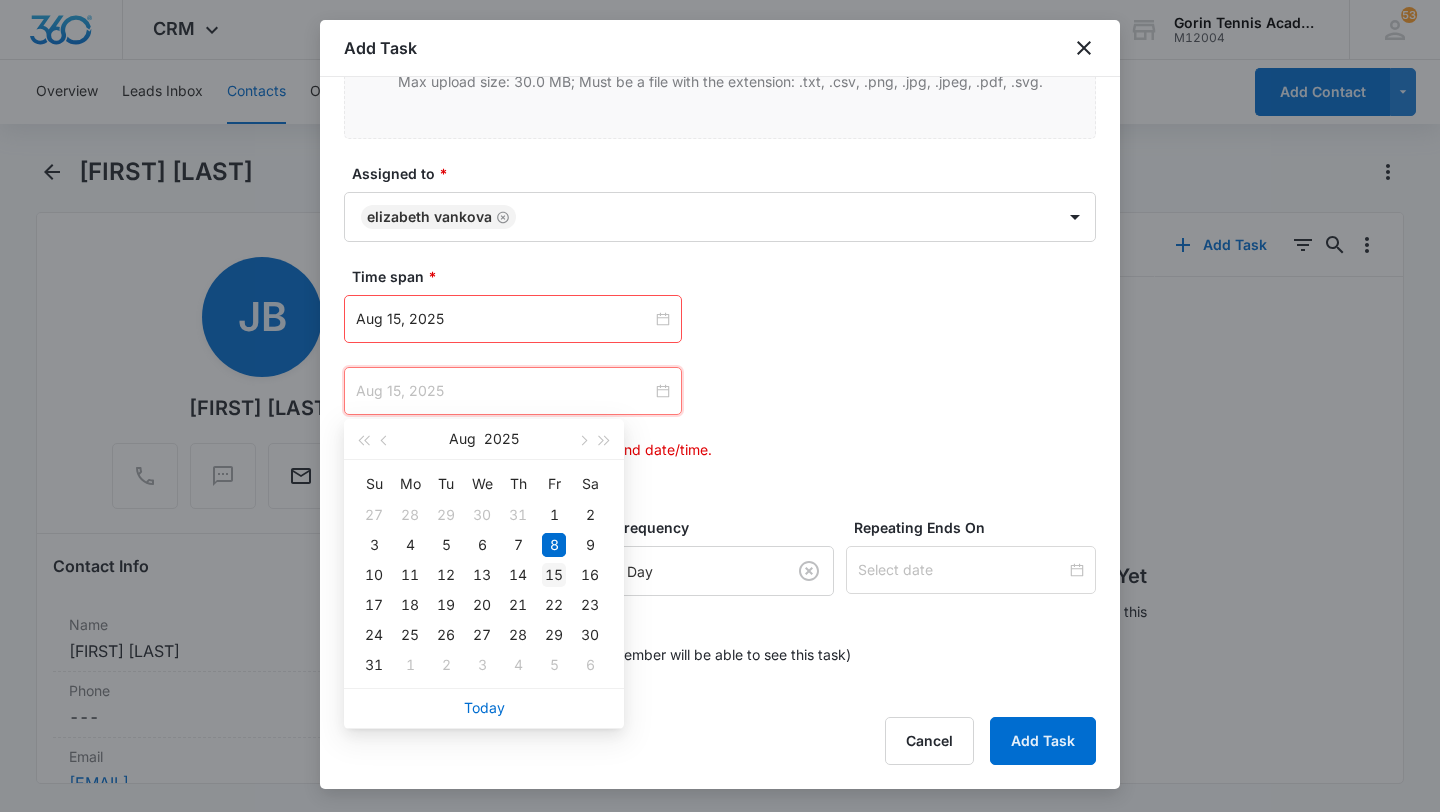 click on "15" at bounding box center (554, 575) 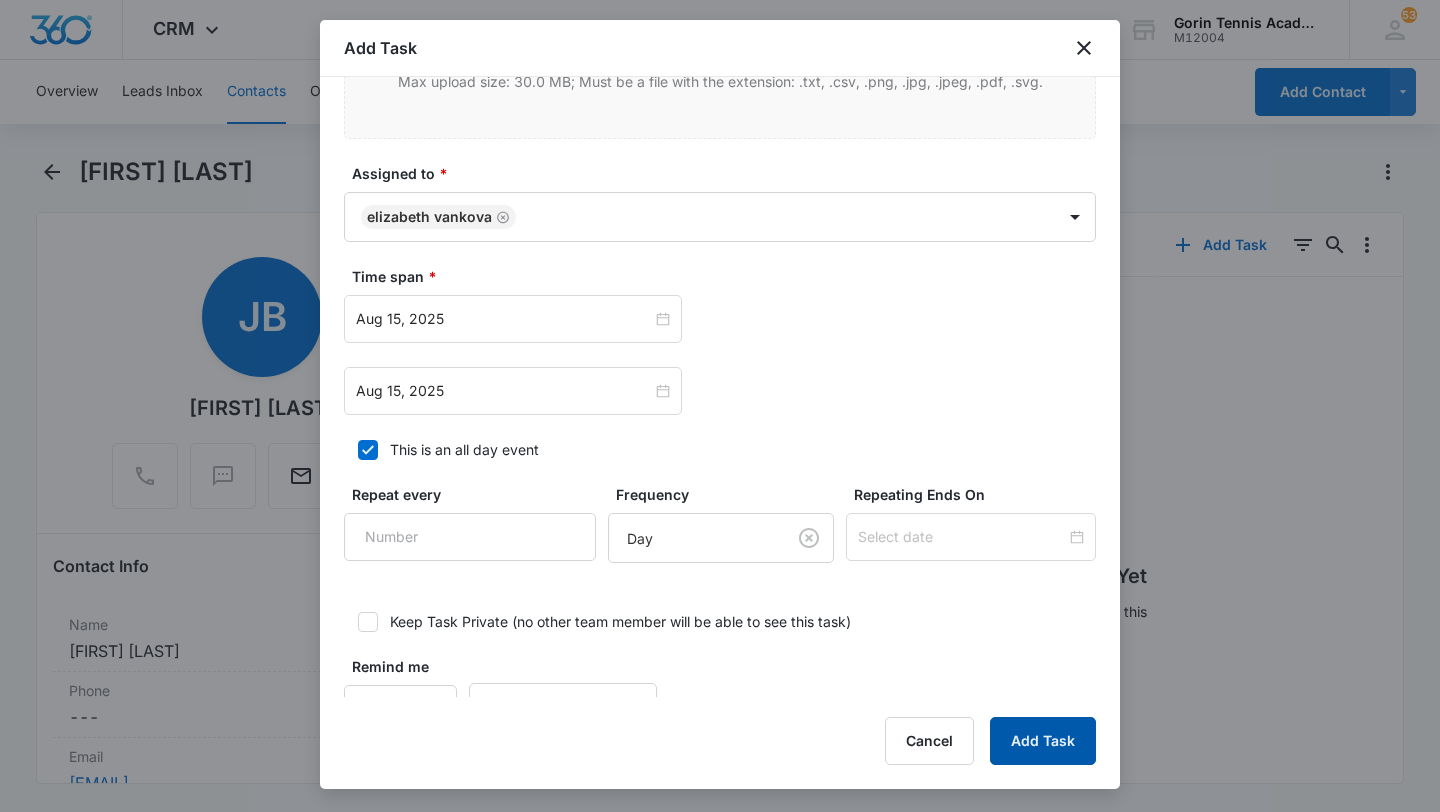 click on "Add Task" at bounding box center [1043, 741] 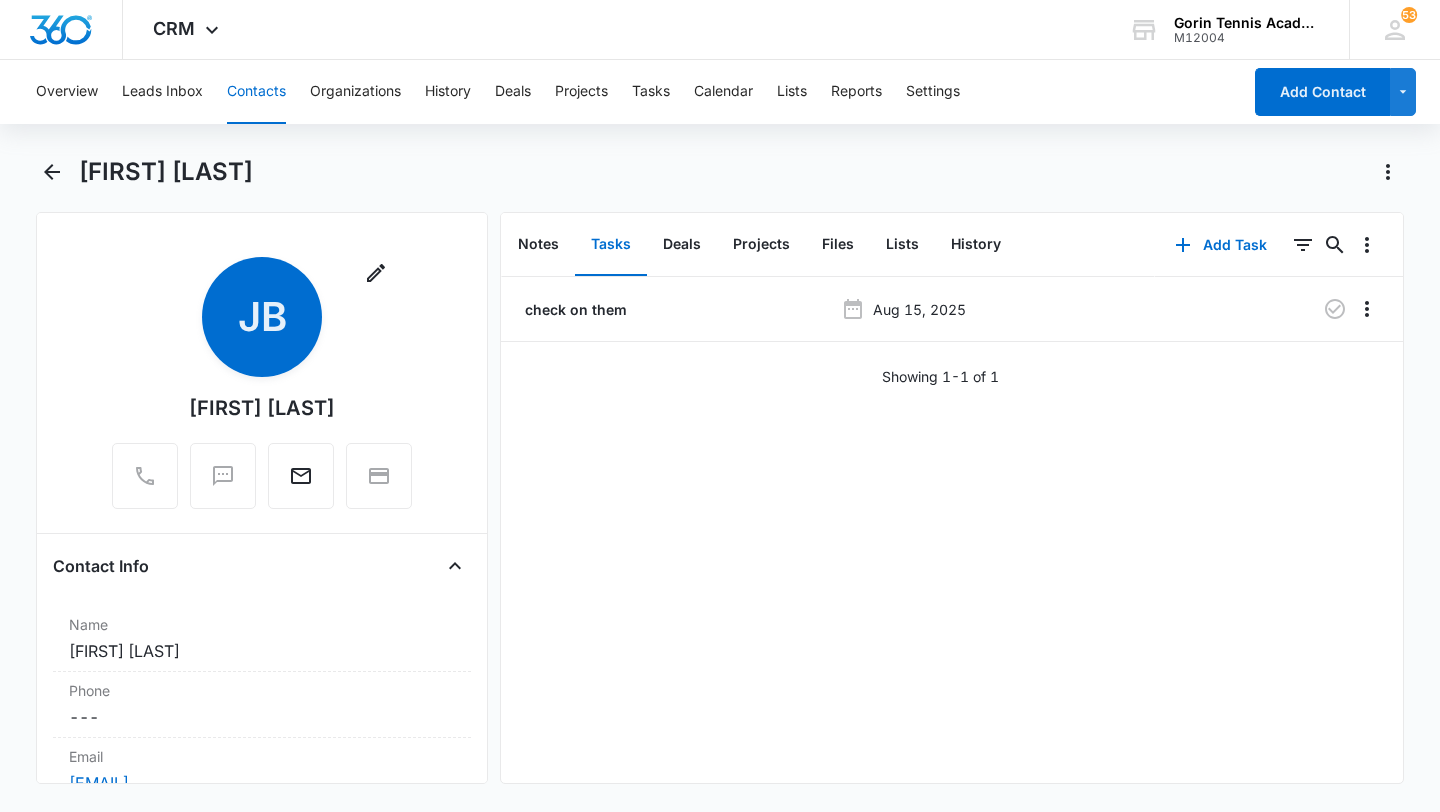 click on "Contacts" at bounding box center (256, 92) 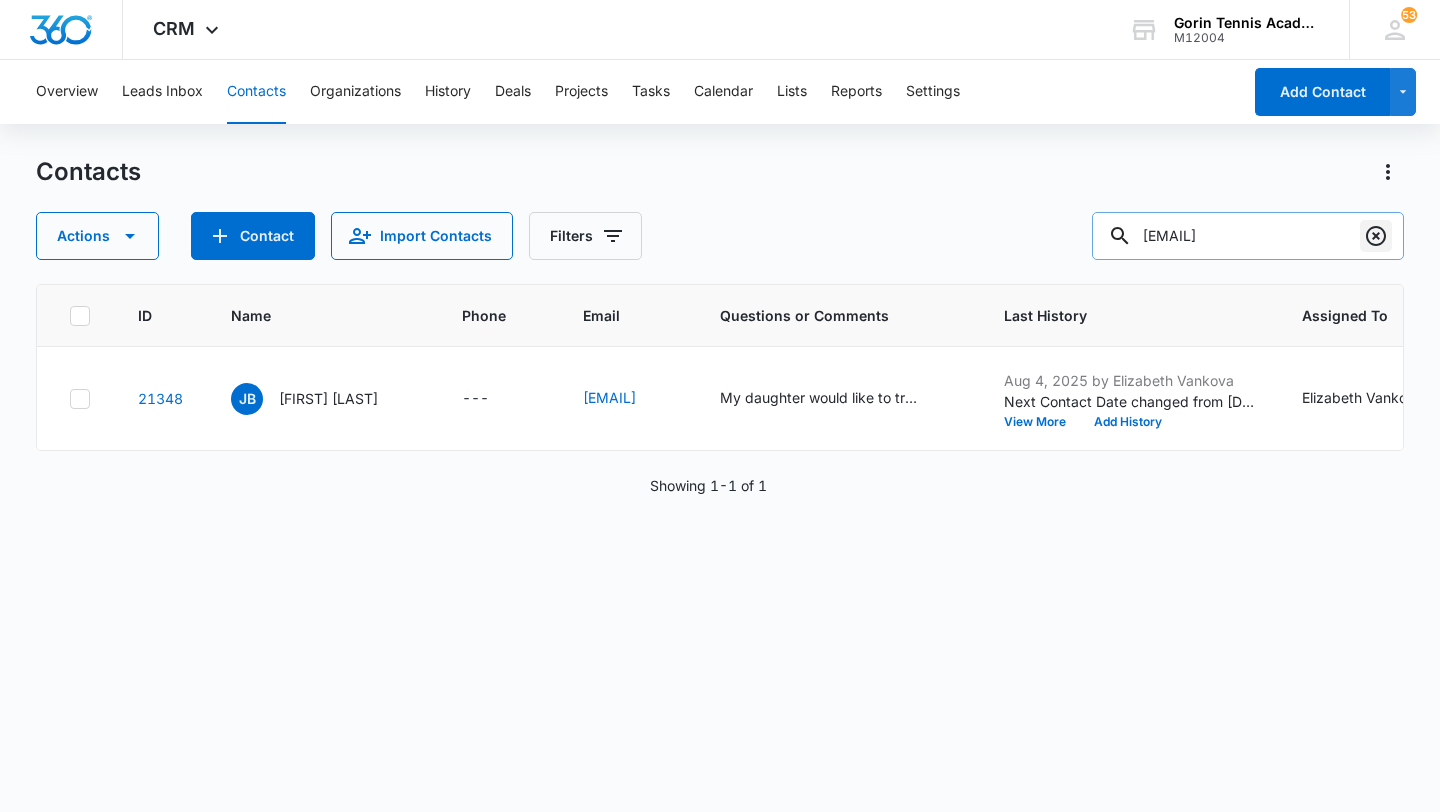 click 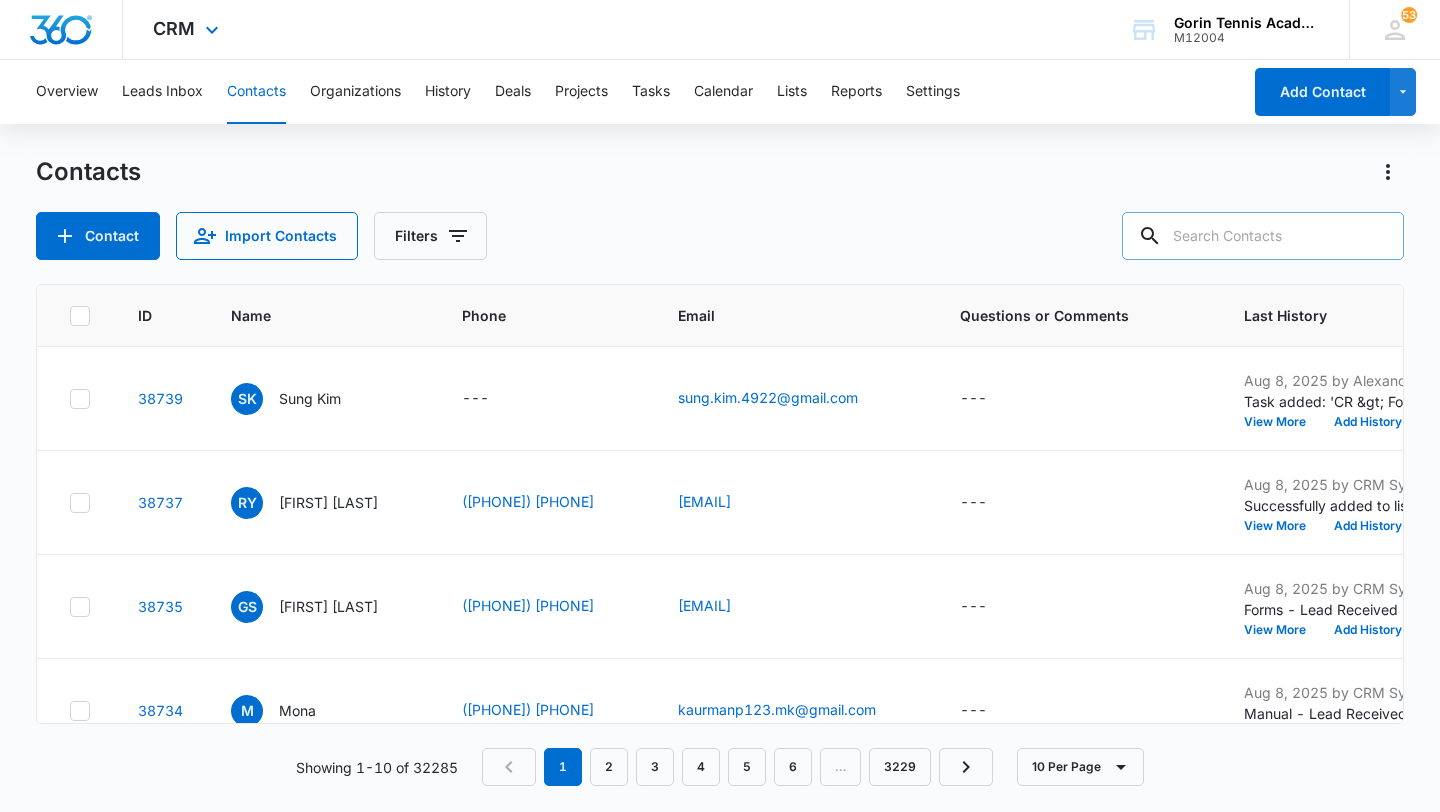paste on "[EMAIL]" 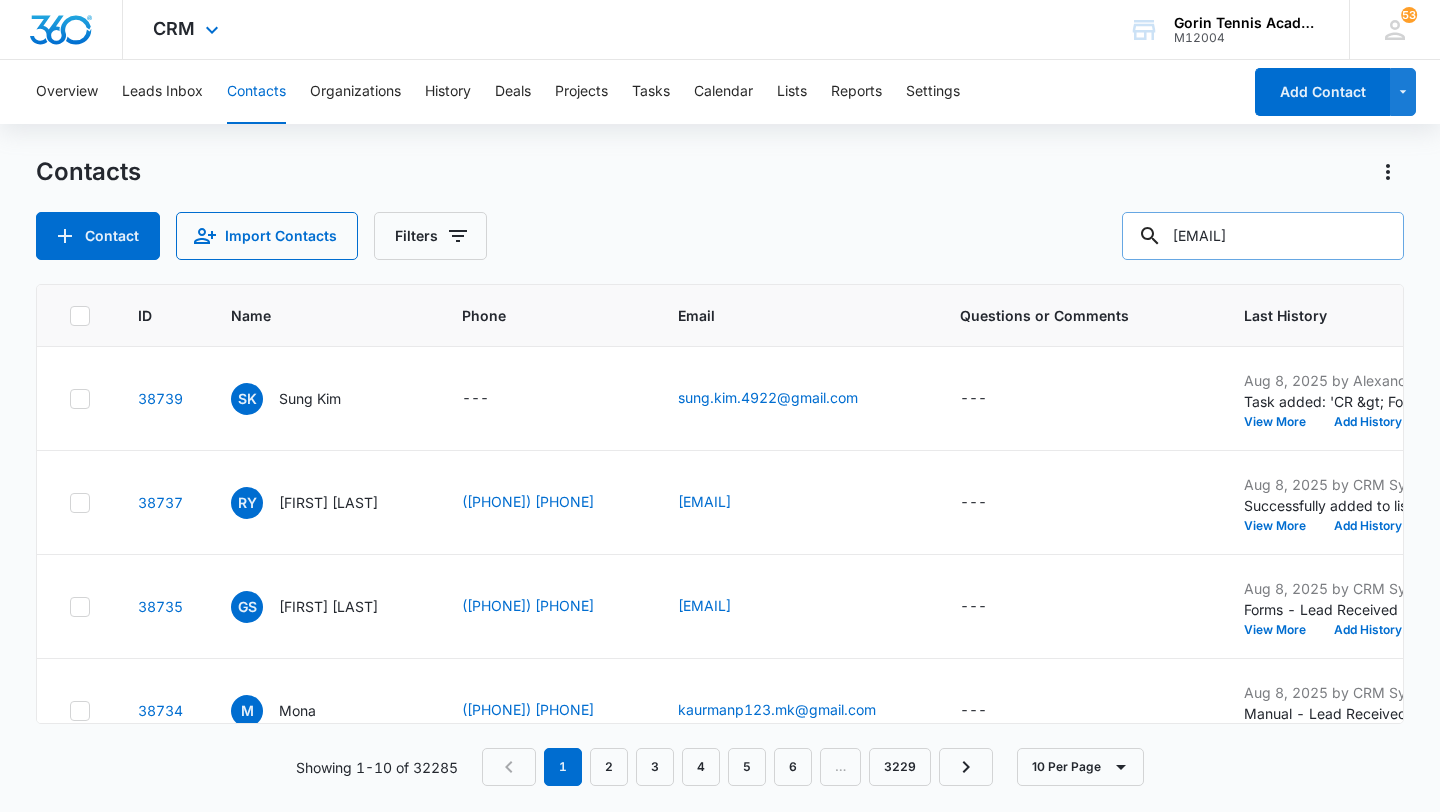 scroll, scrollTop: 0, scrollLeft: 17, axis: horizontal 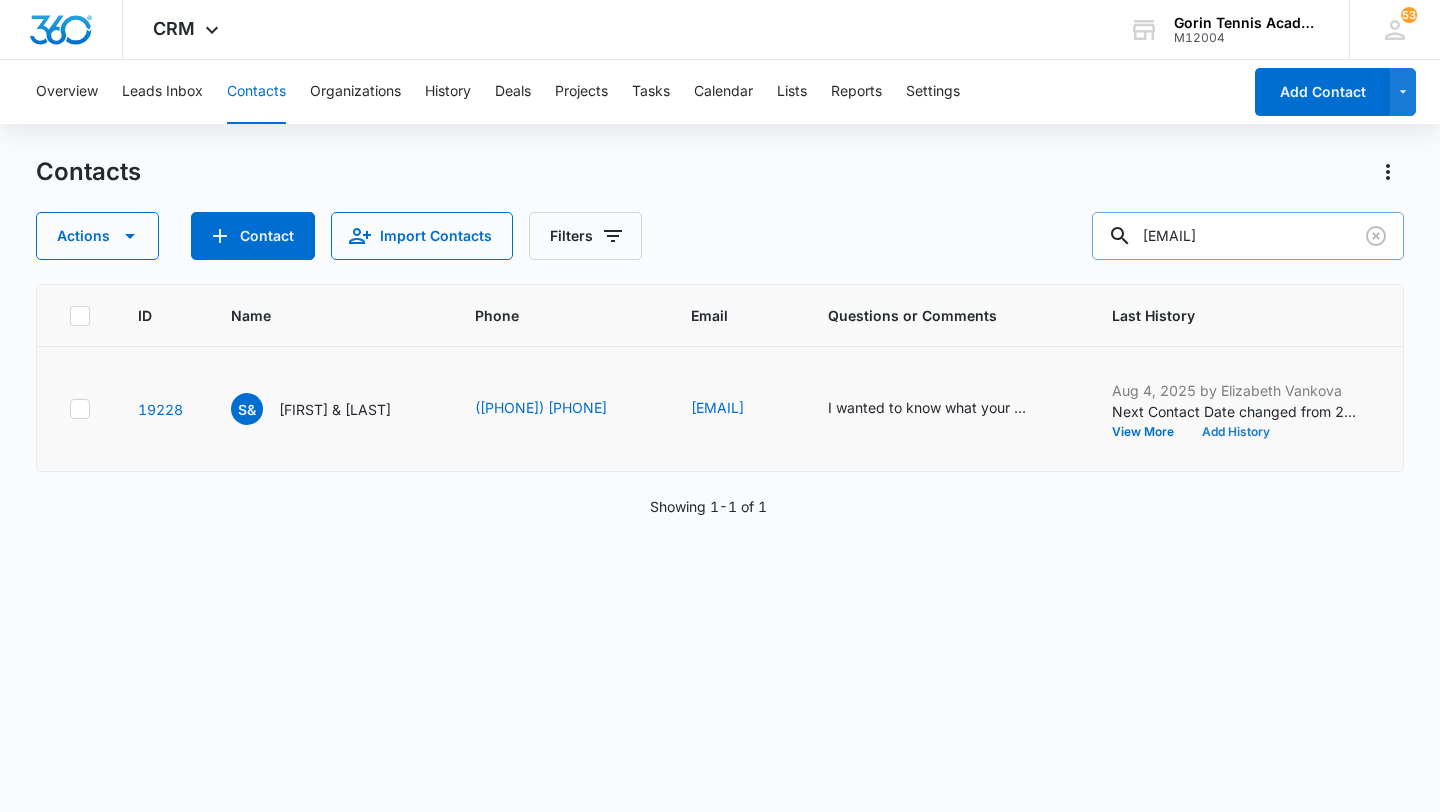 click on "Add History" at bounding box center [1236, 432] 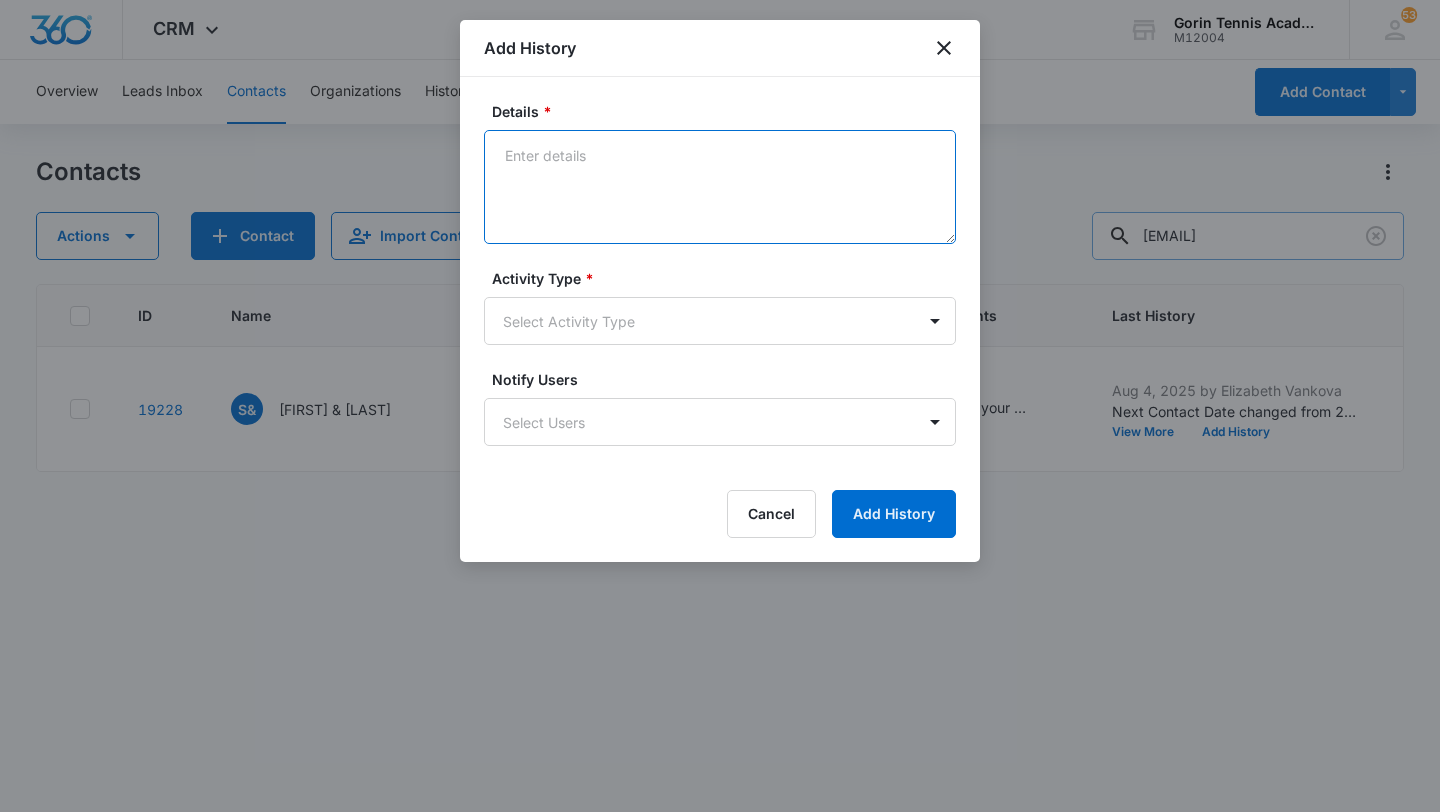 click on "Details *" at bounding box center [720, 187] 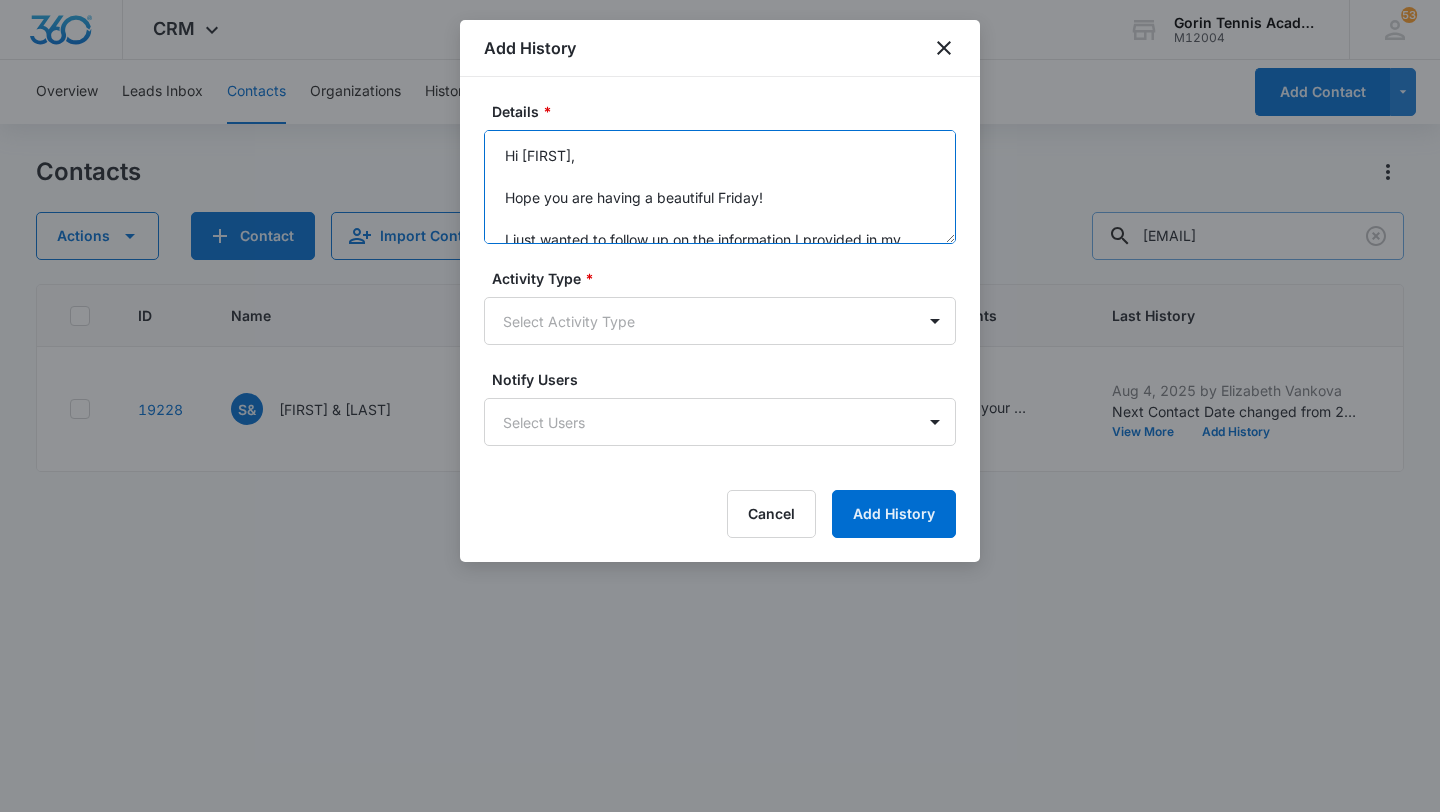 scroll, scrollTop: 173, scrollLeft: 0, axis: vertical 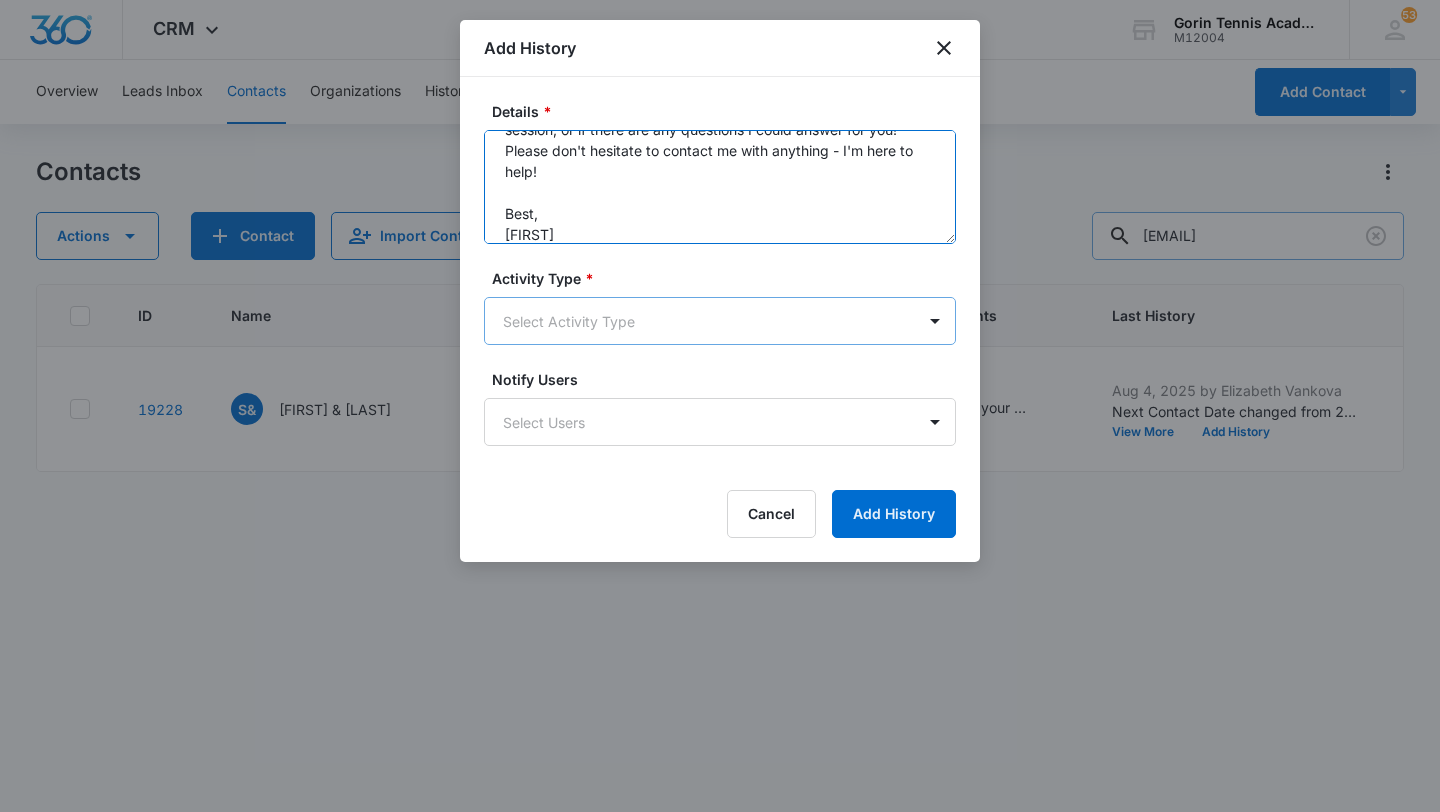 type on "Hi [FIRST],
Hope you are having a beautiful Friday!
I just wanted to follow up on the information I provided in my previous email. Have you had a chance to review it? Please let me know if you are still interested in joining the evaluation session, or if there are any questions I could answer for you! Please don't hesitate to contact me with anything - I'm here to help!
Best,
[FIRST]" 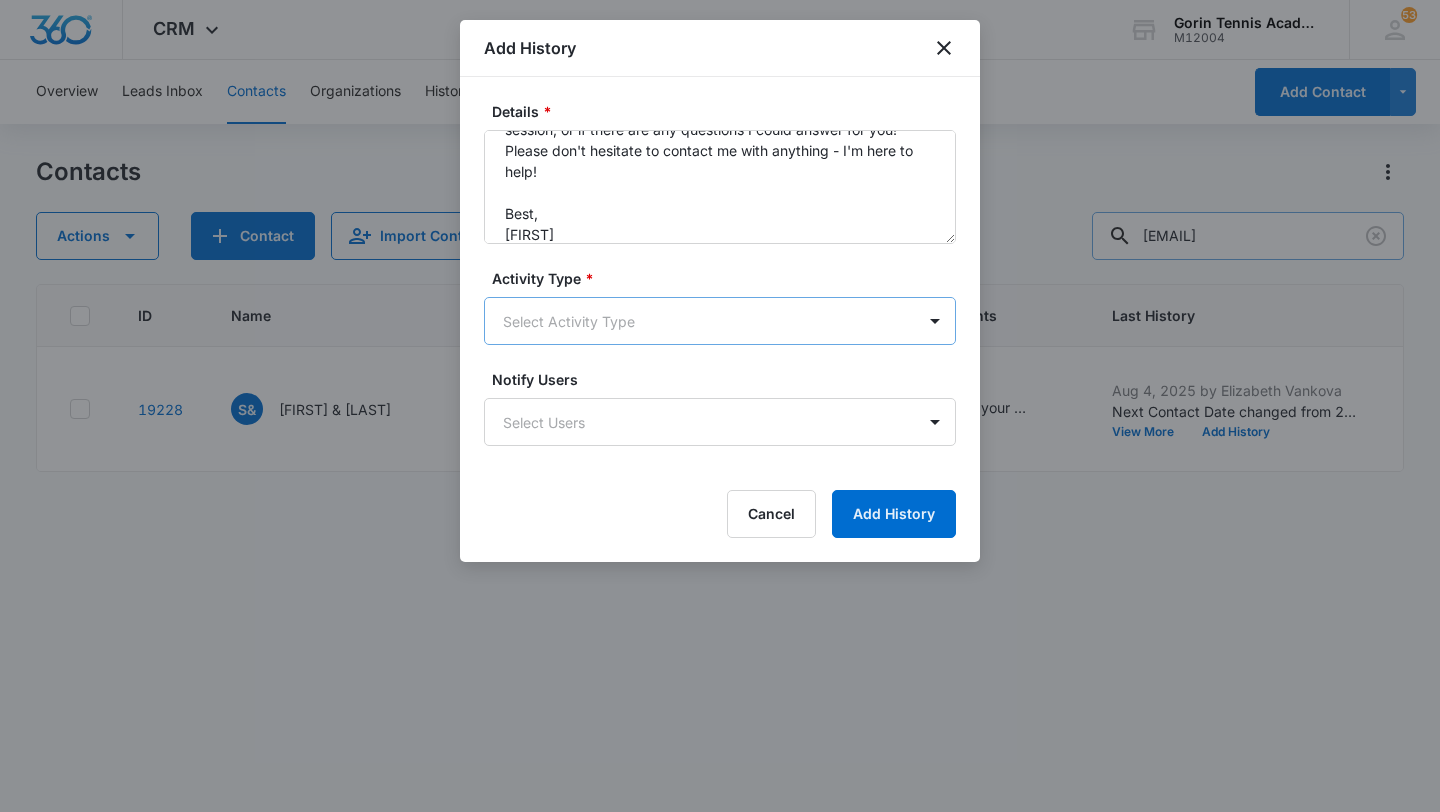 click on "CRM Apps Reputation Websites Forms CRM Email Social Shop Payments POS Content Ads Intelligence Files Brand Settings Gorin Tennis Academy M12004 Your Accounts View All 53 EV [FIRST] [LAST] [EMAIL] My Profile 53 Notifications Support Logout Terms & Conditions &nbsp; • &nbsp; Privacy Policy Overview Leads Inbox Contacts Organizations History Deals Projects Tasks Calendar Lists Reports Settings Add Contact Contacts Actions Contact Import Contacts Filters [EMAIL] ID Name Phone Email Questions or Comments Last History Assigned To Type Status Address Camp Interest Origin Location Mobile Phone Home Phone Work Phone 19228 S& [LAST] & [LAST] ([PHONE]) [EMAIL] I wanted to know what your practice schedule looks like. Interested enrolling my [AGE] kids [MONTH] [DAY], [YEAR] by [FIRST] [LAST] Next Contact Date changed from [DATE] to [DATE]. View More Add History [FIRST] [LAST] [LOCATION]/[LOCATION] High School Require Follow Up [CITY] Ca (for [LOCATION] location)" at bounding box center (720, 406) 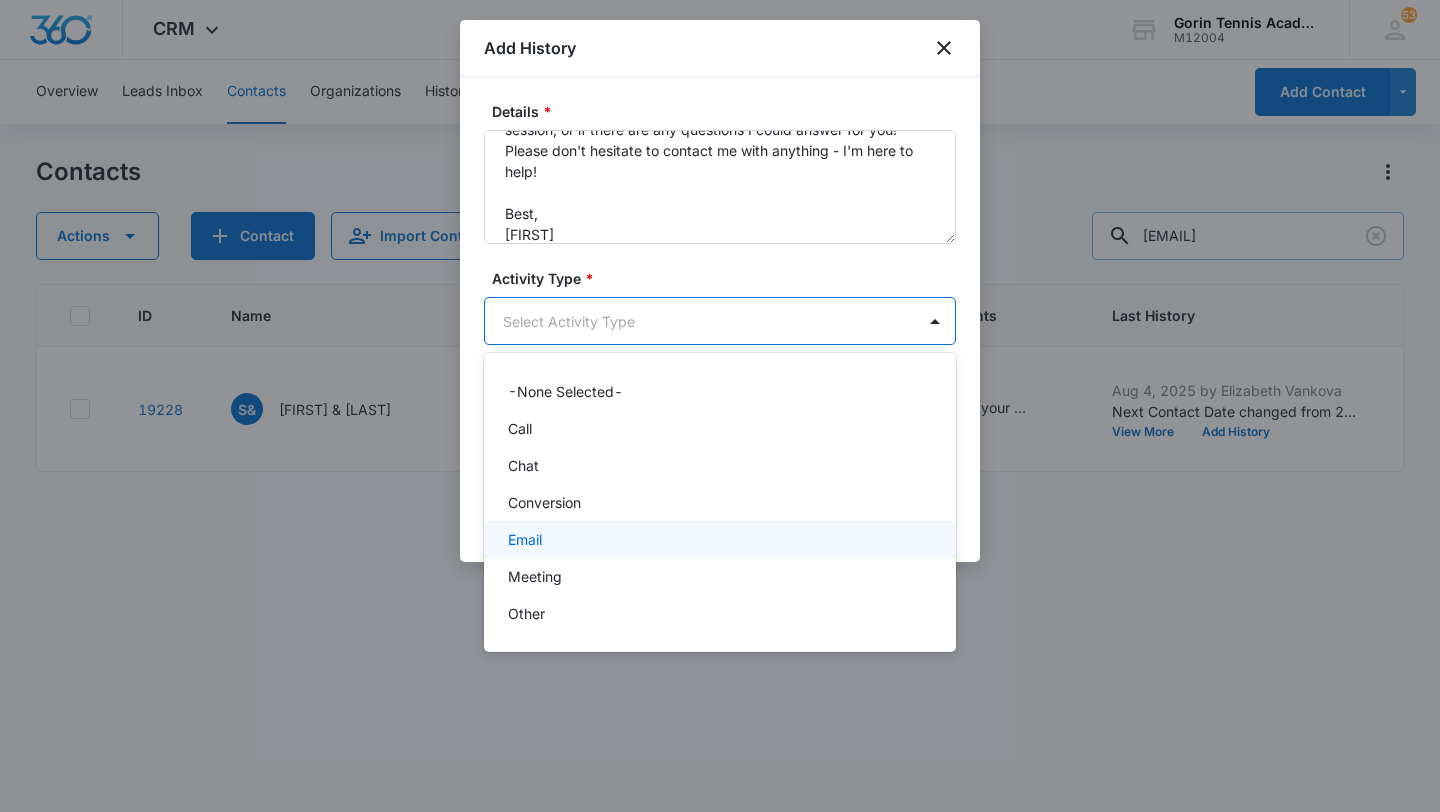 click on "Email" at bounding box center (718, 539) 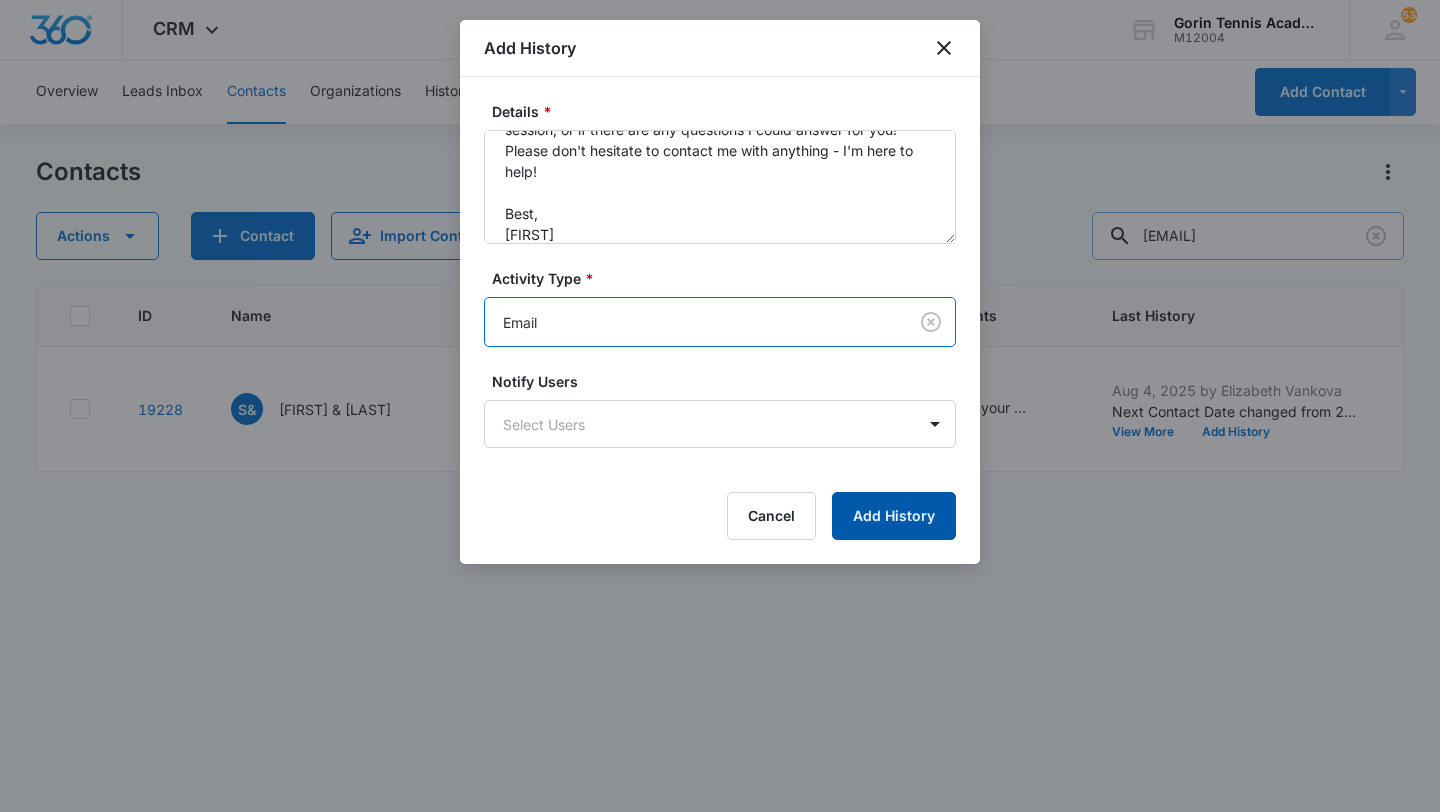 click on "Add History" at bounding box center [894, 516] 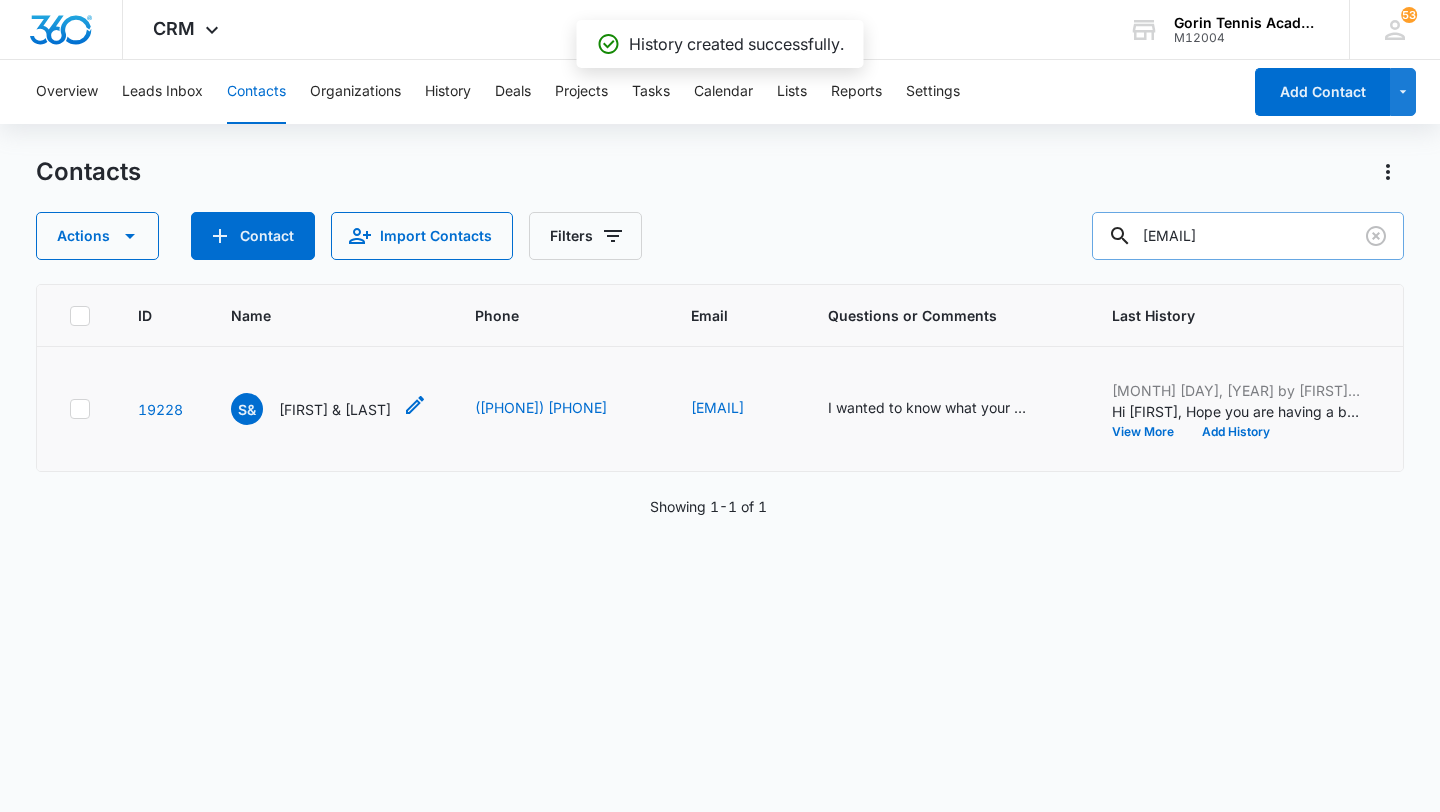 click on "[FIRST] & [LAST]" at bounding box center [335, 409] 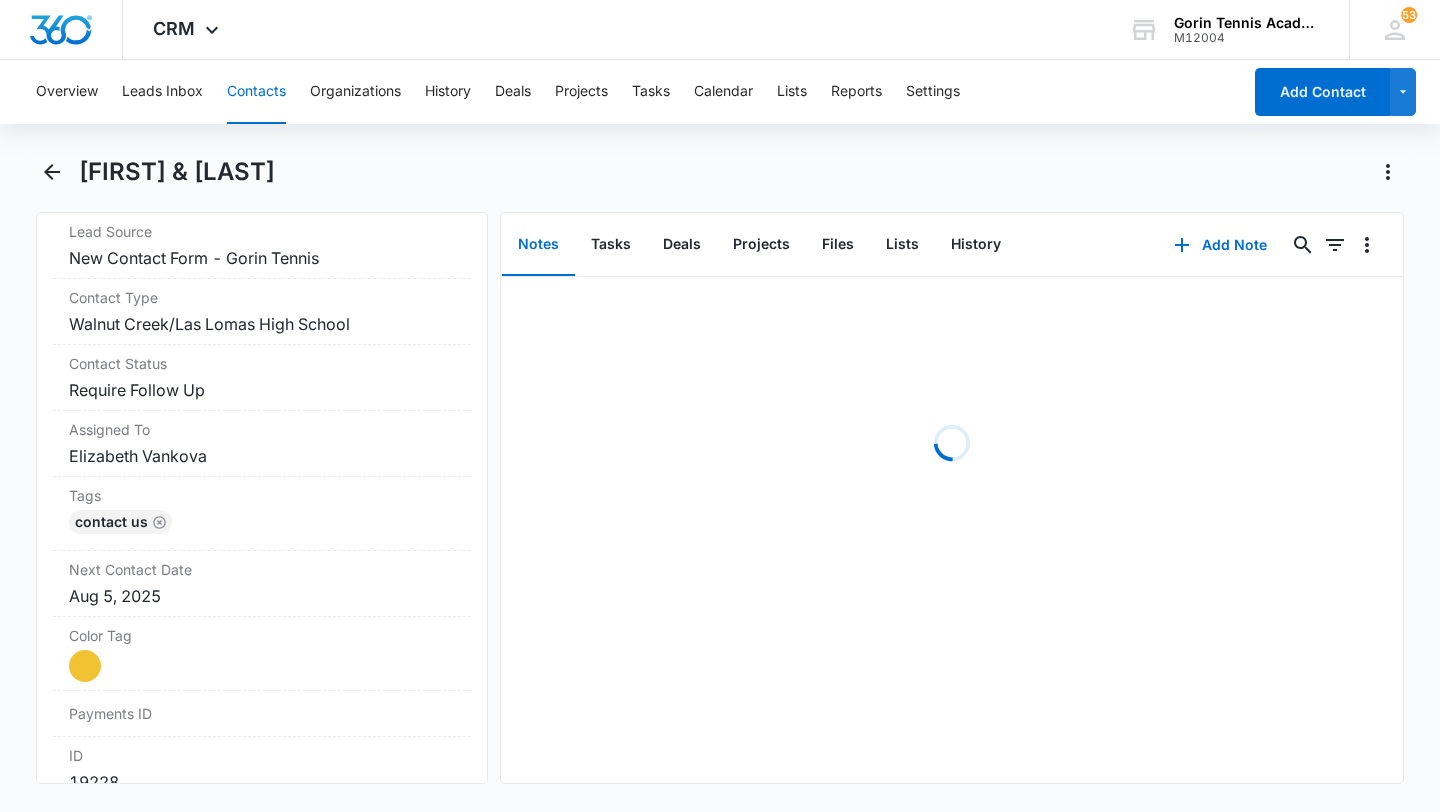 scroll, scrollTop: 821, scrollLeft: 0, axis: vertical 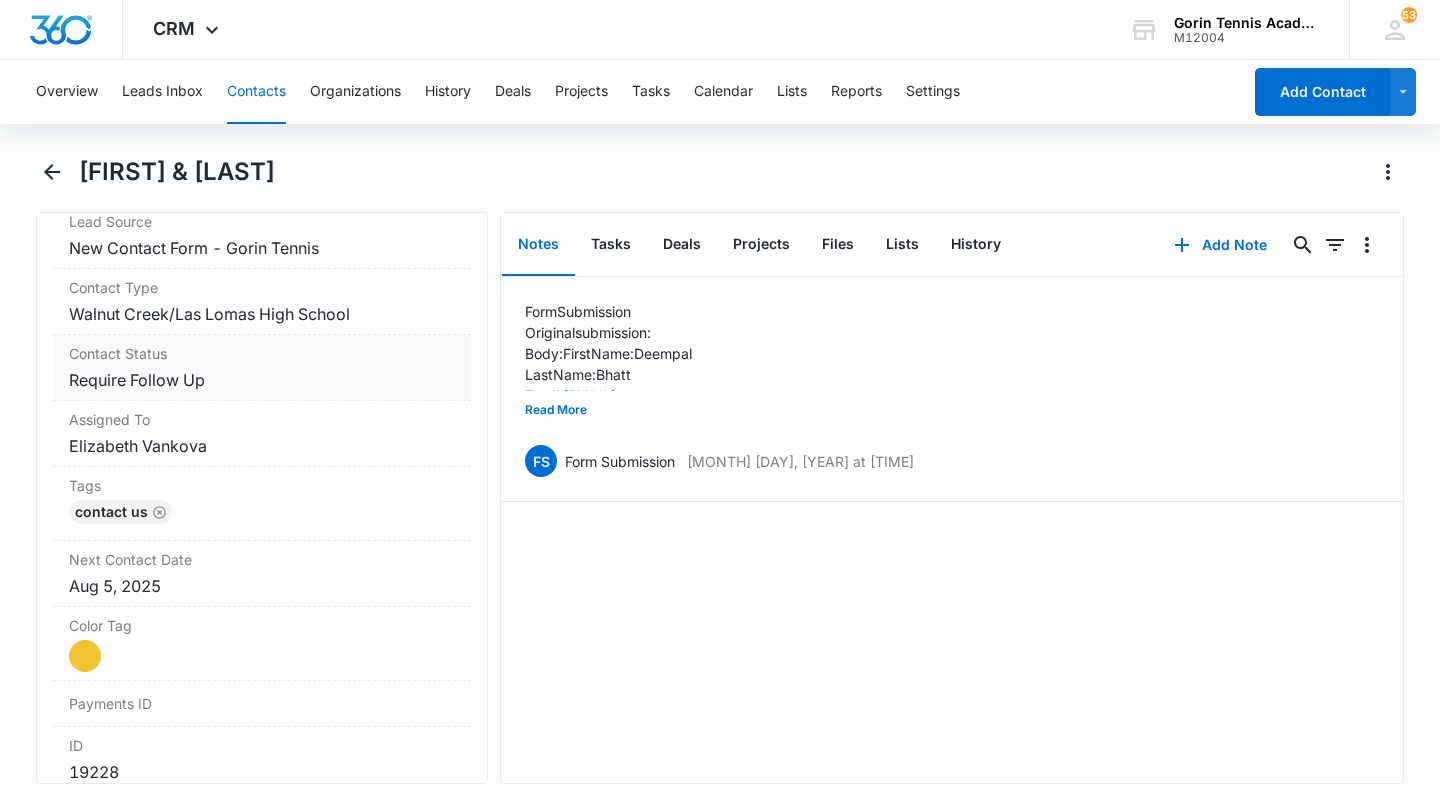 click on "Cancel Save Changes Require Follow Up" at bounding box center (262, 380) 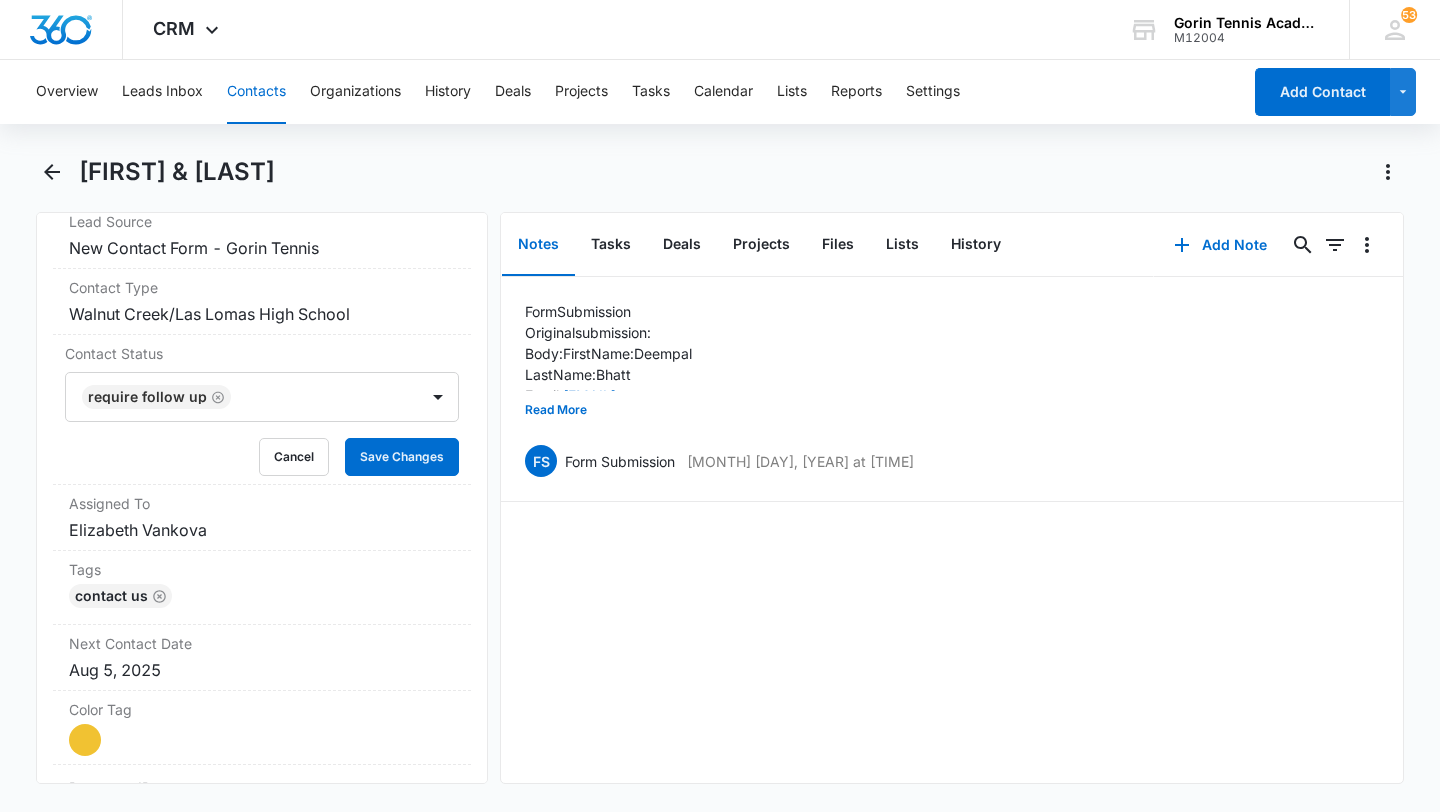 click at bounding box center (314, 397) 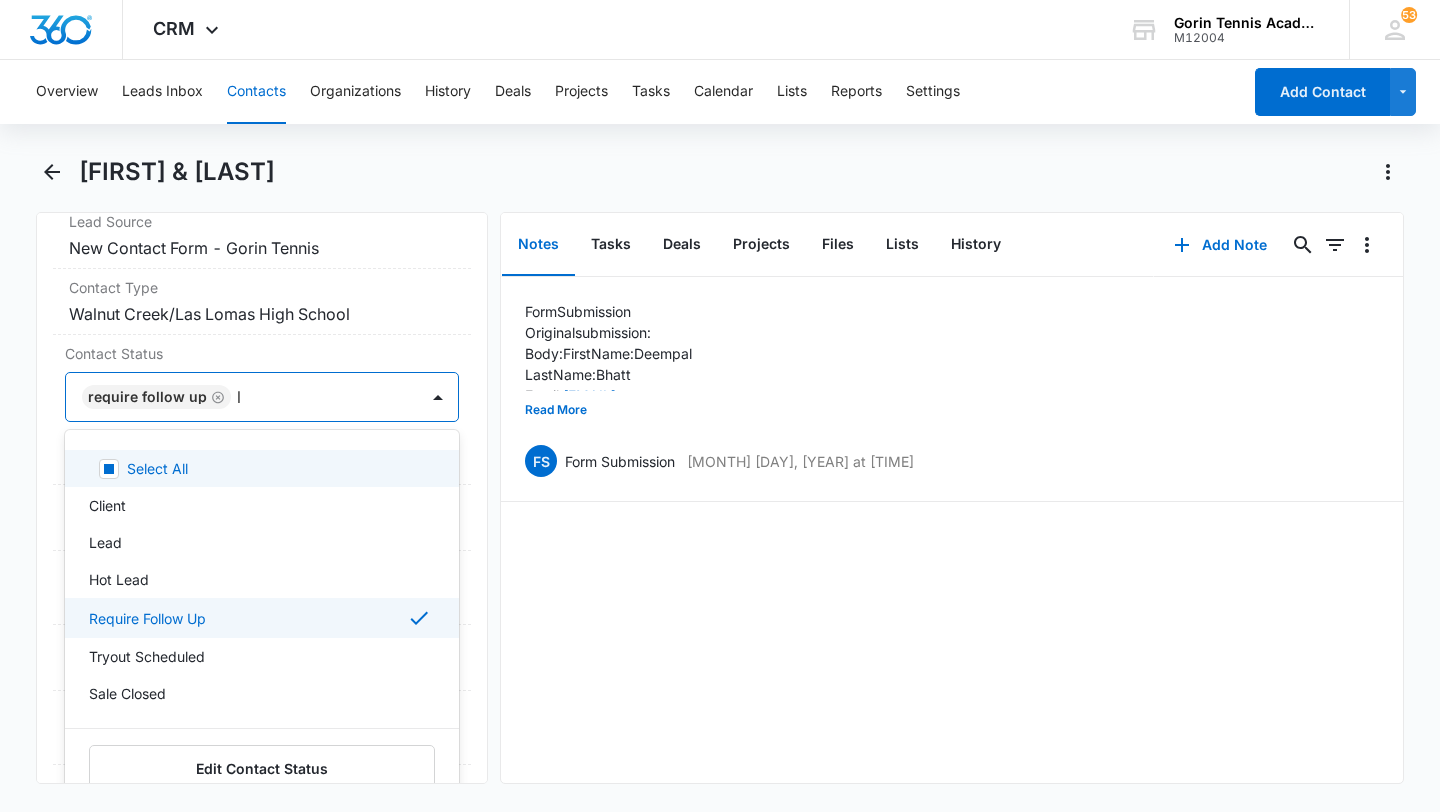 type on "le" 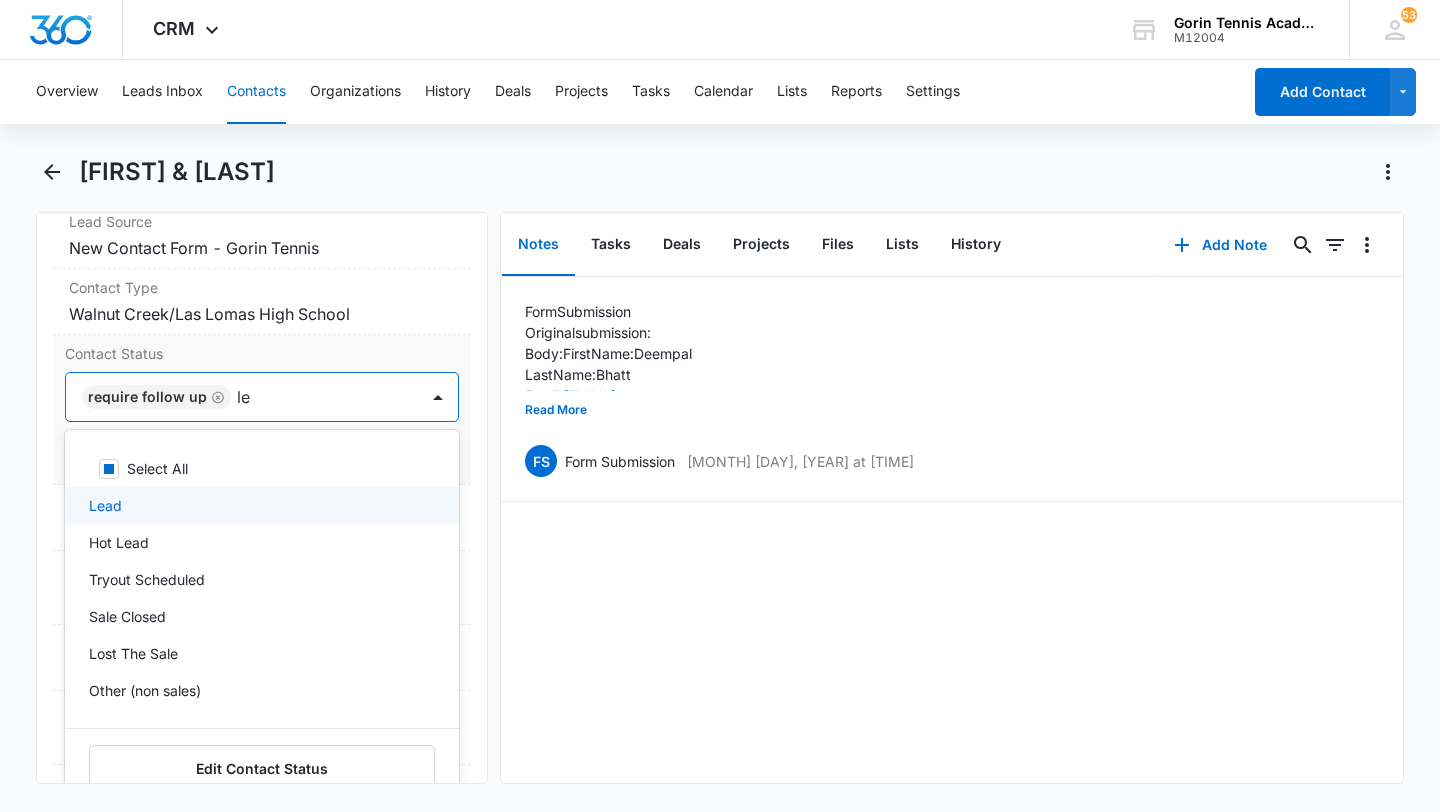 click on "Lead" at bounding box center [260, 505] 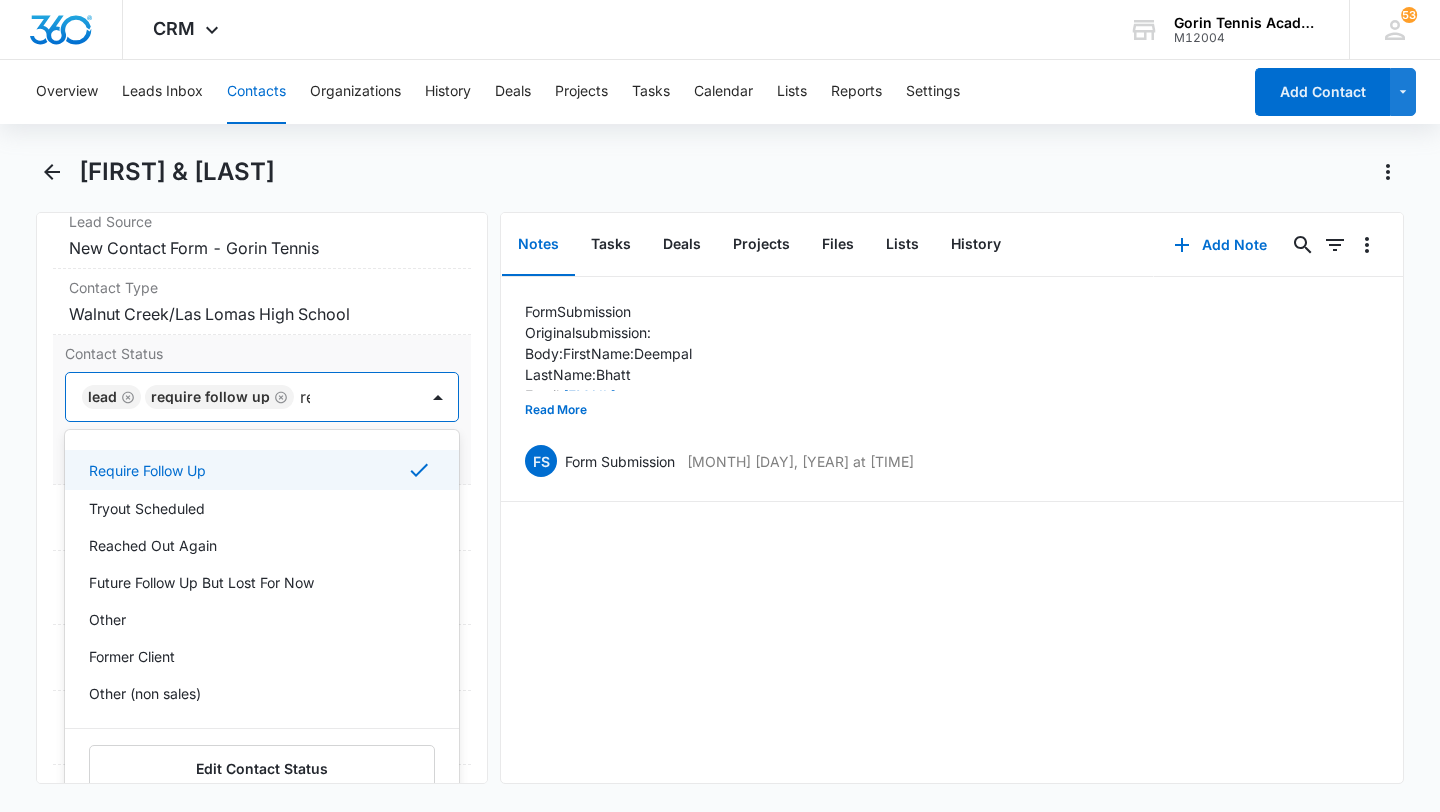 type on "rea" 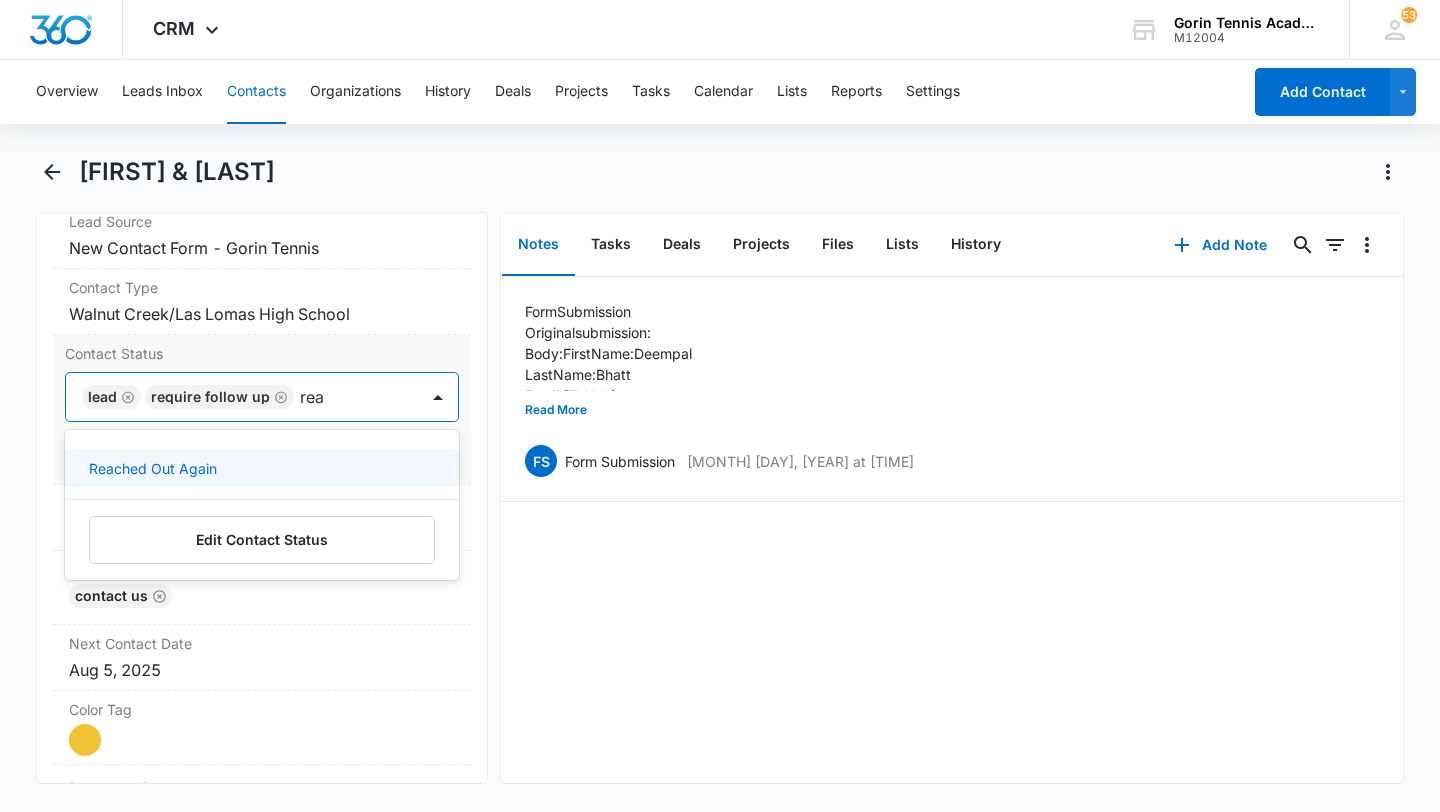 click on "Reached Out Again" at bounding box center [262, 468] 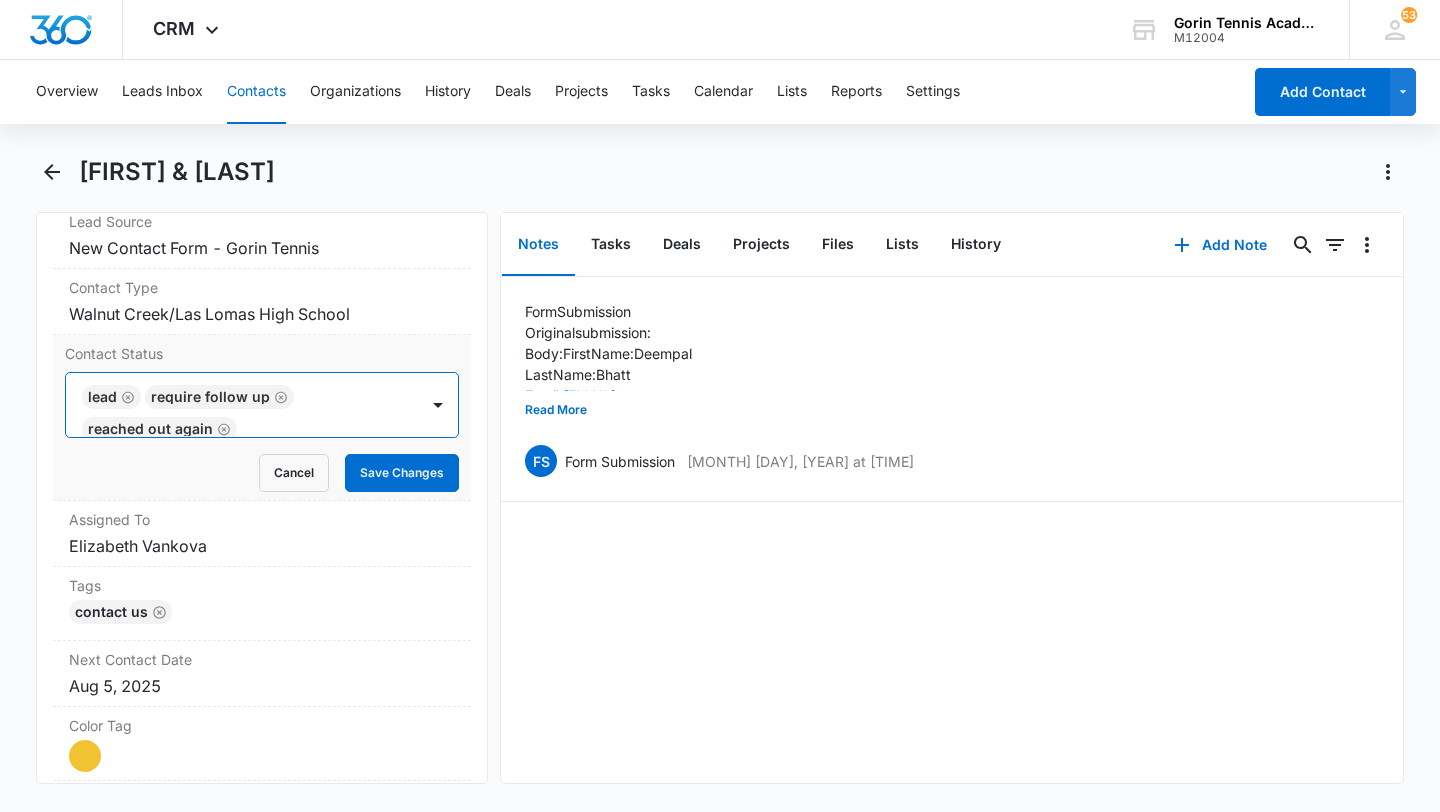 click at bounding box center [317, 429] 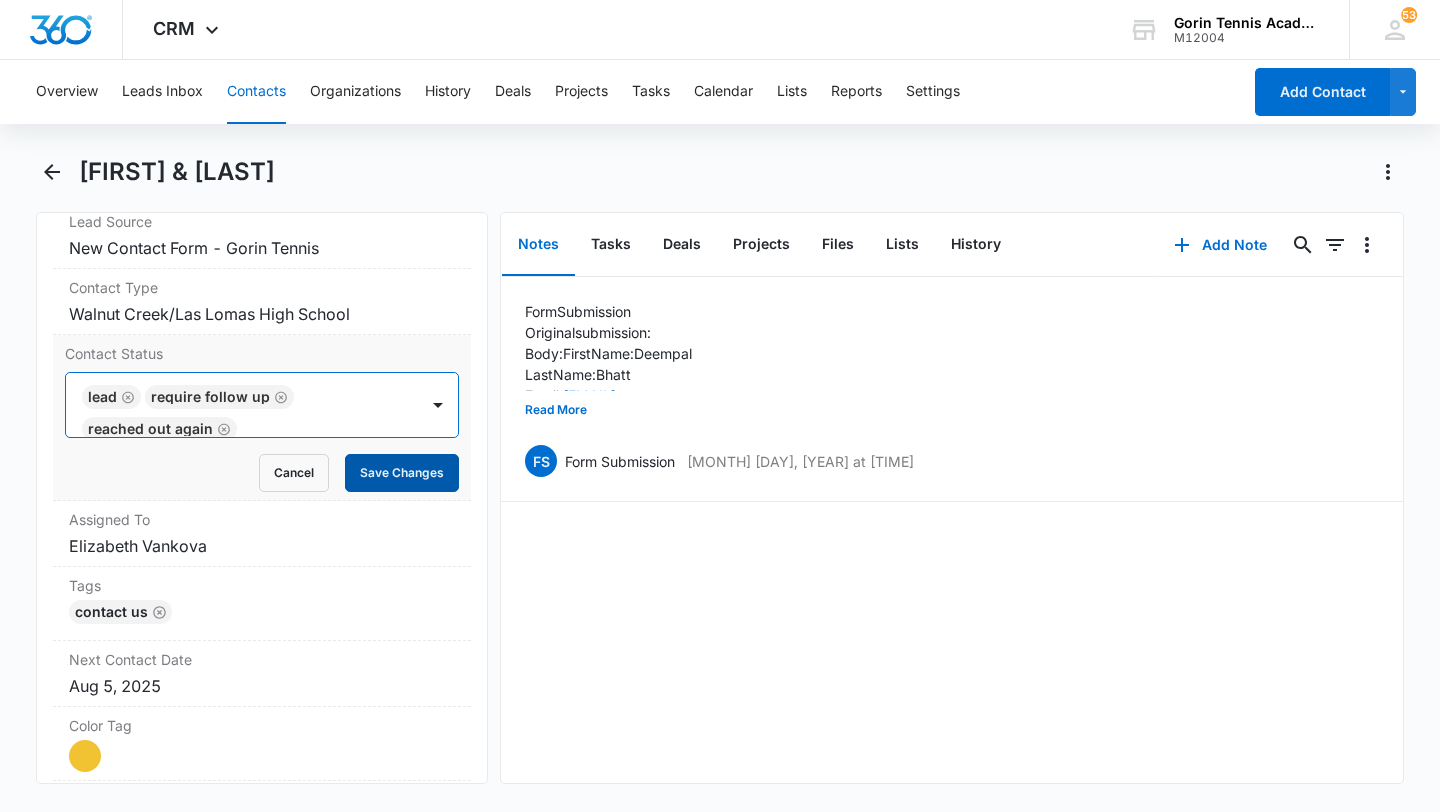 click on "Save Changes" at bounding box center [402, 473] 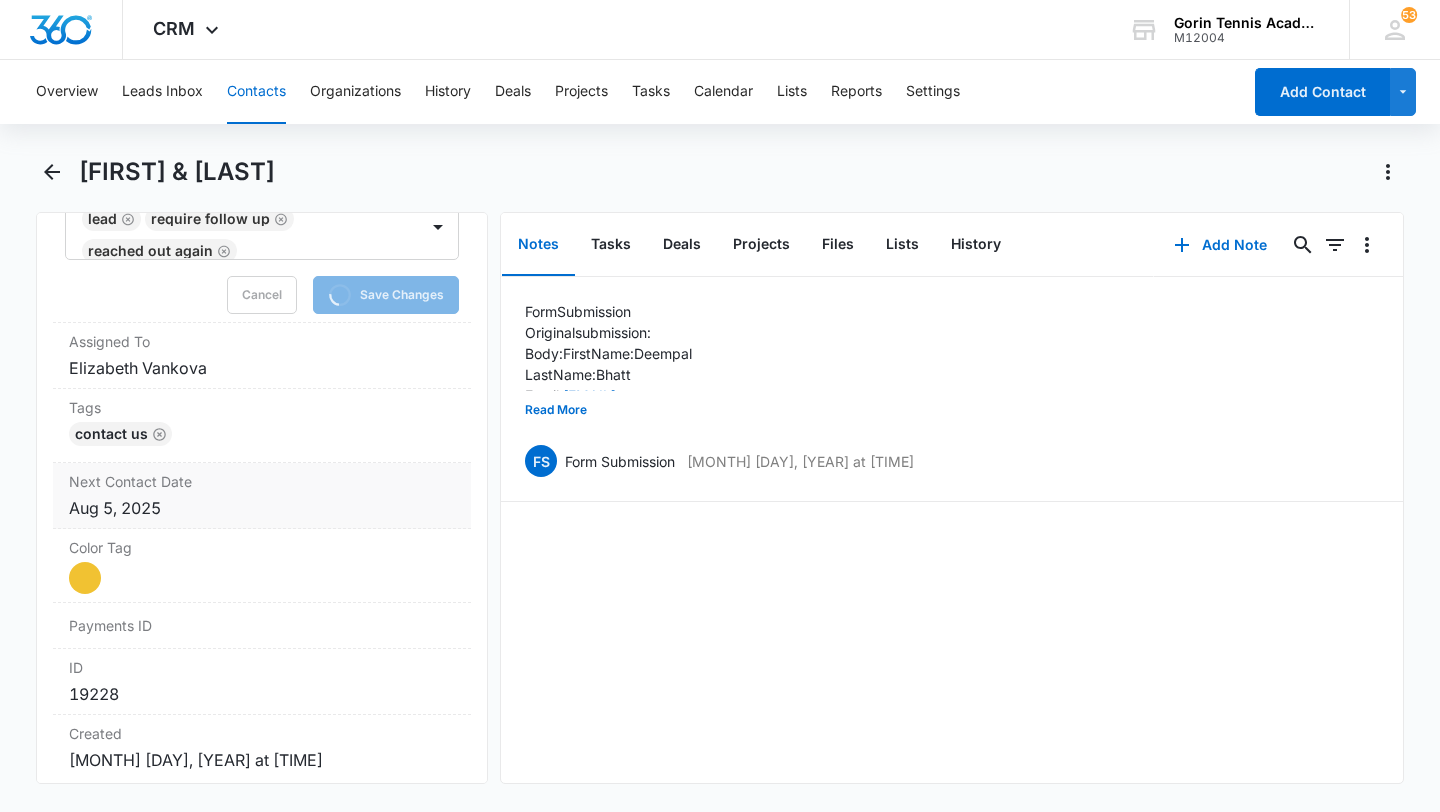 click on "Next Contact Date Cancel Save Changes [MONTH] [DAY], [YEAR]" at bounding box center [262, 496] 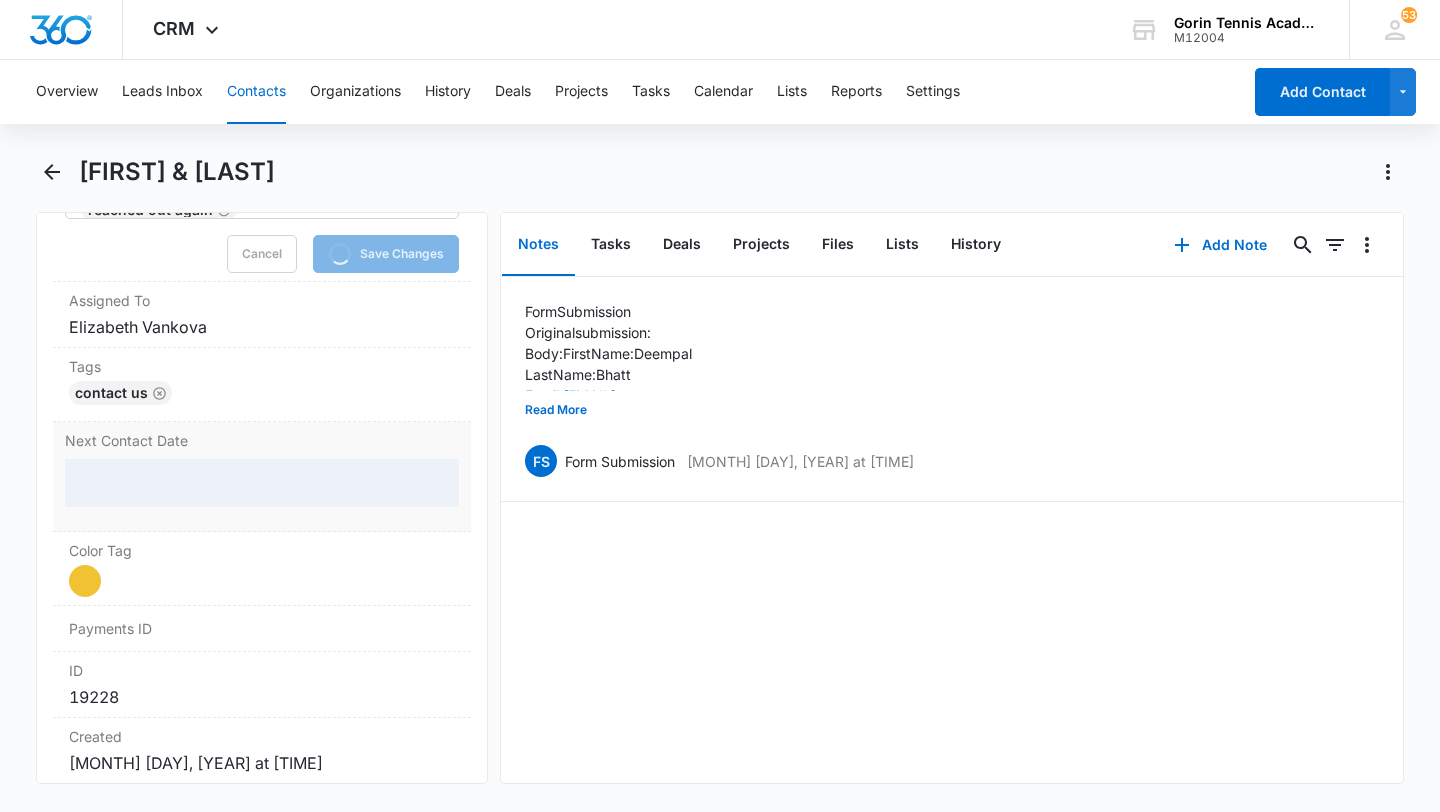 scroll, scrollTop: 1050, scrollLeft: 0, axis: vertical 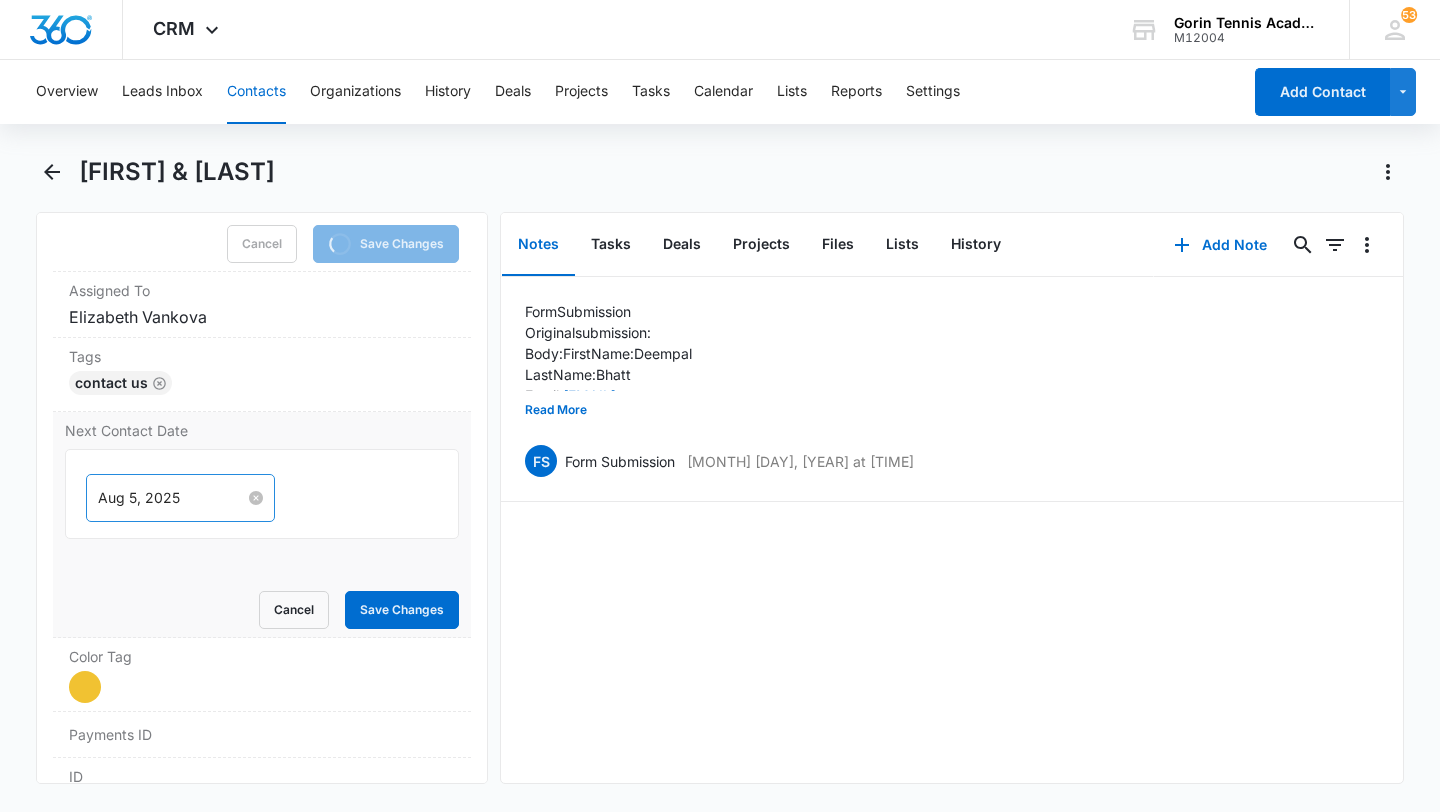 click on "Aug 5, 2025" at bounding box center [171, 498] 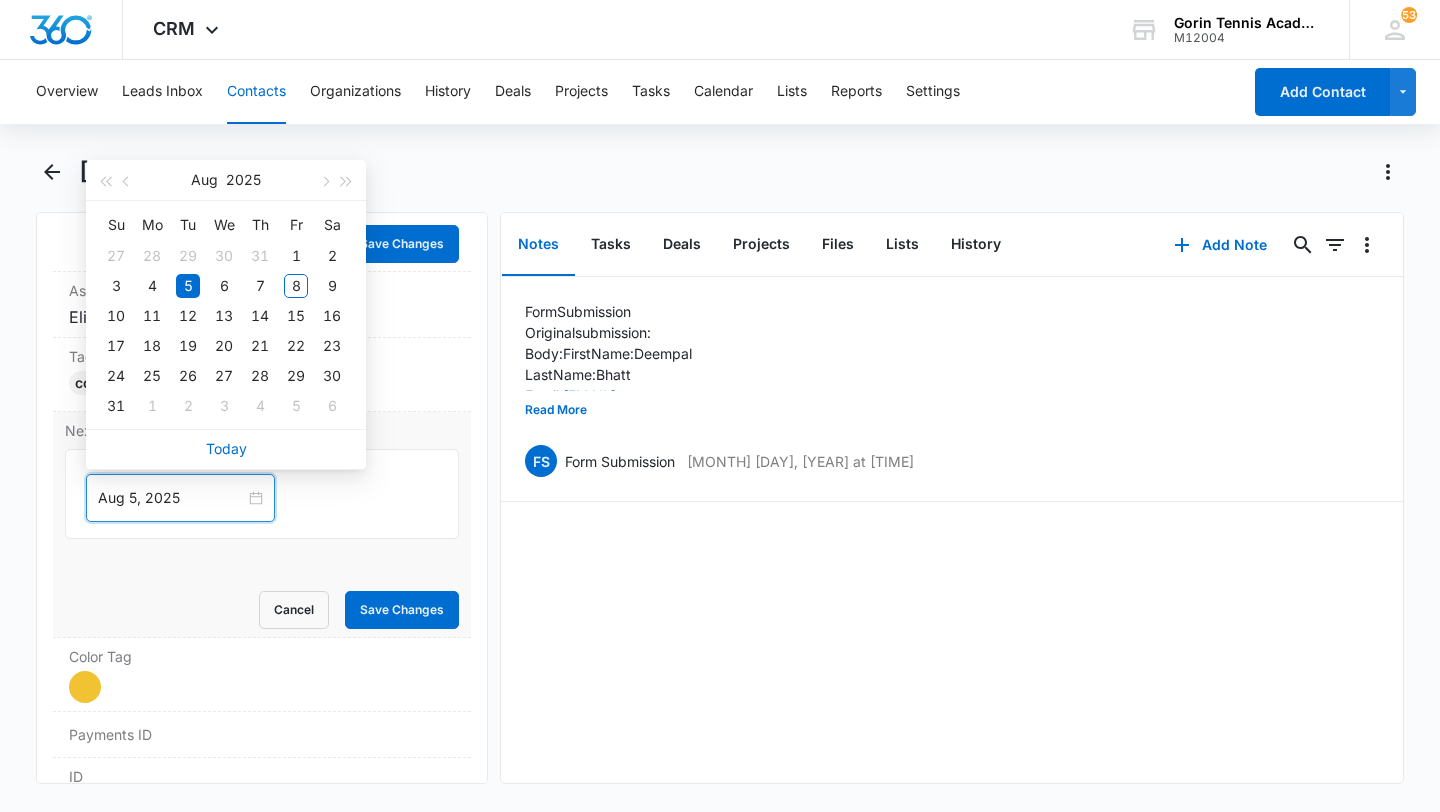 click on "Today" at bounding box center [226, 449] 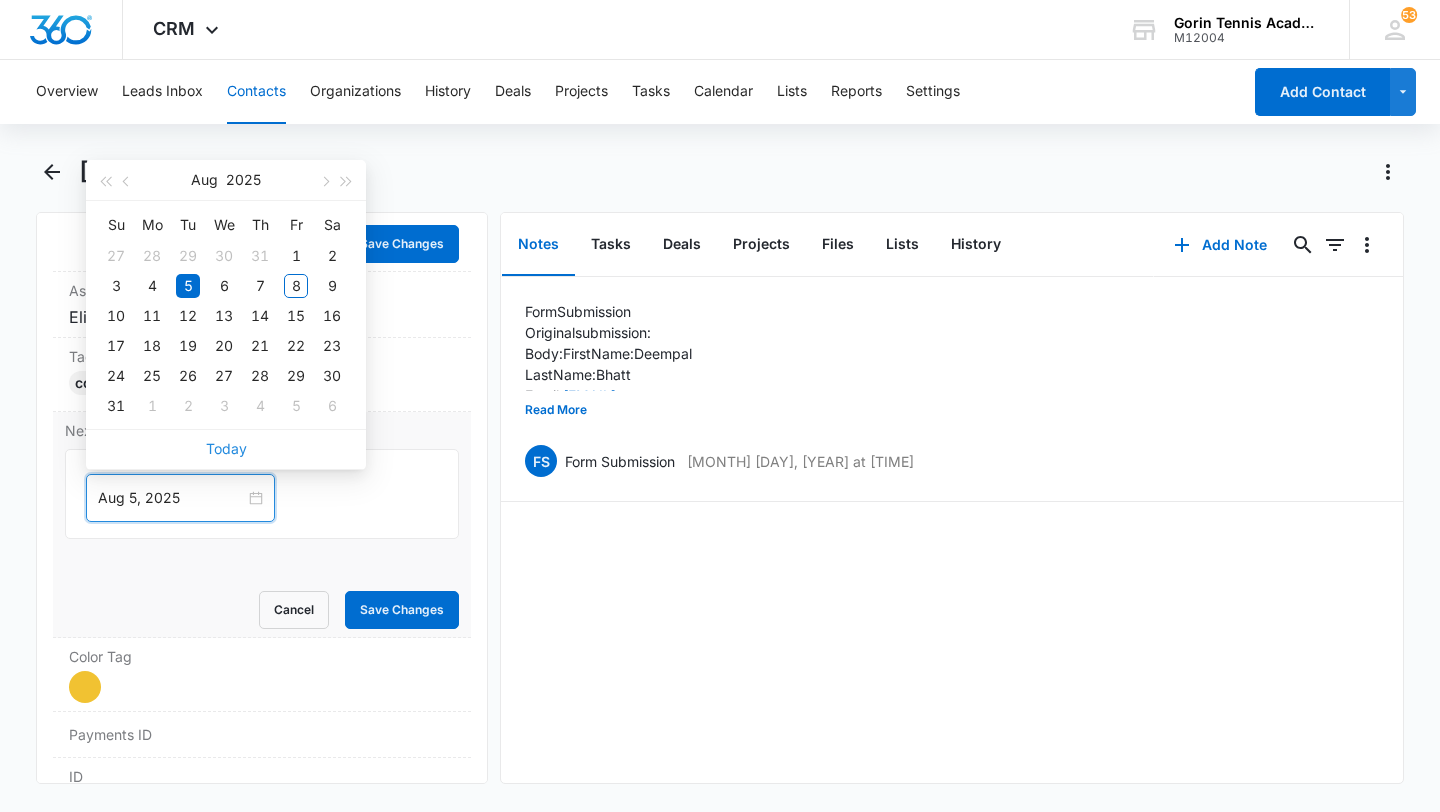 click on "Today" at bounding box center [226, 448] 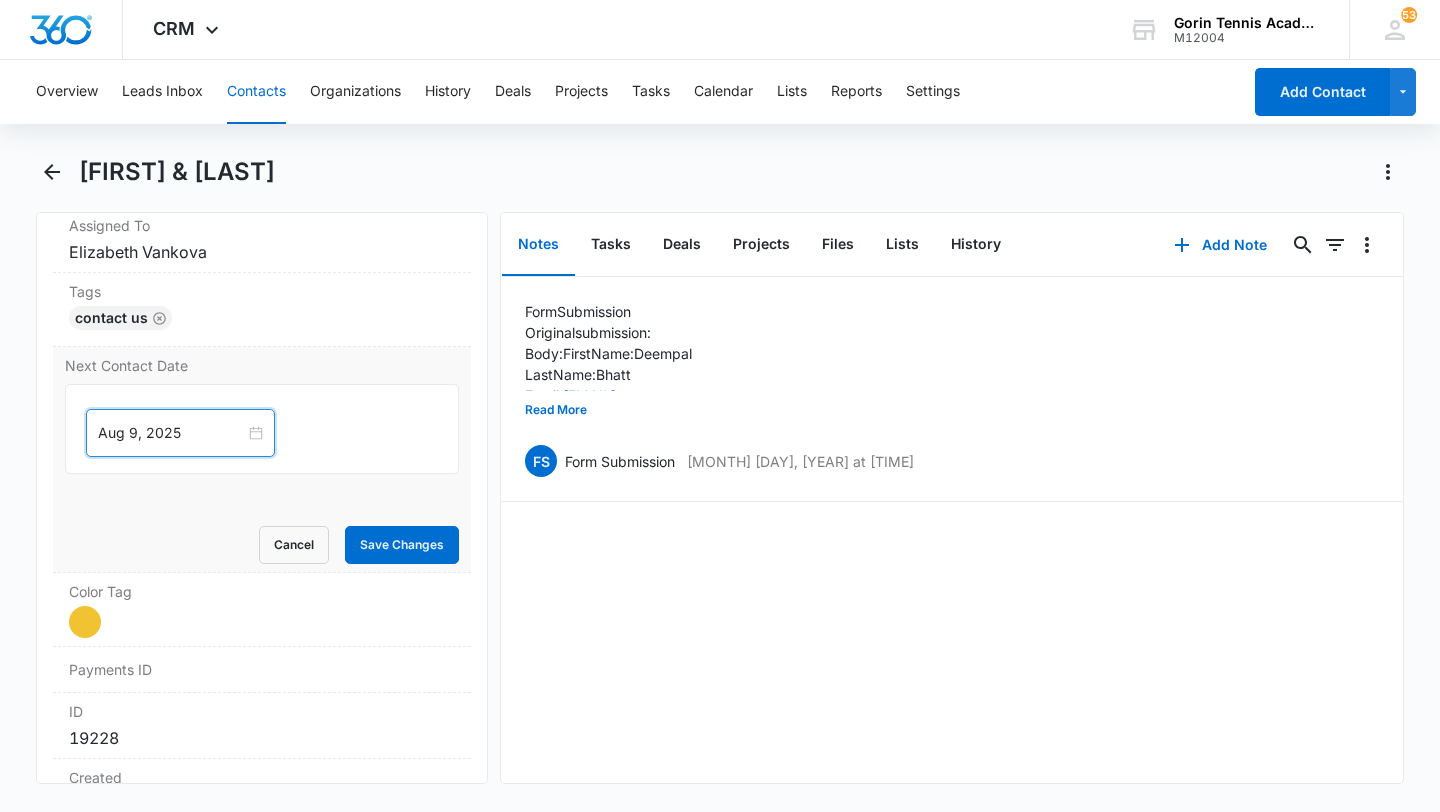 scroll, scrollTop: 1012, scrollLeft: 0, axis: vertical 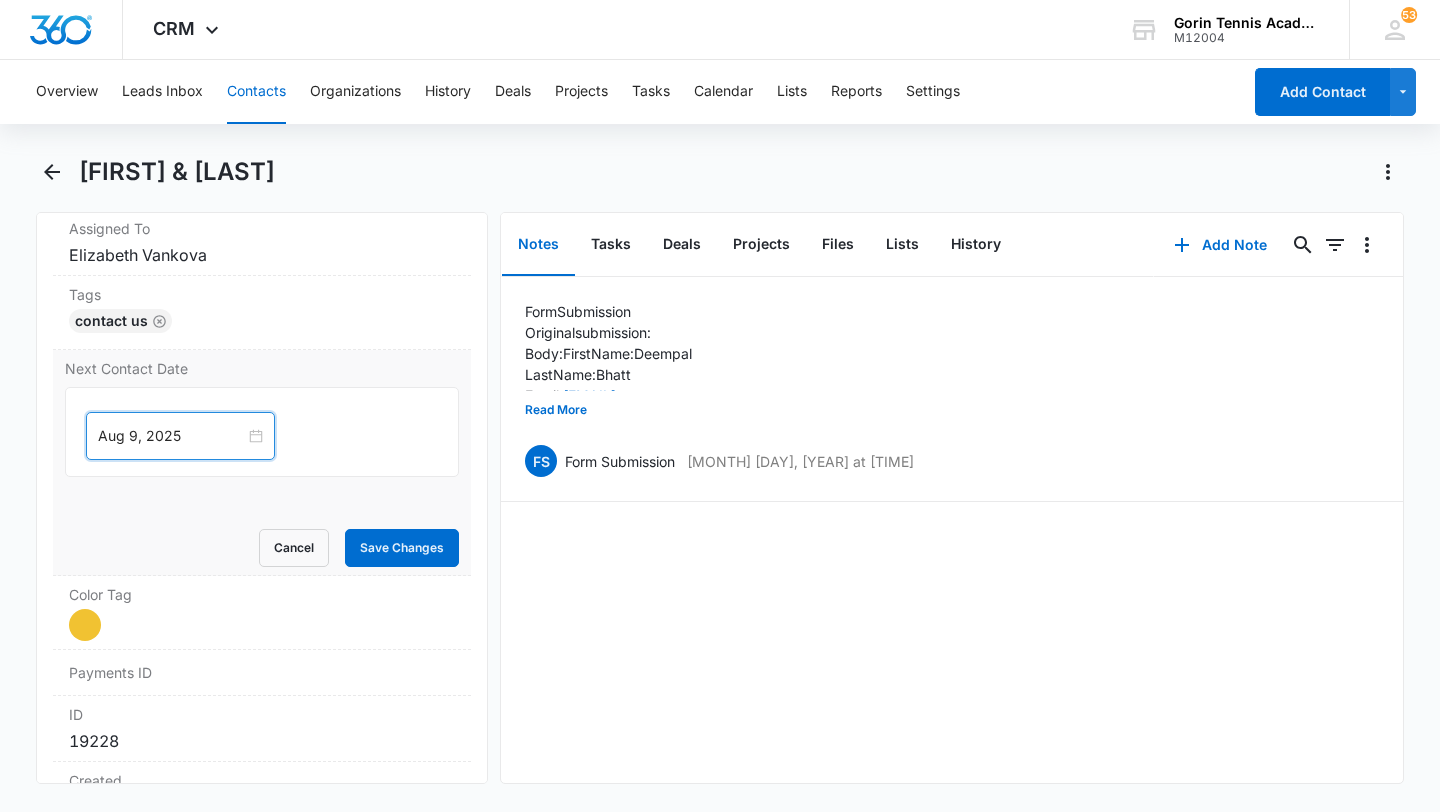 click on "Aug 9, 2025" at bounding box center [180, 436] 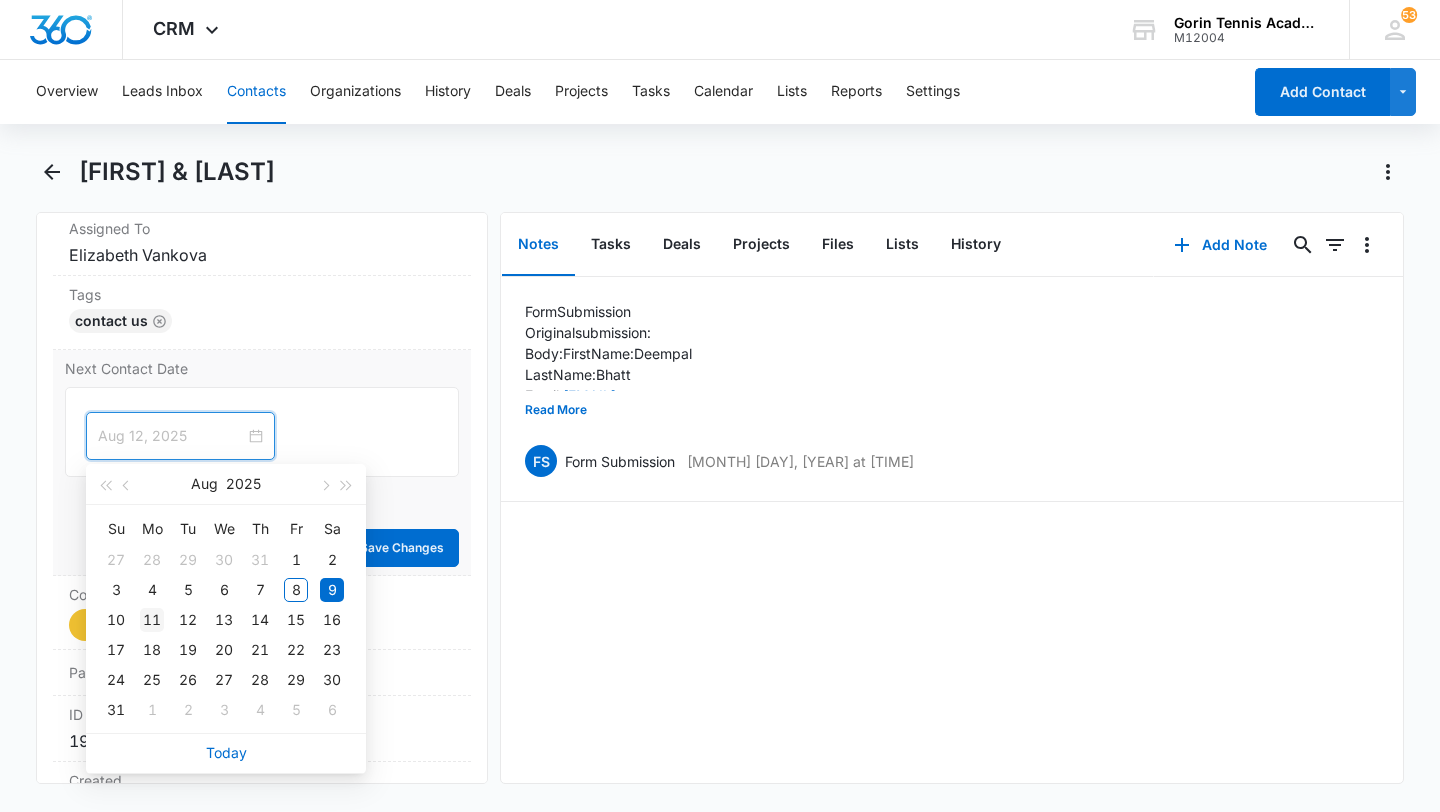 type on "Aug 11, 2025" 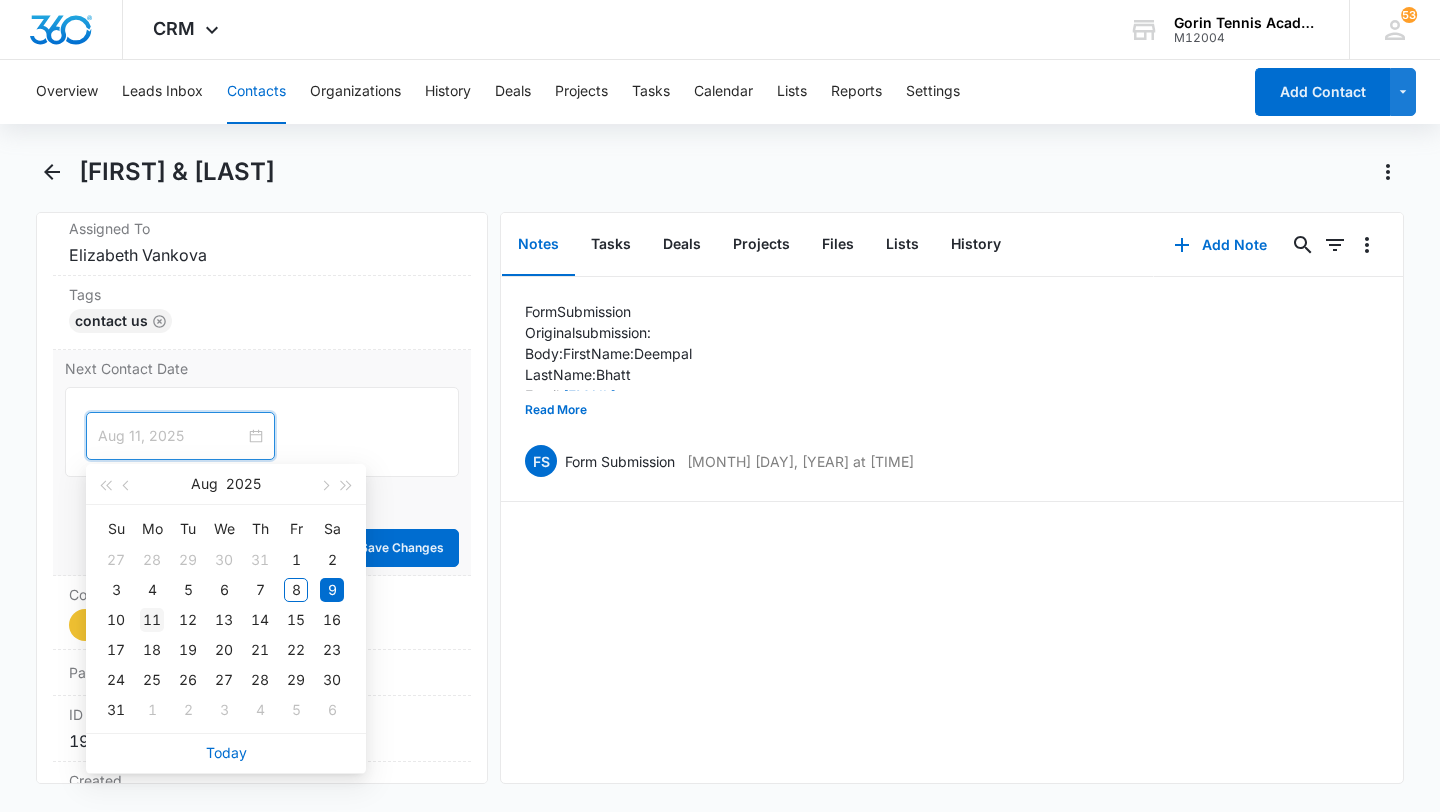 click on "11" at bounding box center [152, 620] 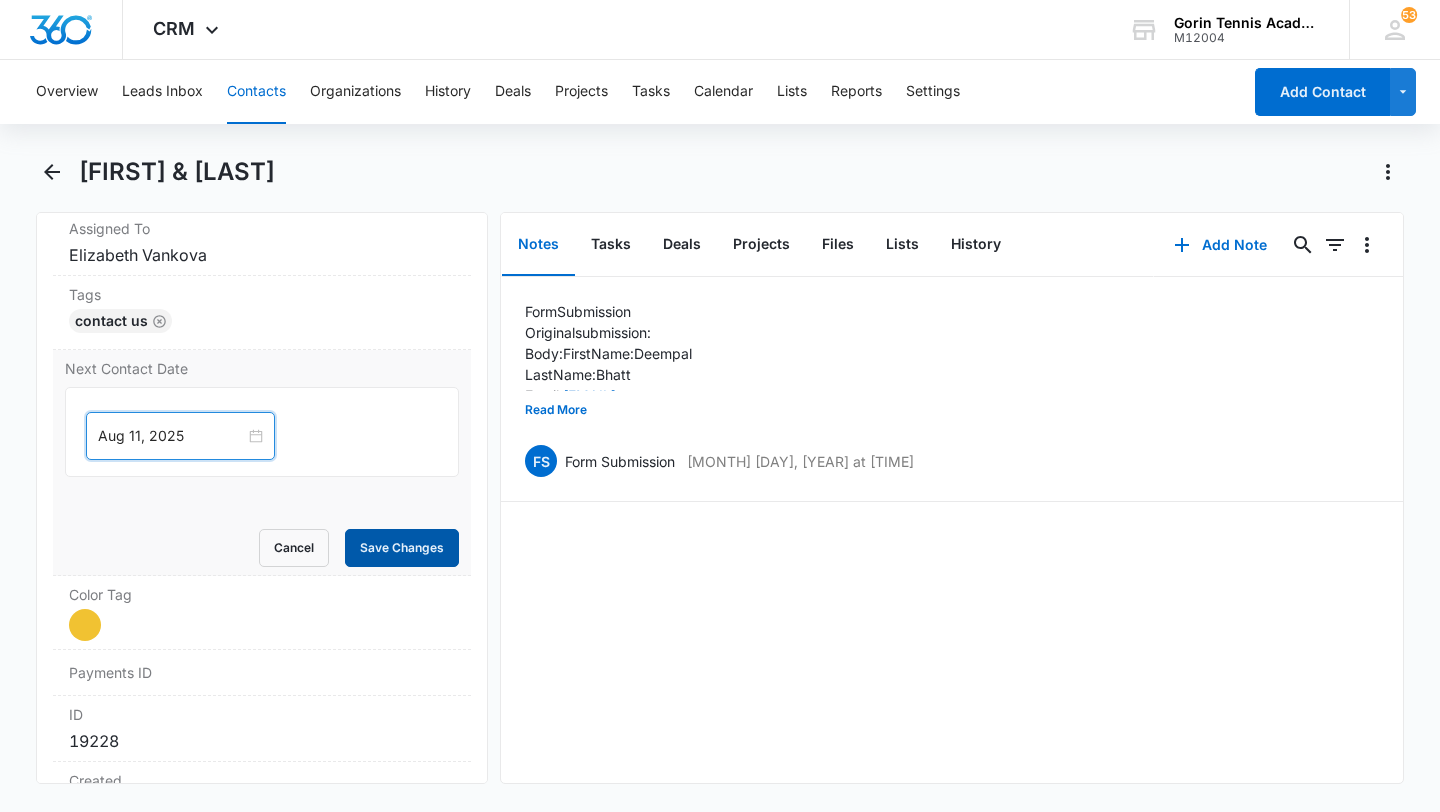 click on "Save Changes" at bounding box center (402, 548) 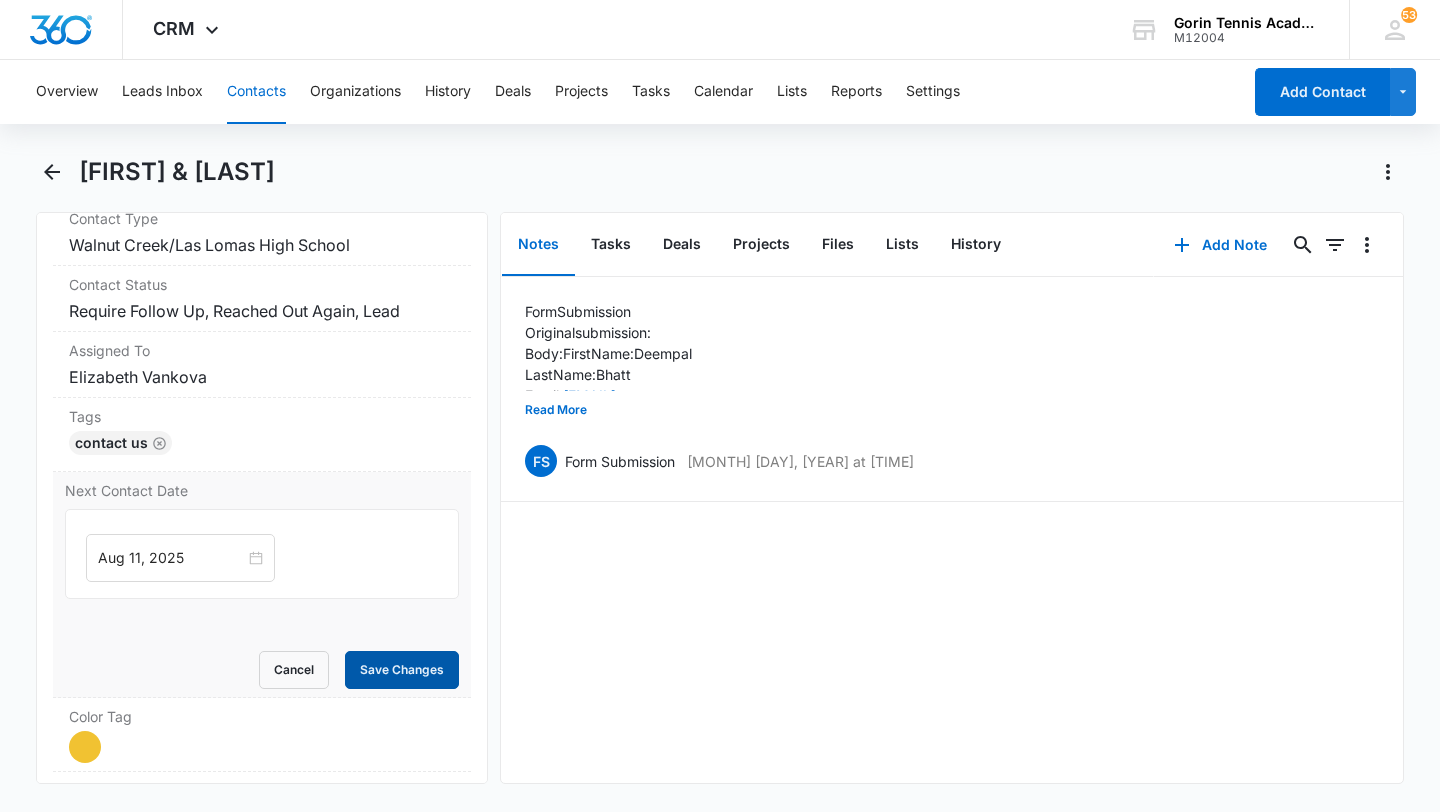 scroll, scrollTop: 926, scrollLeft: 0, axis: vertical 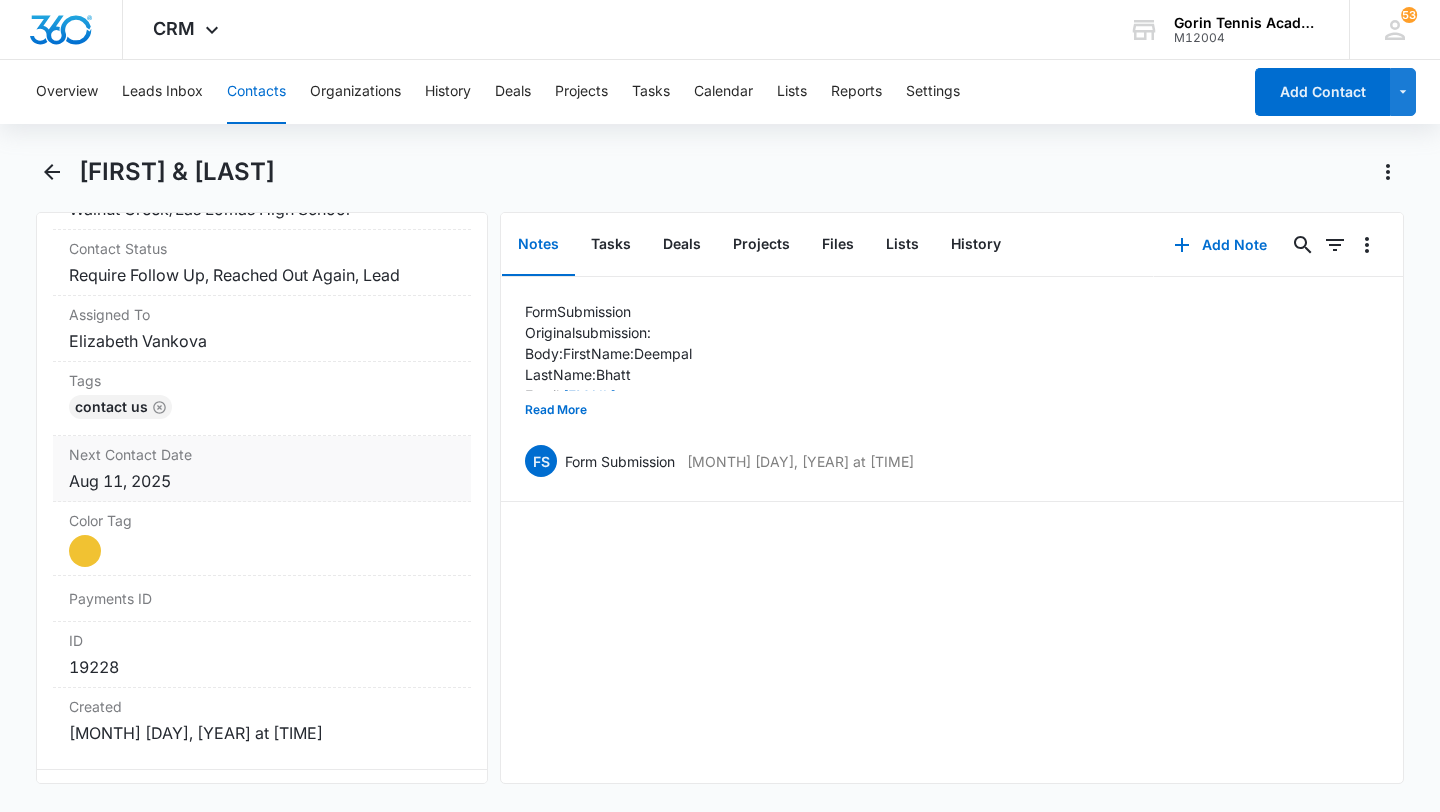 click on "Next Contact Date Cancel Save Changes Aug 11, 2025" at bounding box center (262, 469) 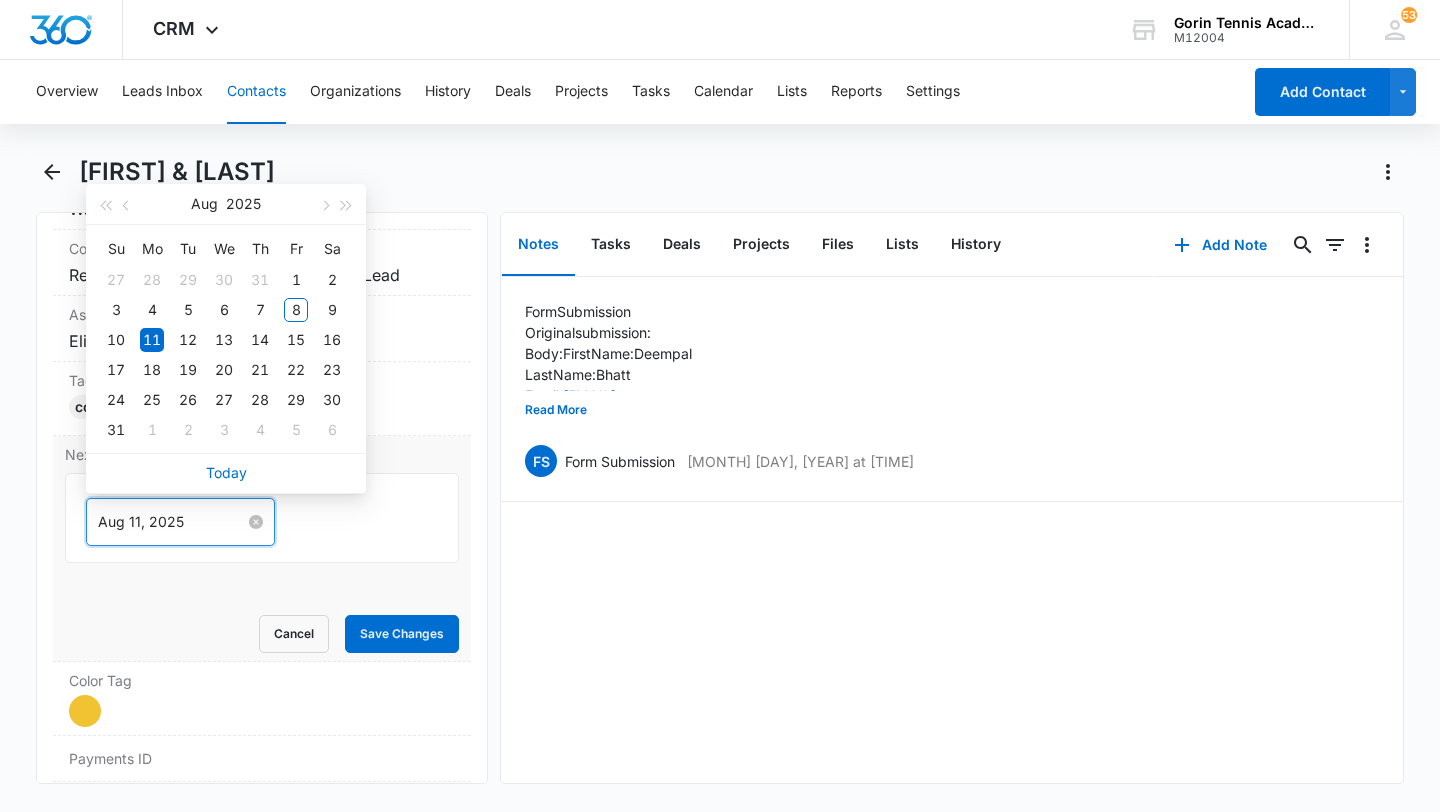 click on "Aug 11, 2025" at bounding box center (171, 522) 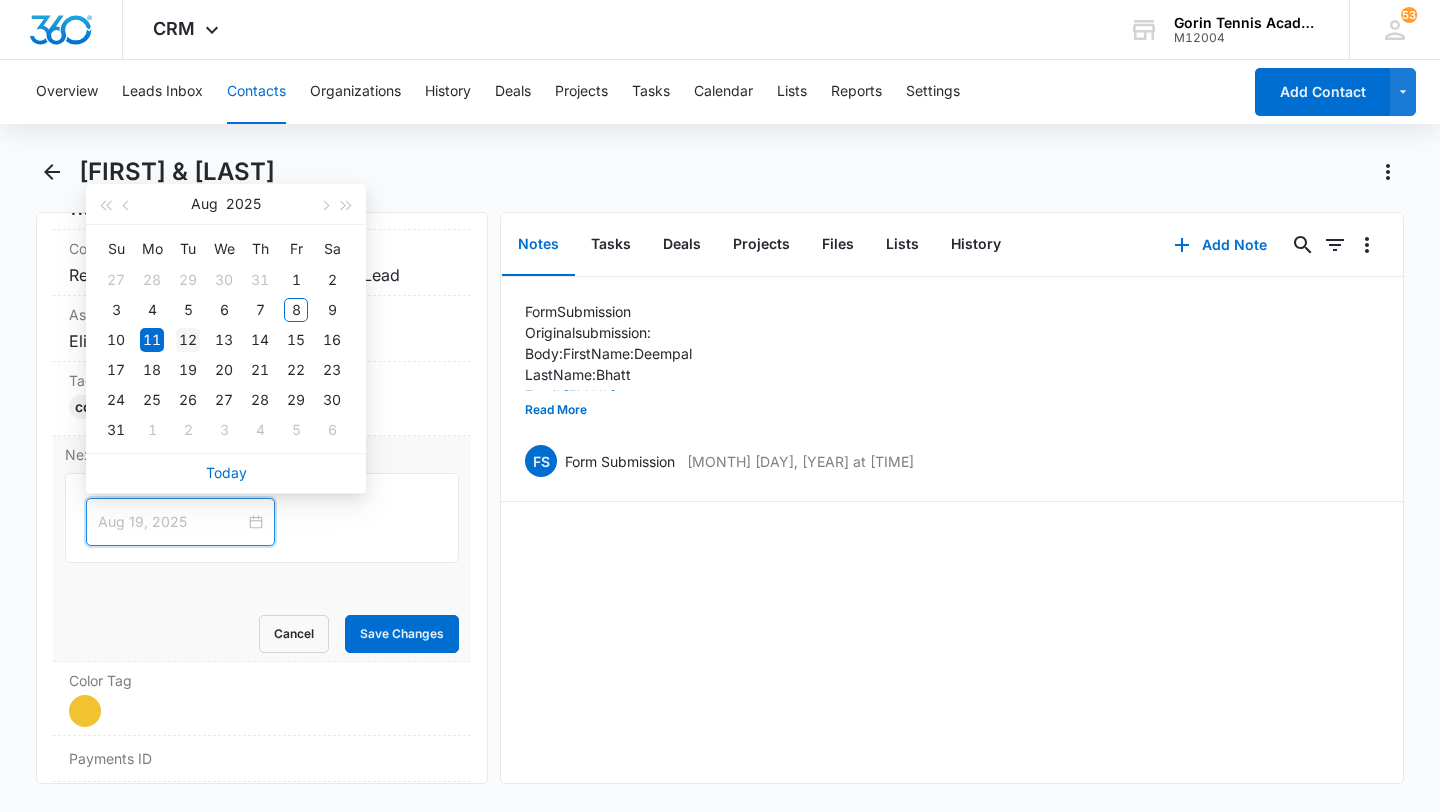 type on "Aug 12, 2025" 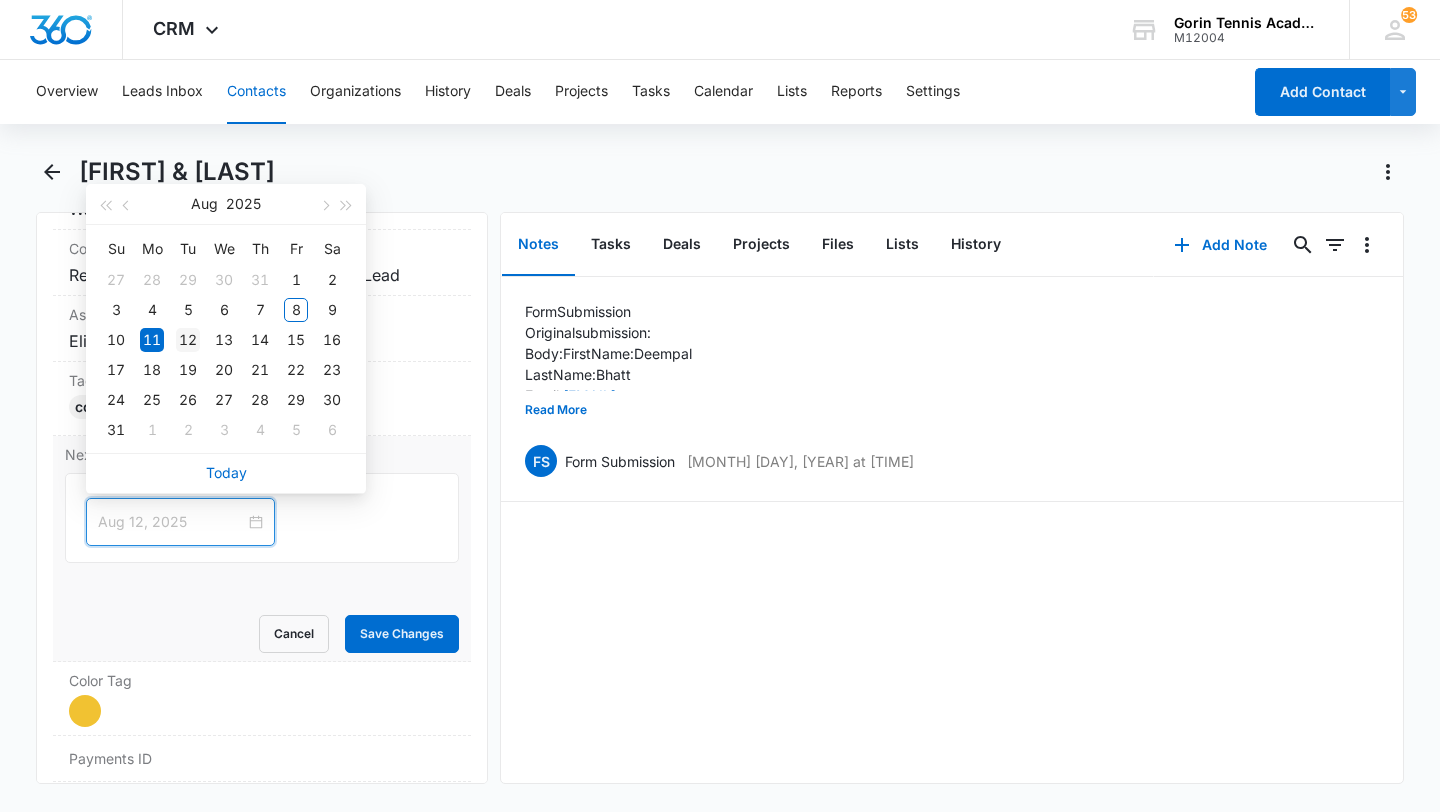 click on "12" at bounding box center (188, 340) 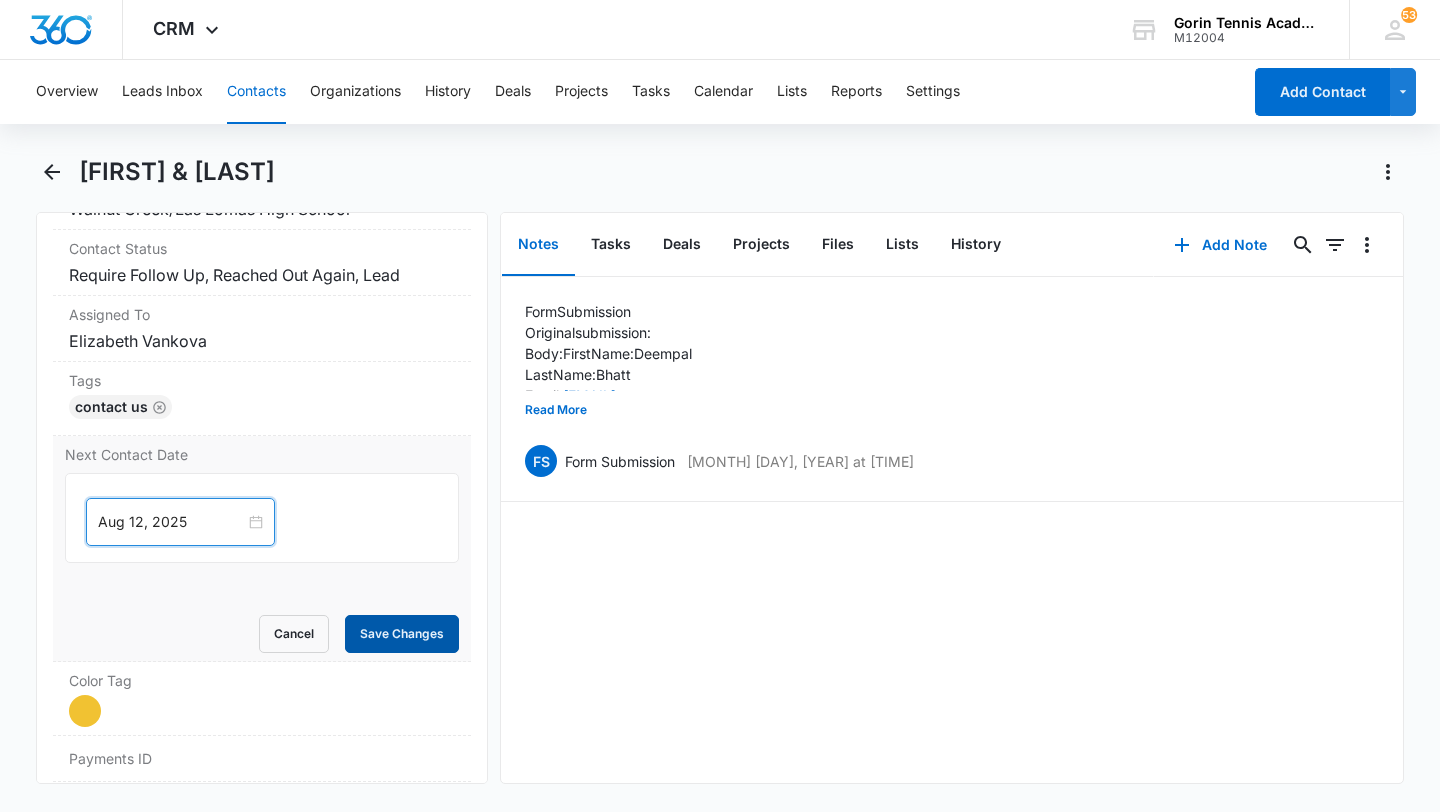 click on "Save Changes" at bounding box center (402, 634) 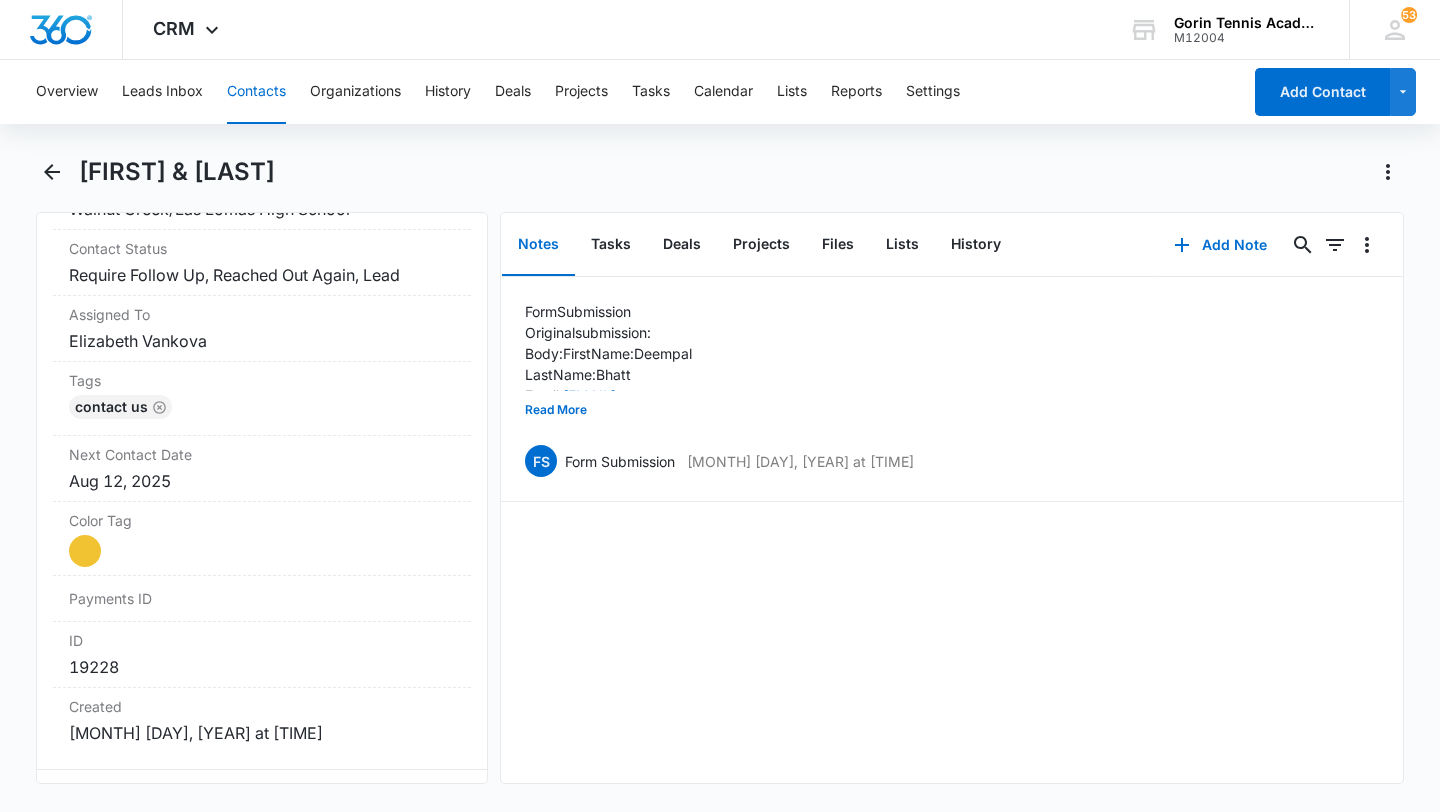 click on "Contacts" at bounding box center [256, 92] 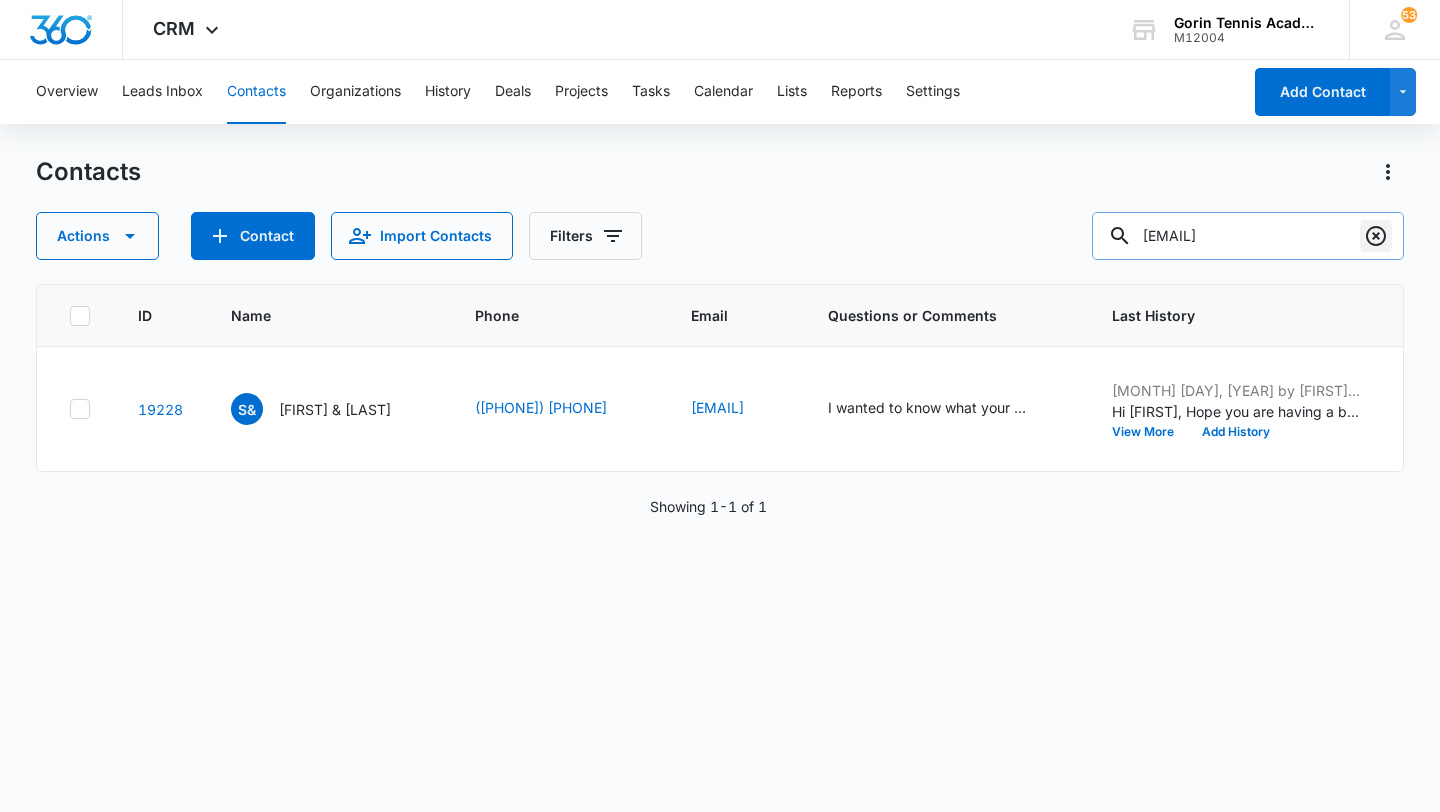 click 